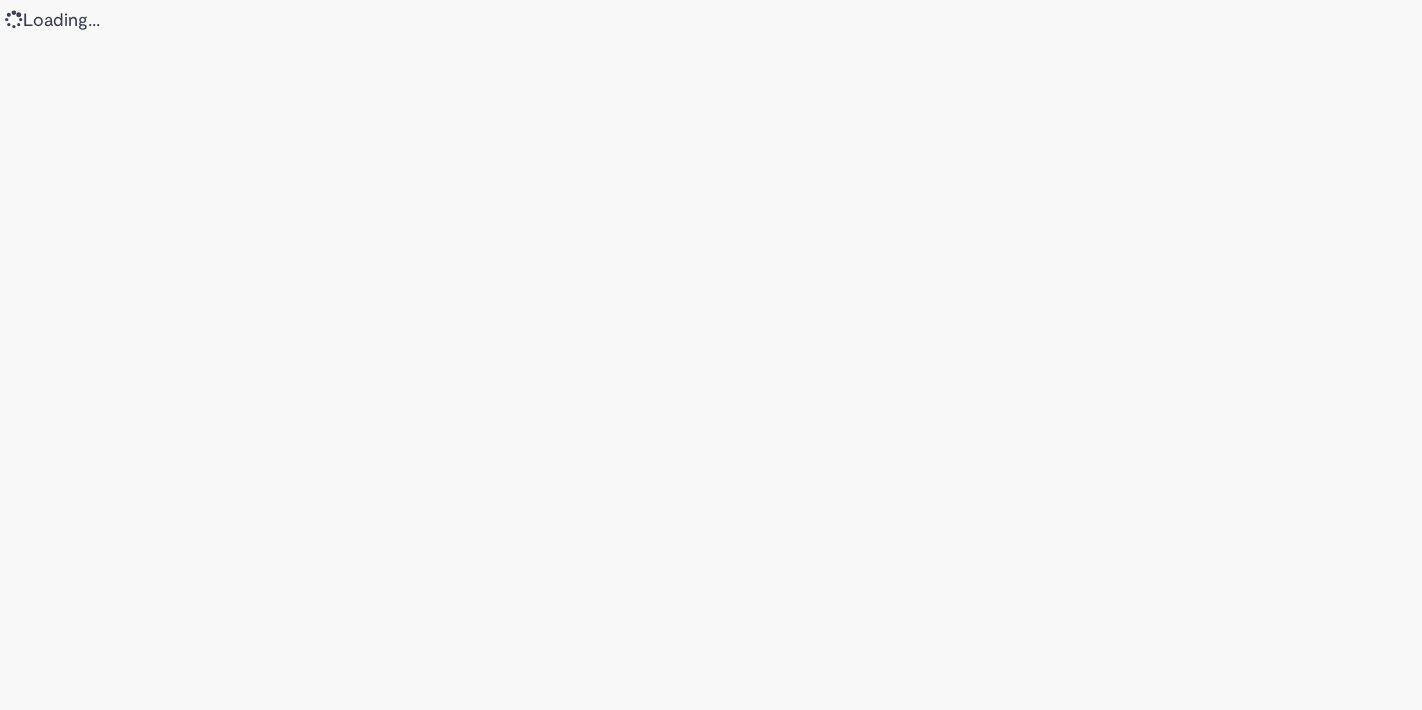 scroll, scrollTop: 0, scrollLeft: 0, axis: both 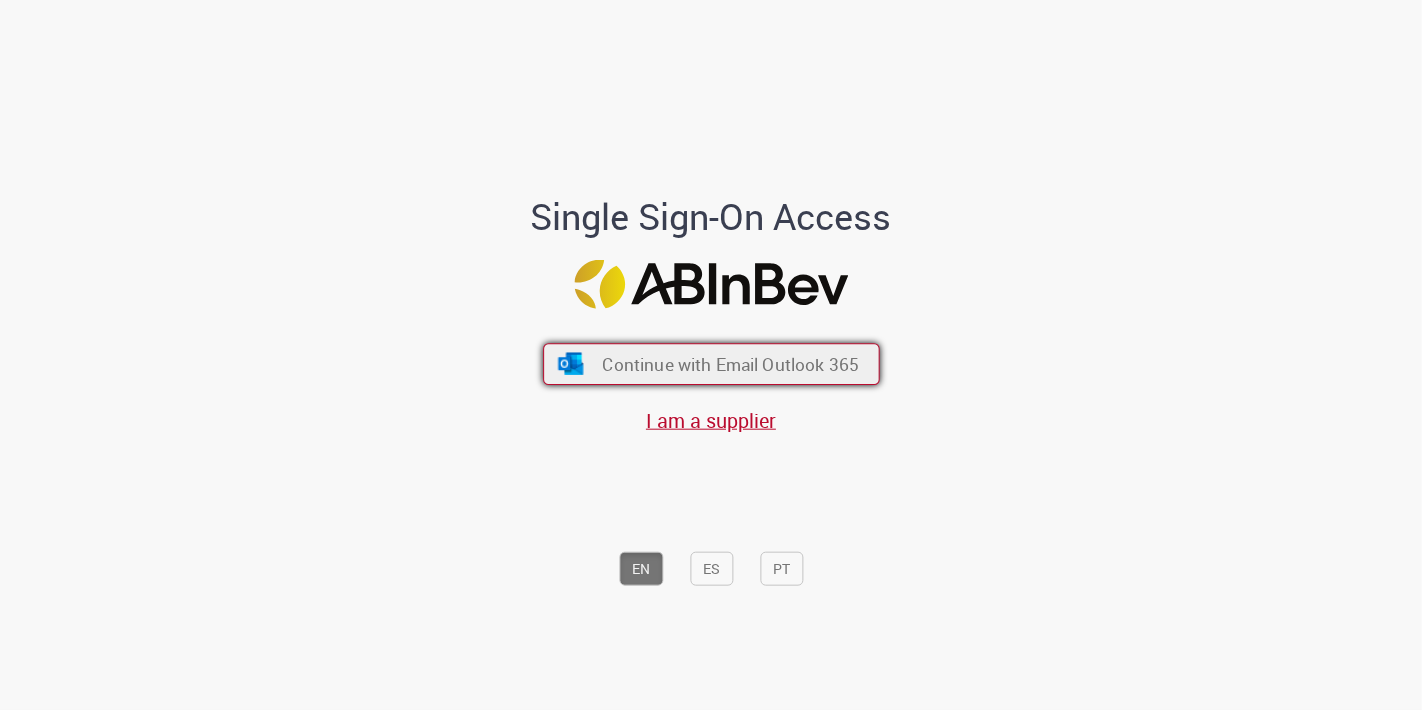 click on "Continue with Email Outlook 365" at bounding box center [730, 364] 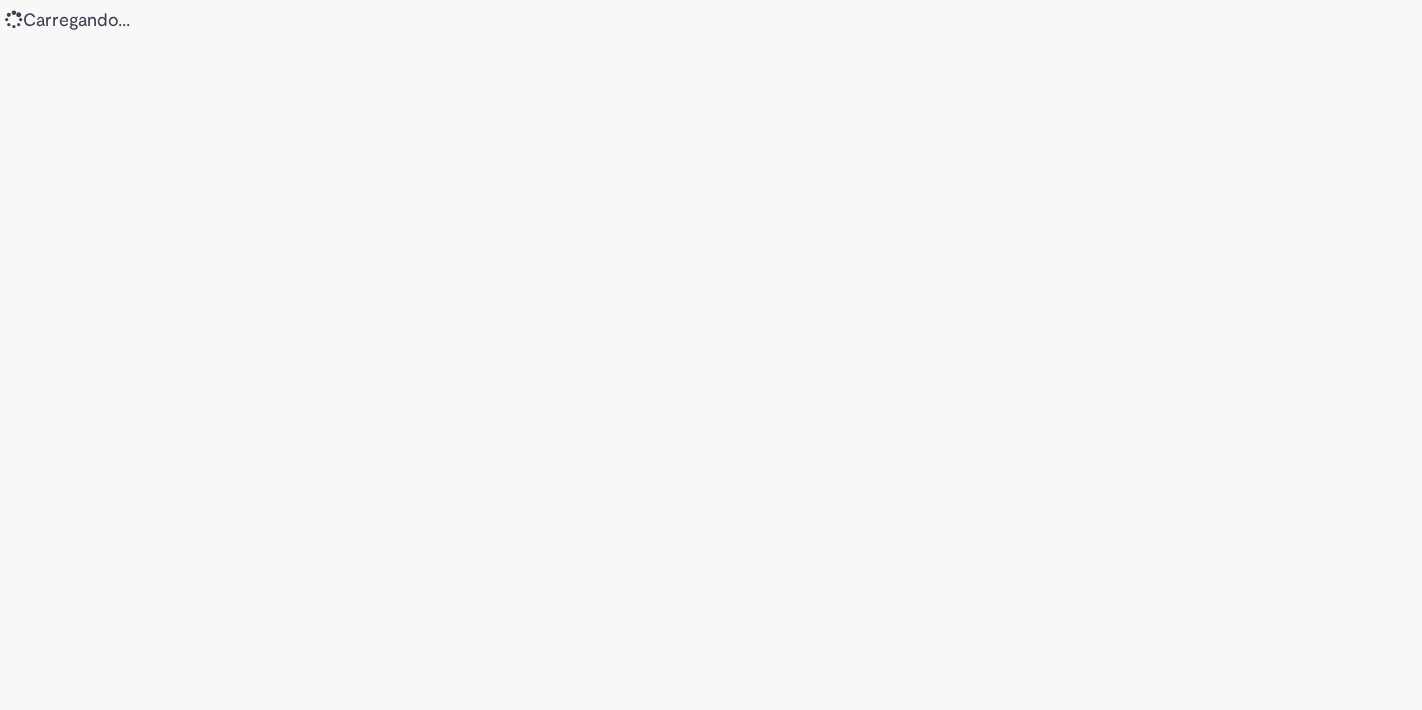 scroll, scrollTop: 0, scrollLeft: 0, axis: both 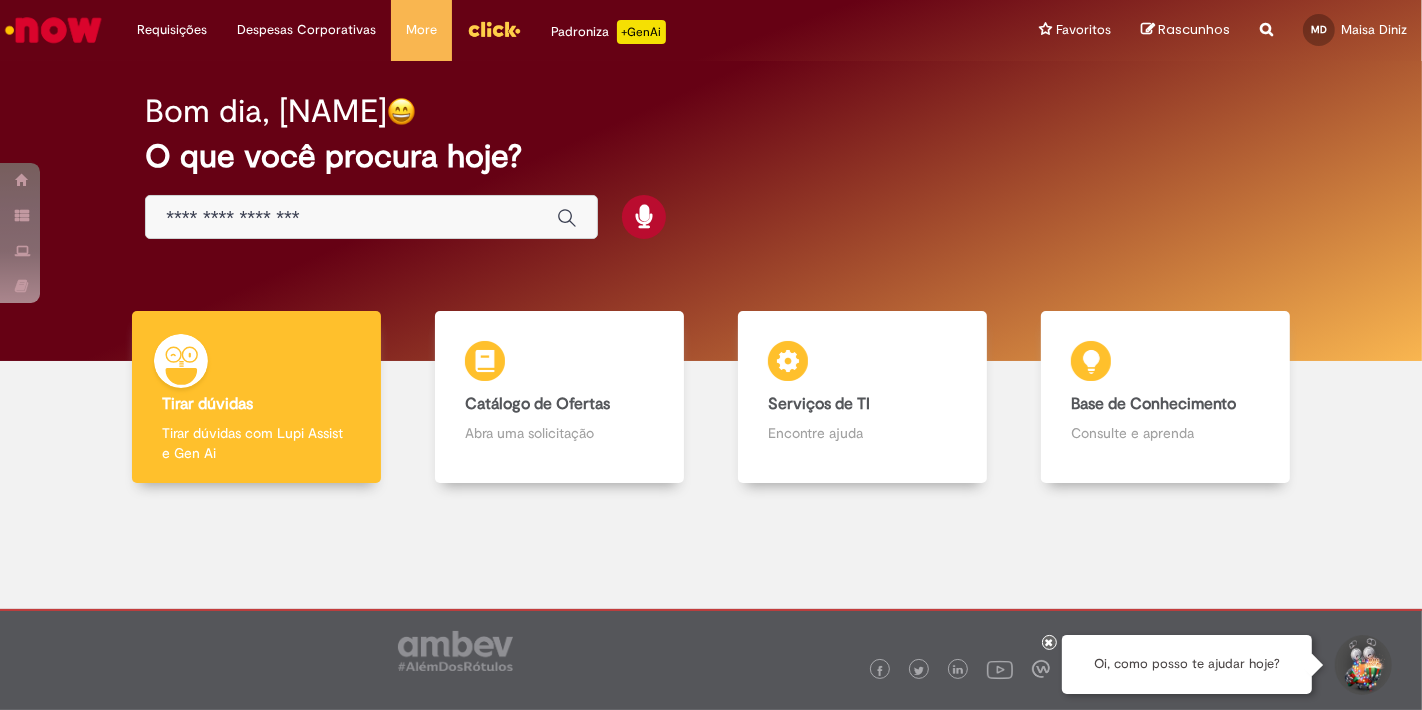 click at bounding box center [371, 217] 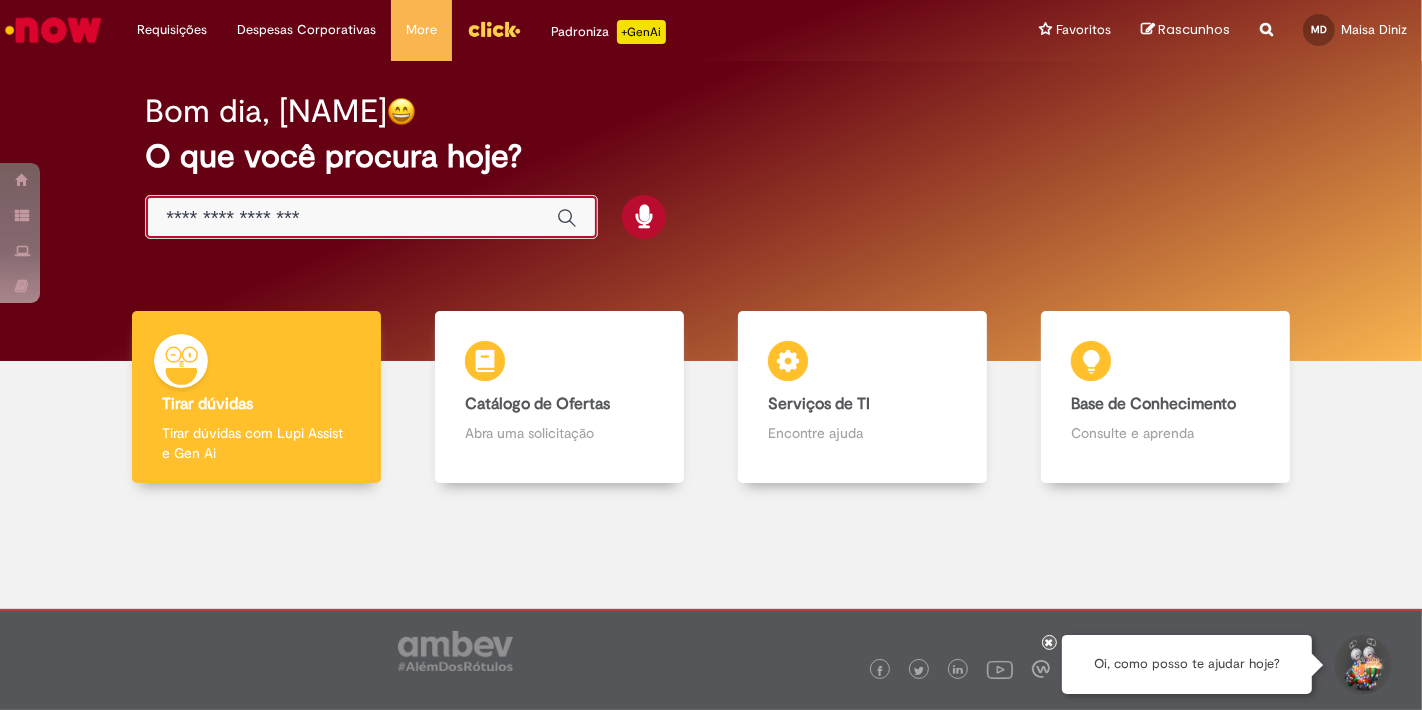 click at bounding box center [351, 218] 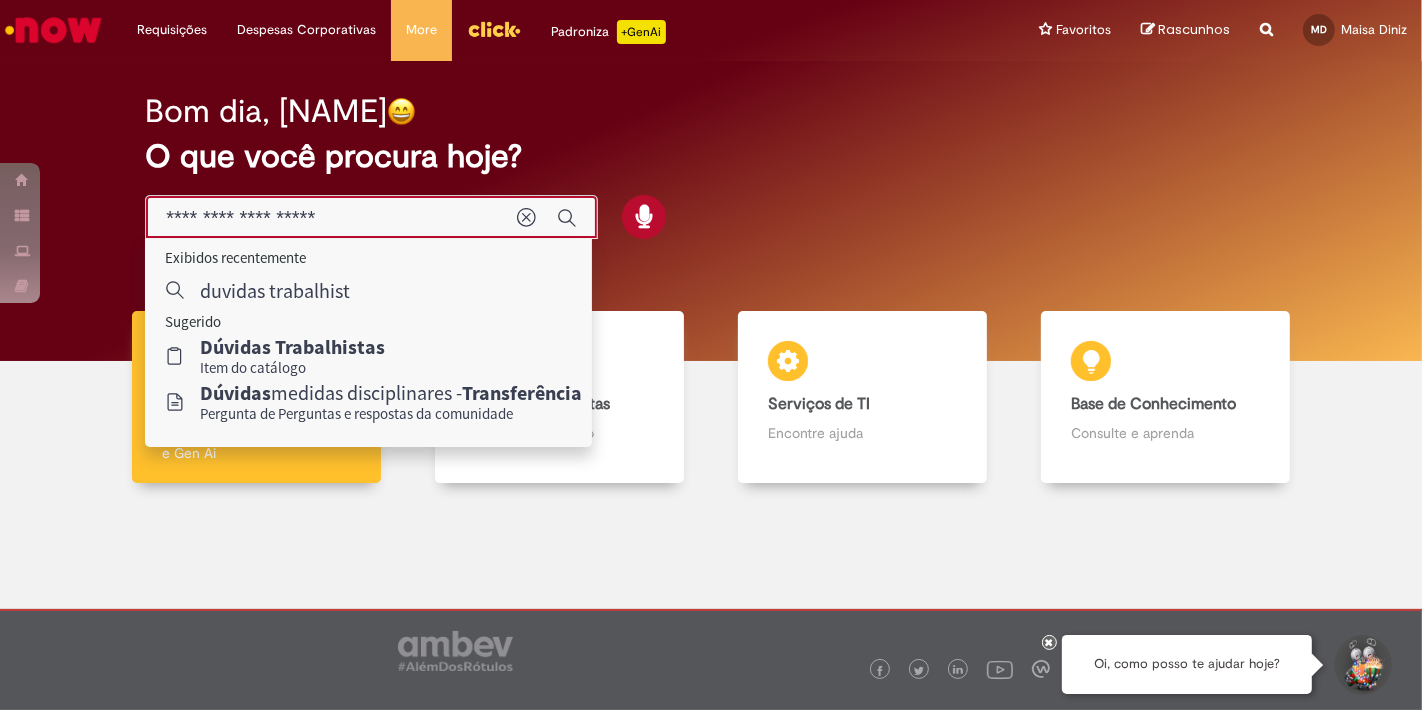 type on "**********" 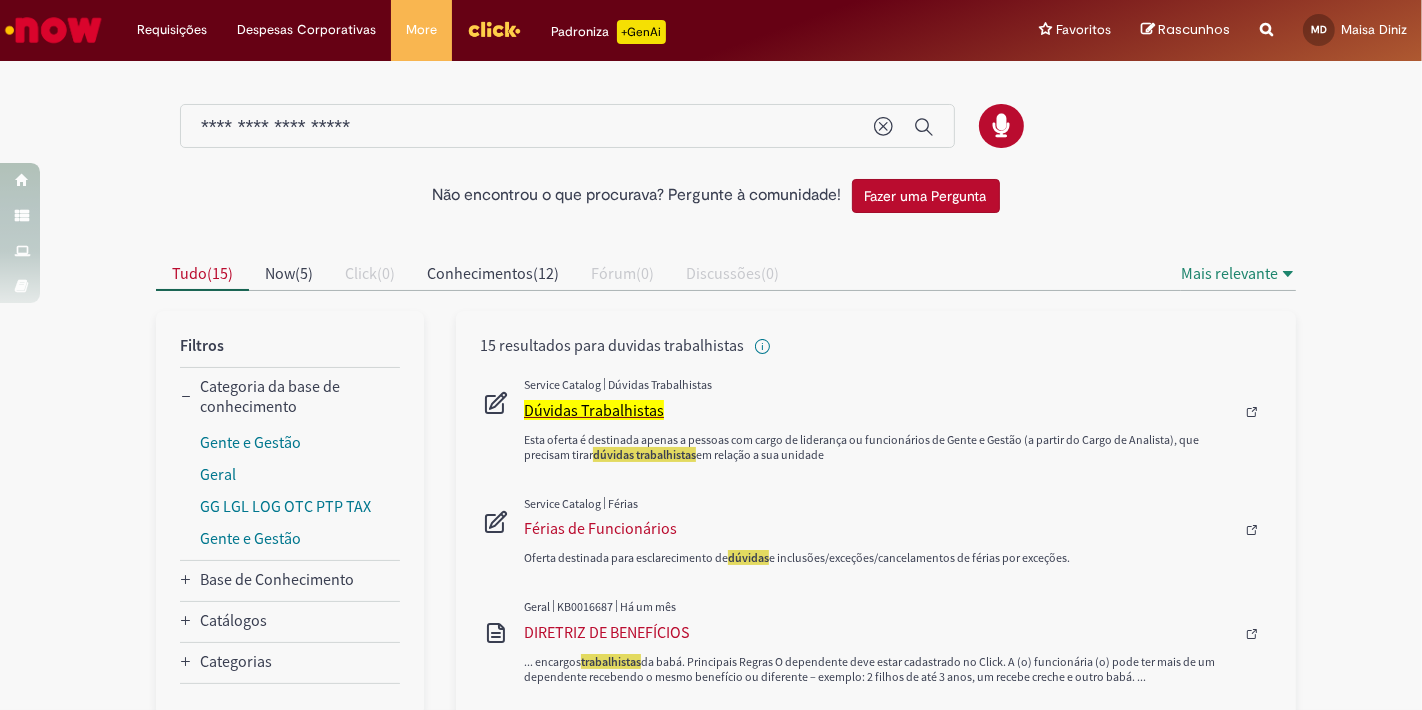 click on "Dúvidas Trabalhistas" at bounding box center [594, 410] 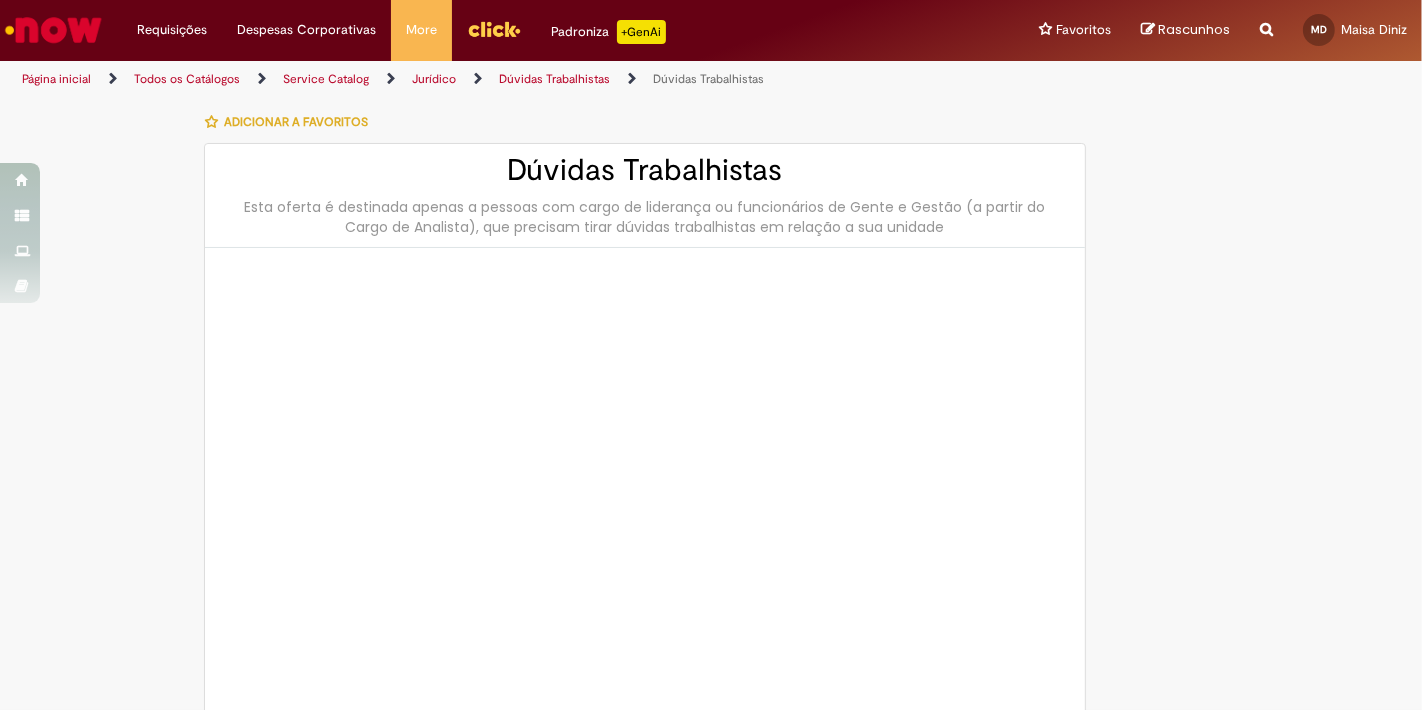 type on "********" 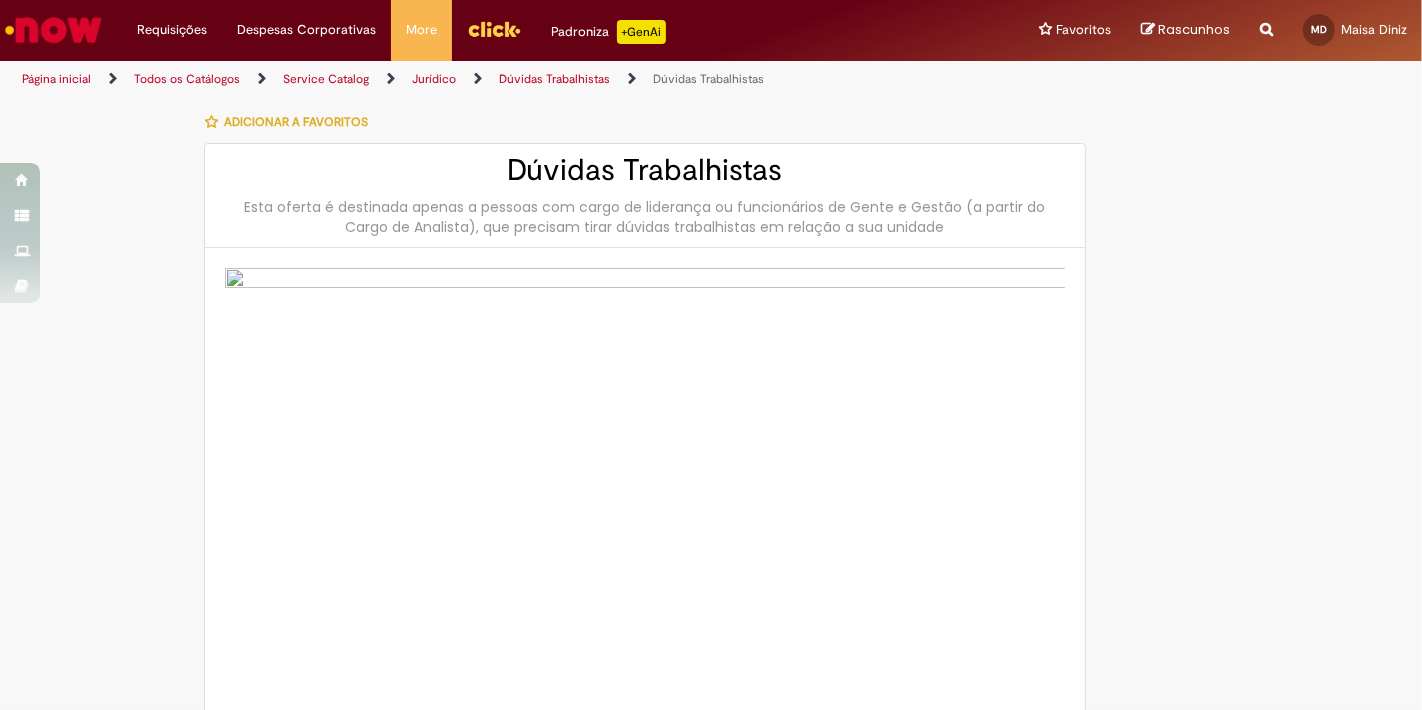 type on "**********" 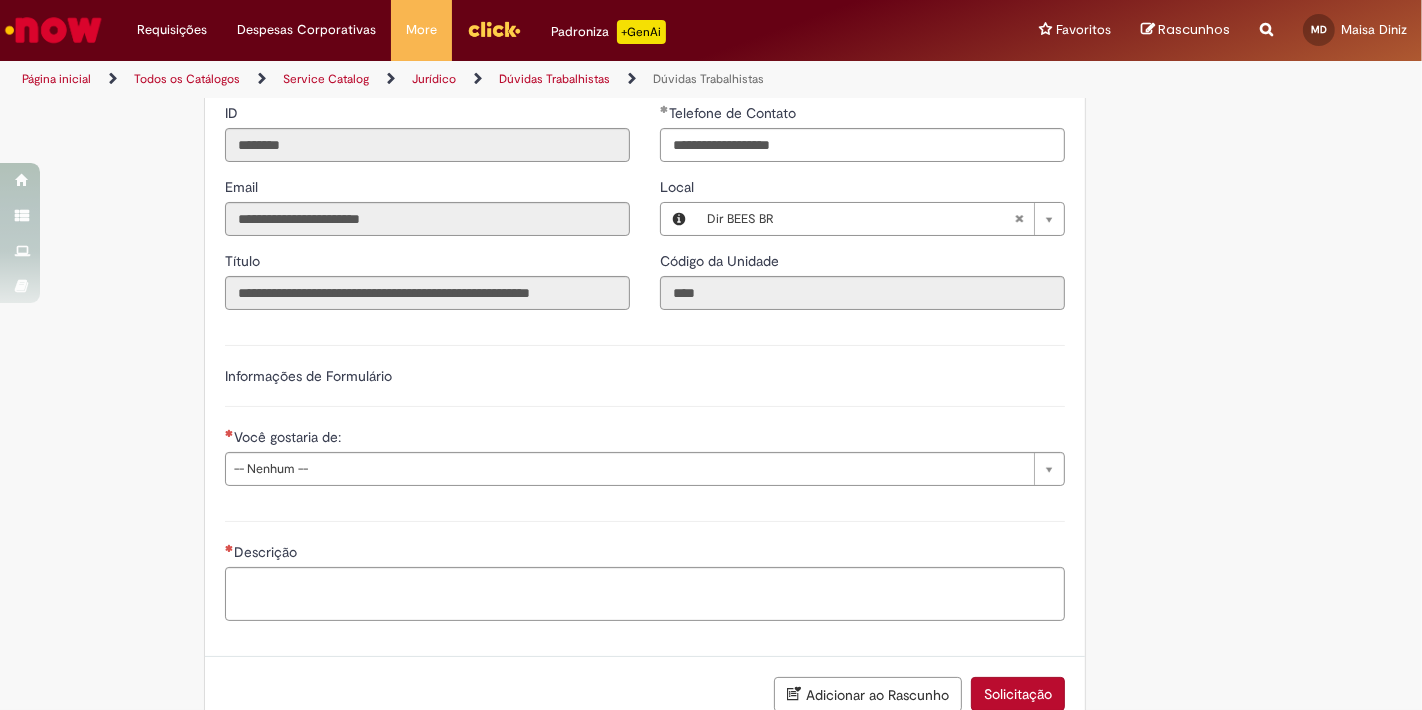 scroll, scrollTop: 977, scrollLeft: 0, axis: vertical 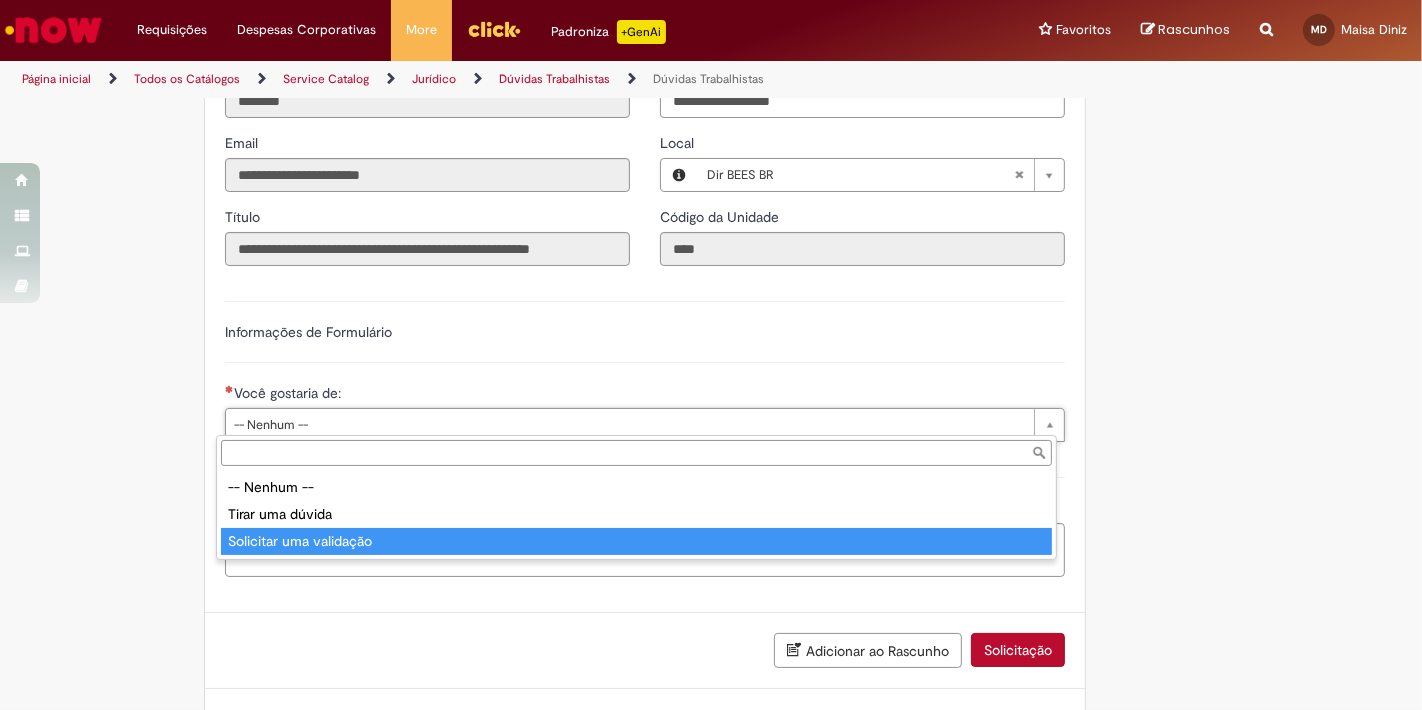 type on "**********" 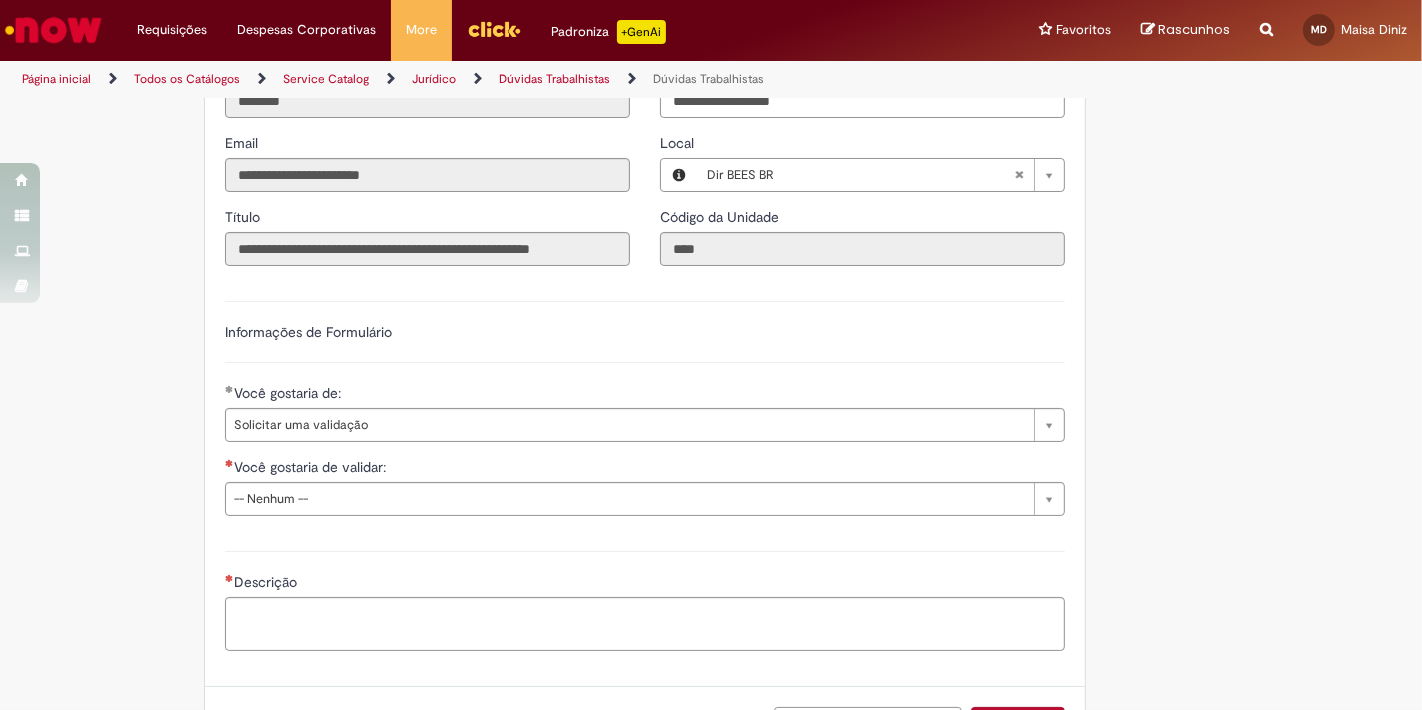 click on "Country Code ** Favorecido [NAME]" at bounding box center (711, -3) 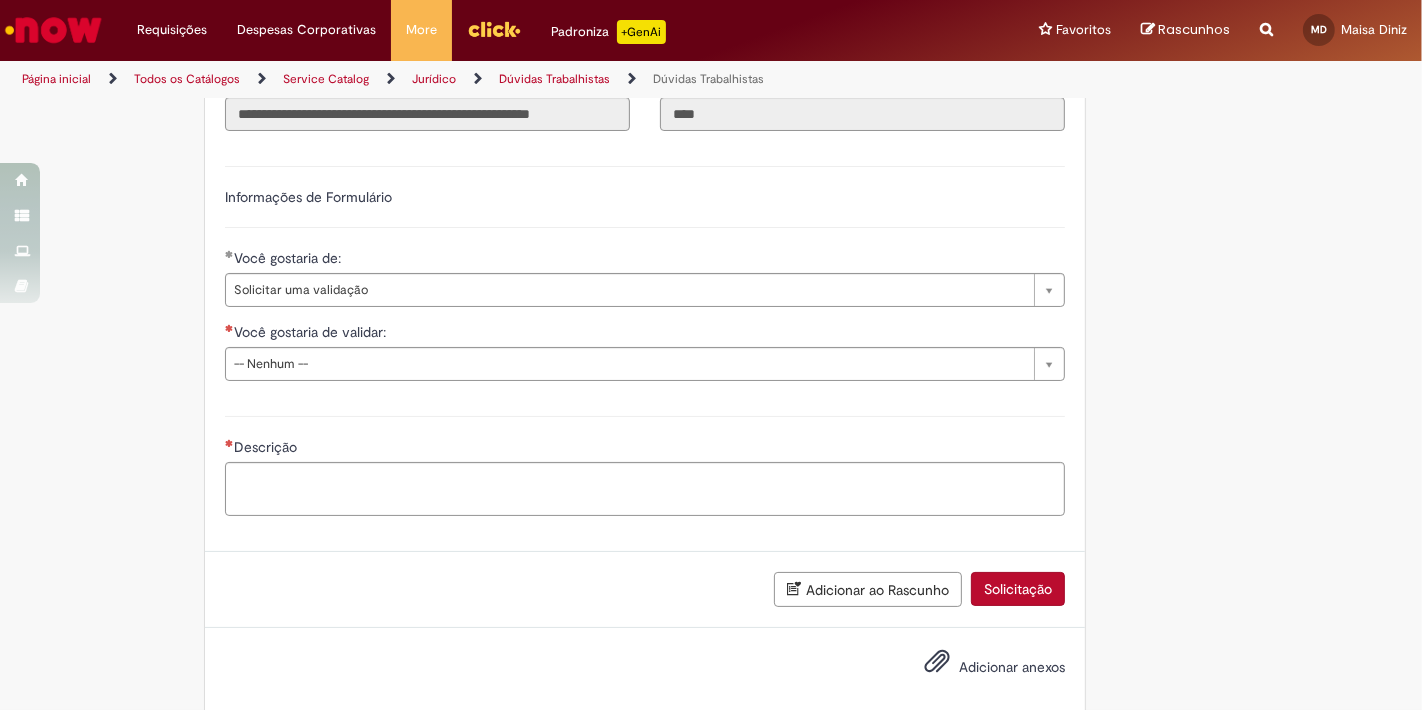 scroll, scrollTop: 1134, scrollLeft: 0, axis: vertical 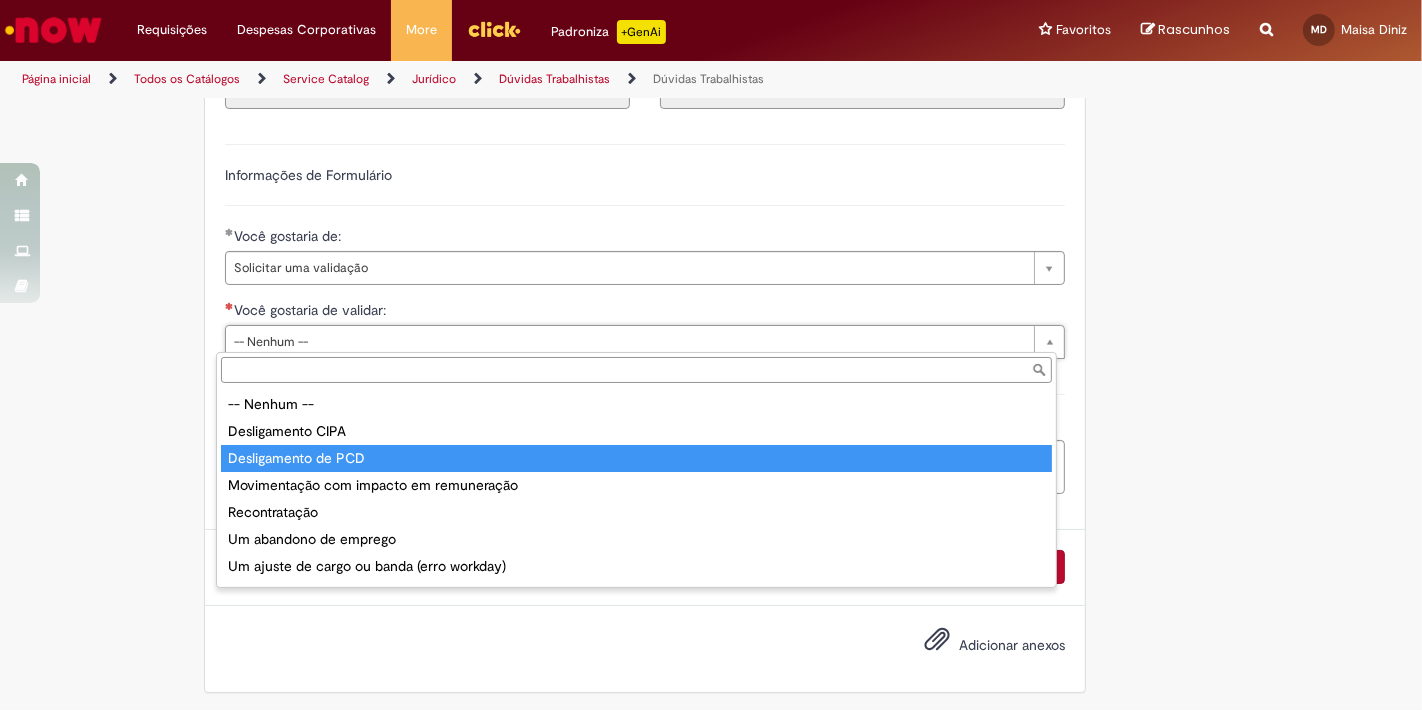 type on "**********" 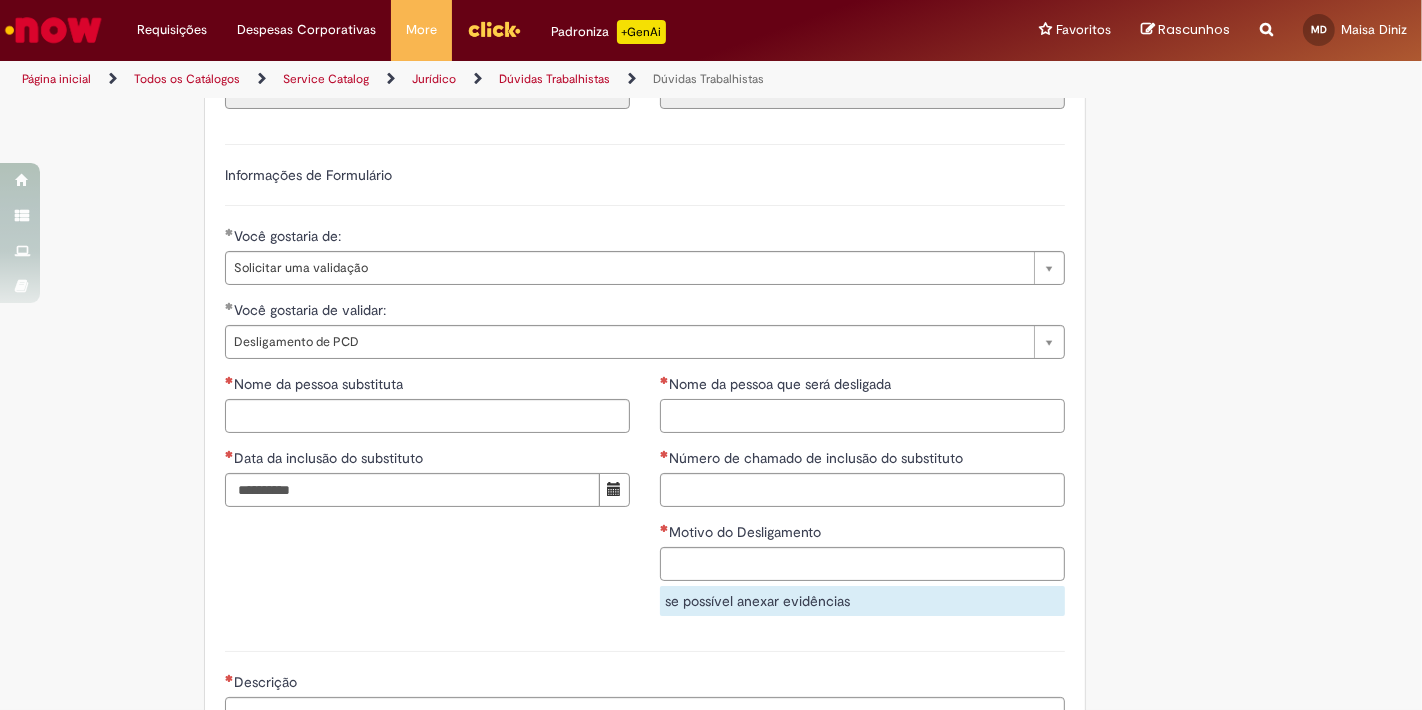 click on "Nome da pessoa que será desligada" at bounding box center (862, 416) 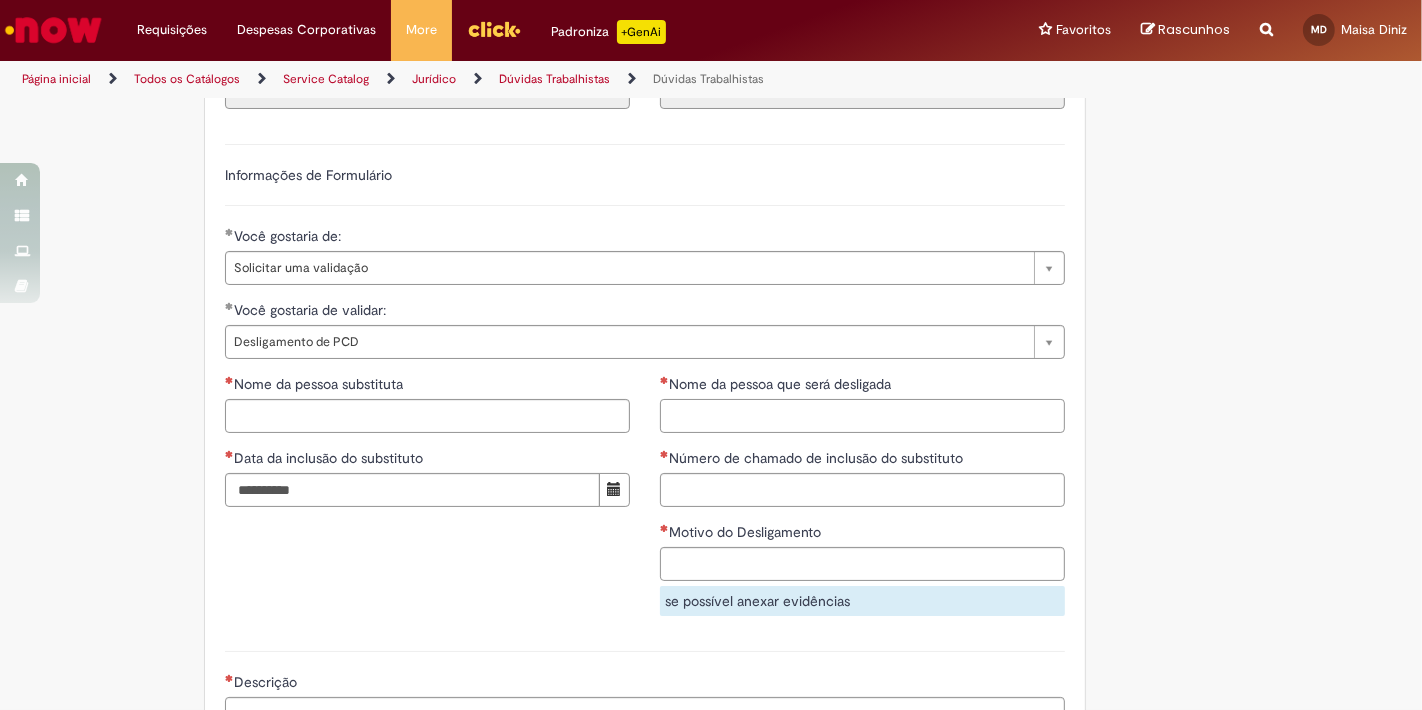 click on "Nome da pessoa que será desligada" at bounding box center [862, 416] 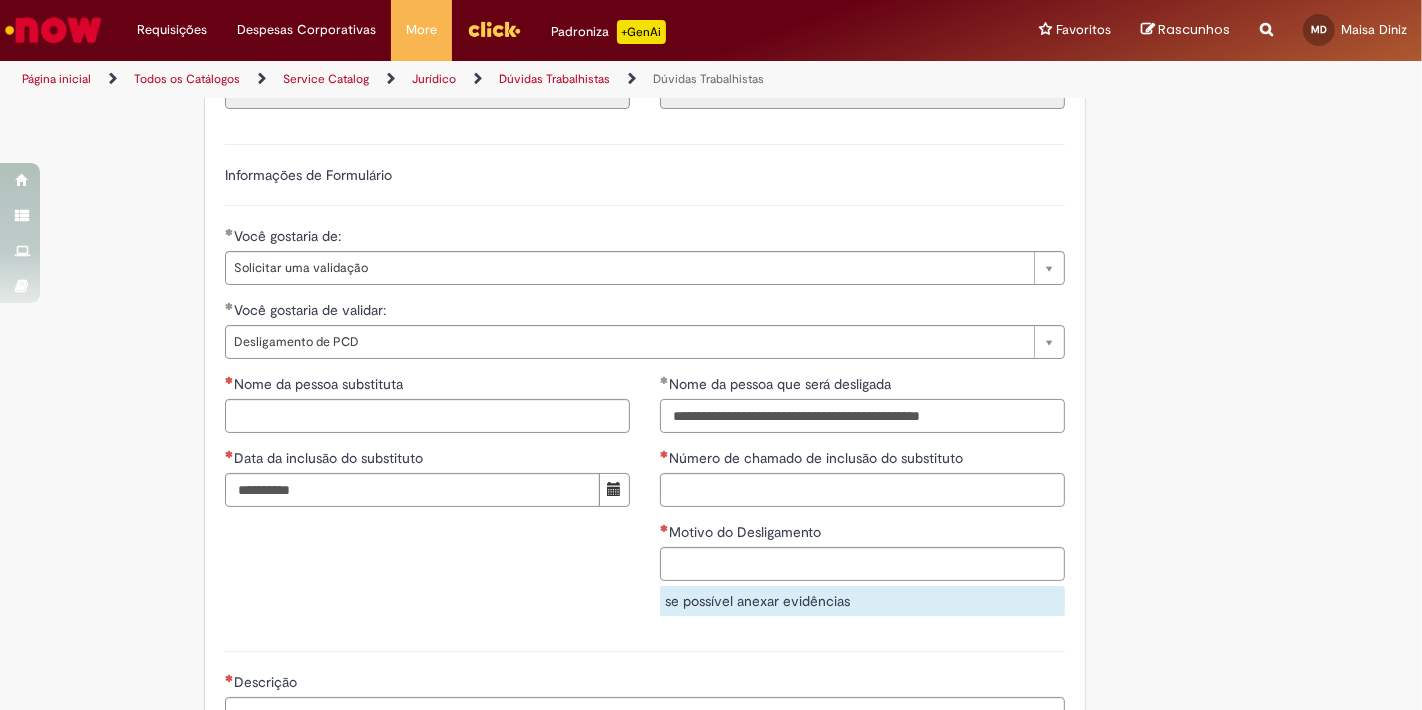 scroll, scrollTop: 0, scrollLeft: 0, axis: both 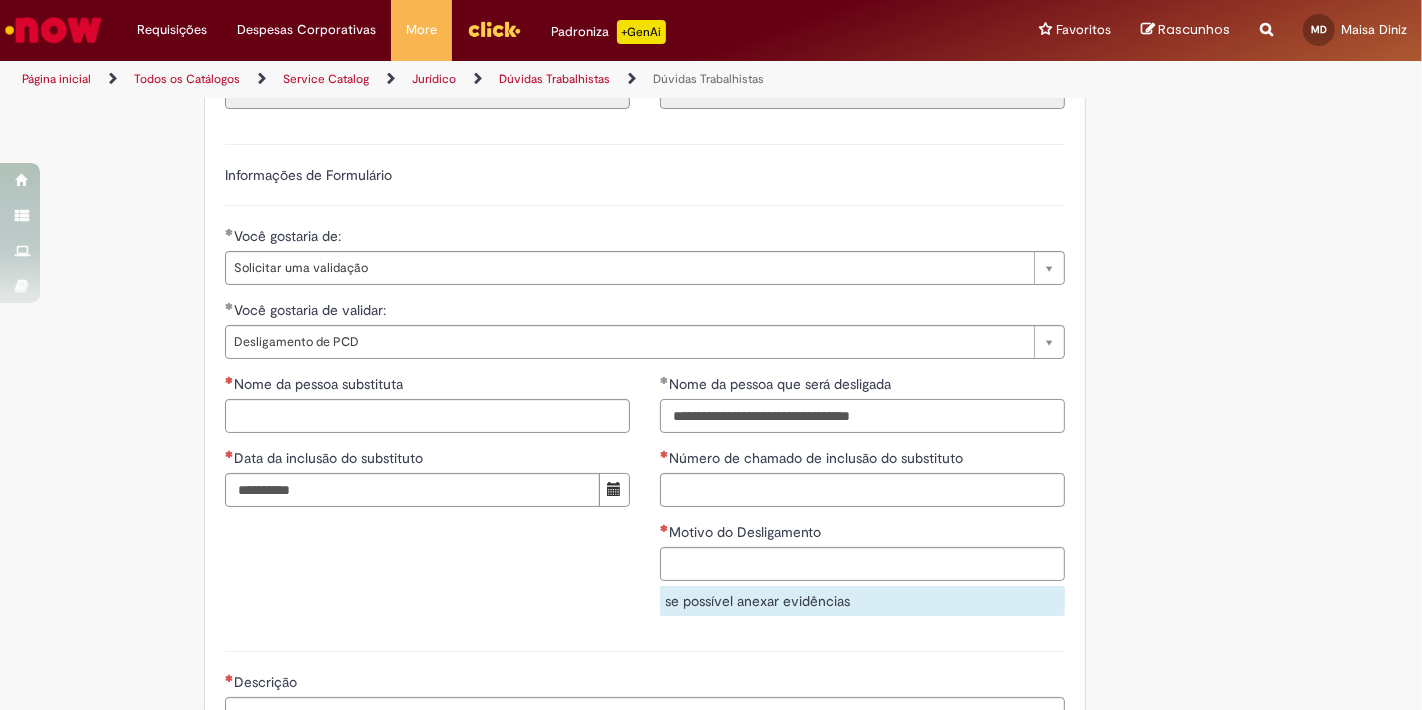 click on "**********" at bounding box center [862, 416] 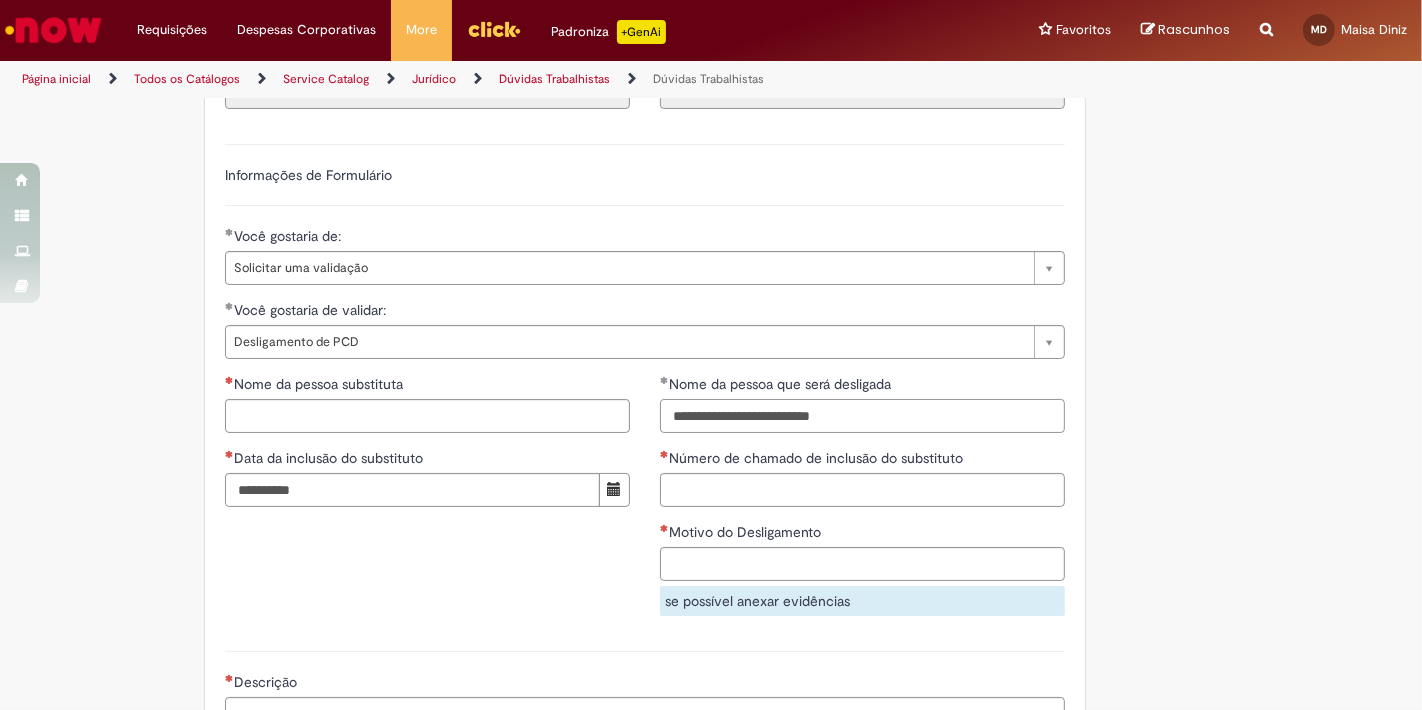 type on "**********" 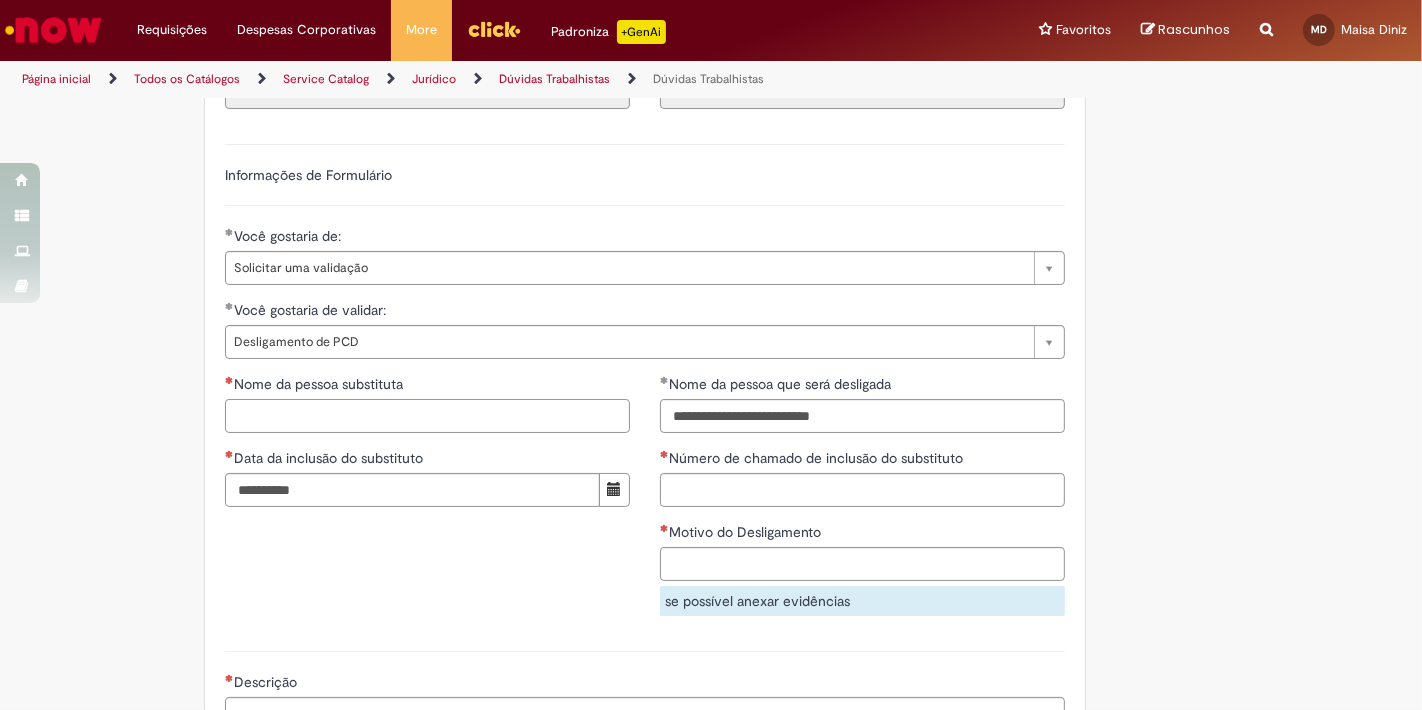 click on "Nome da pessoa substituta" at bounding box center (427, 416) 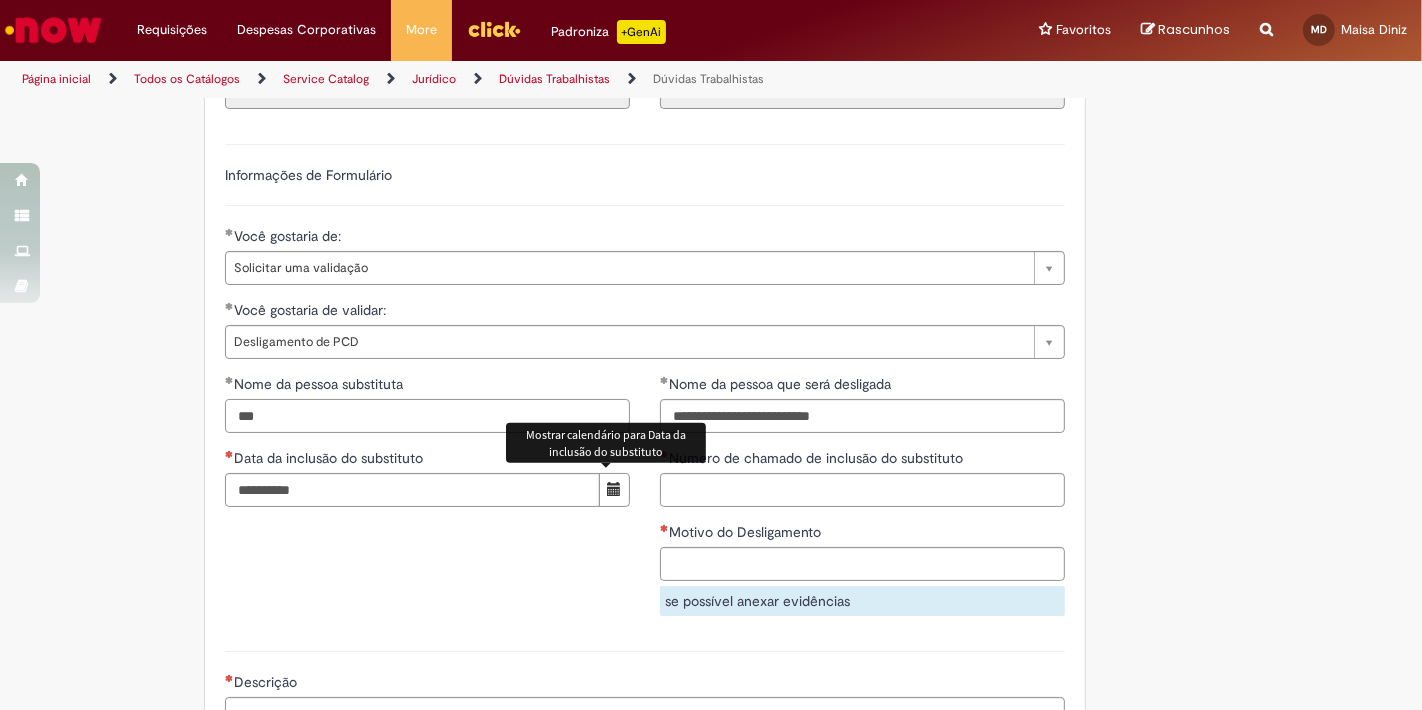 type on "***" 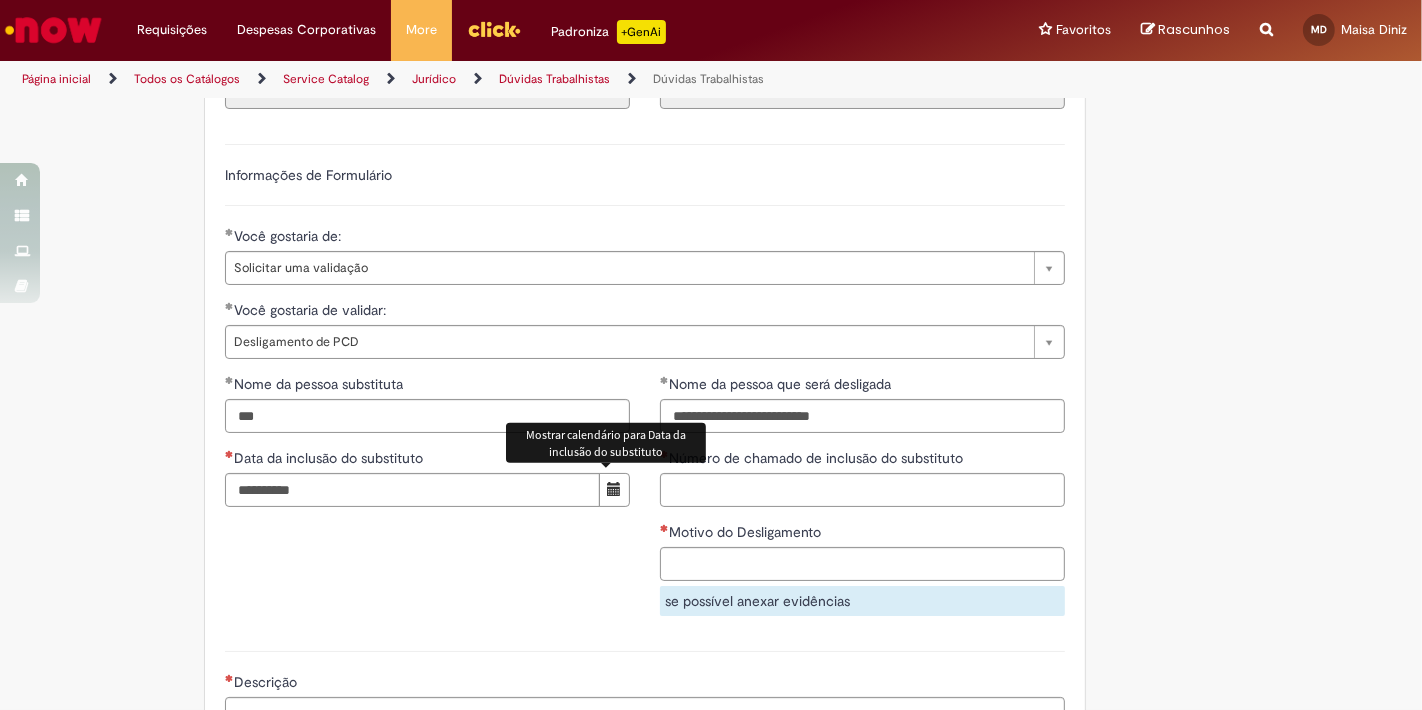 click at bounding box center [614, 489] 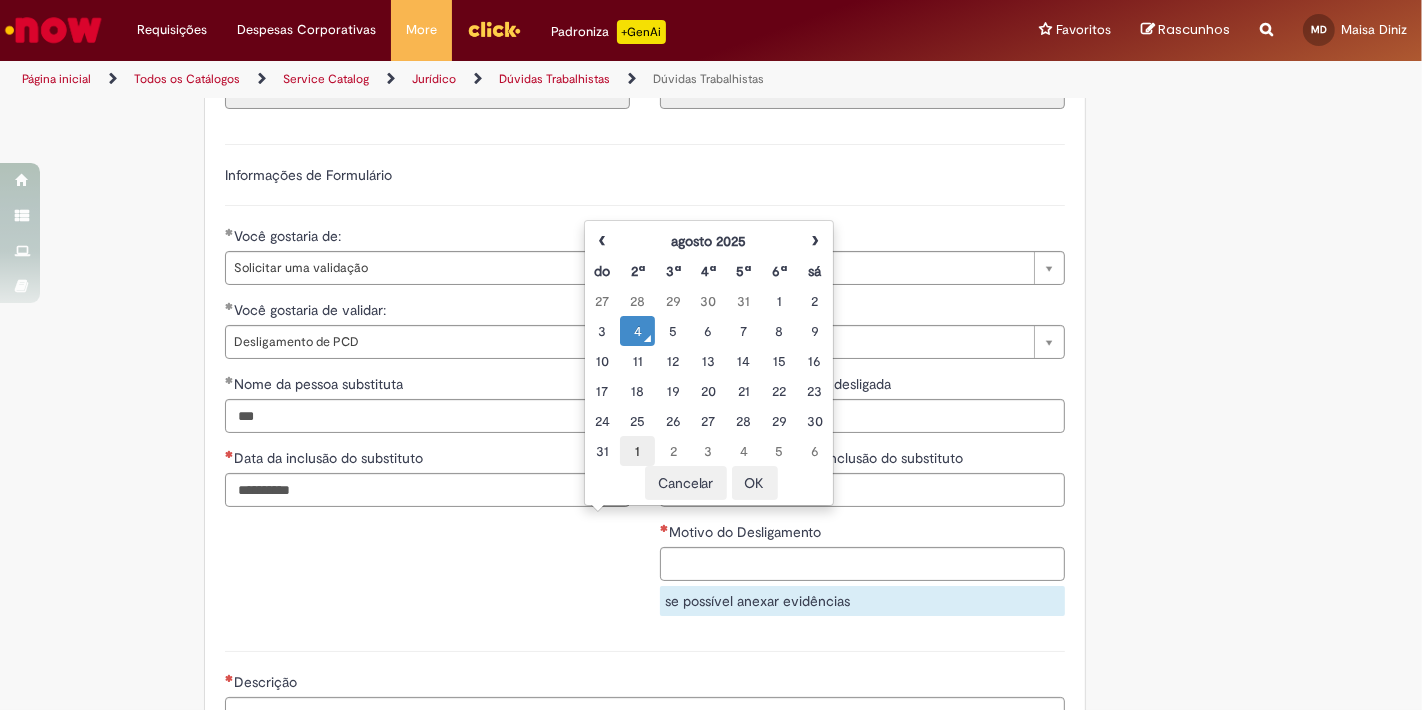 click on "1" at bounding box center (637, 451) 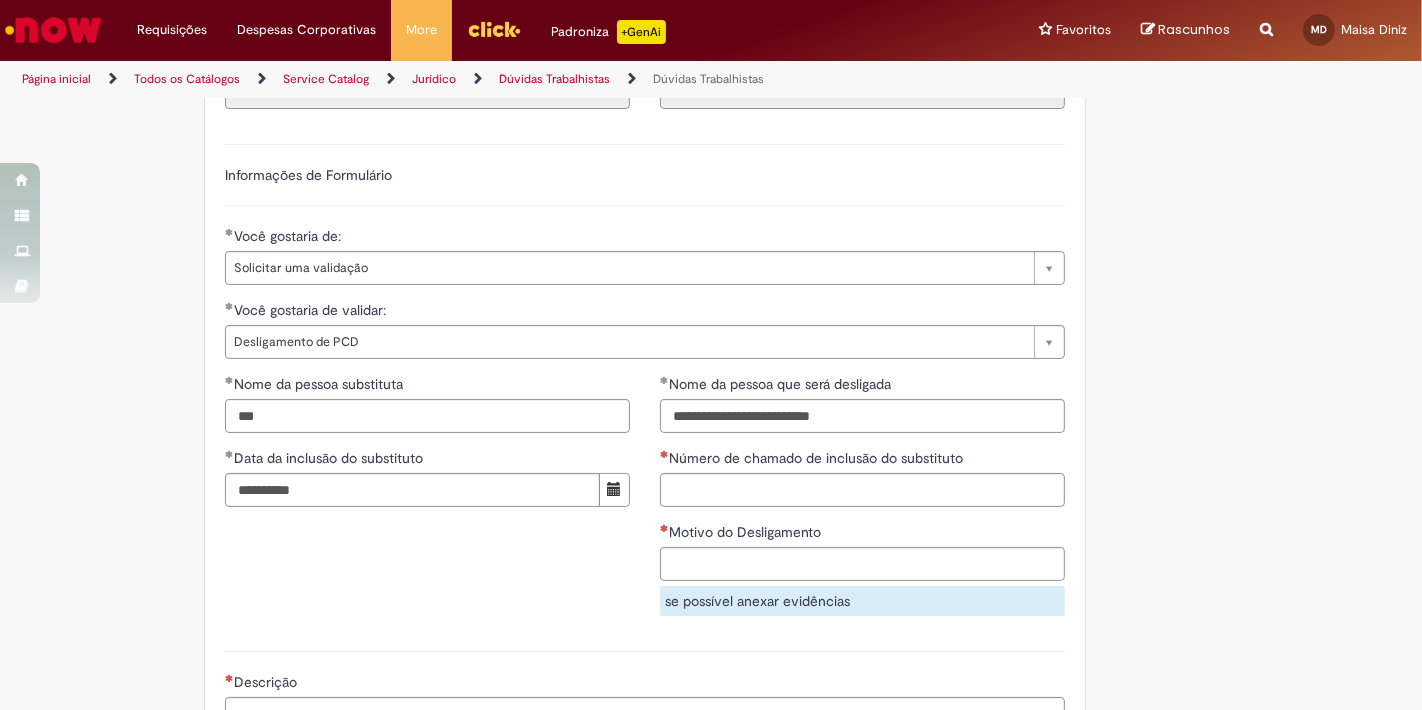 click on "Country Code ** Favorecido [NAME]" at bounding box center (711, -32) 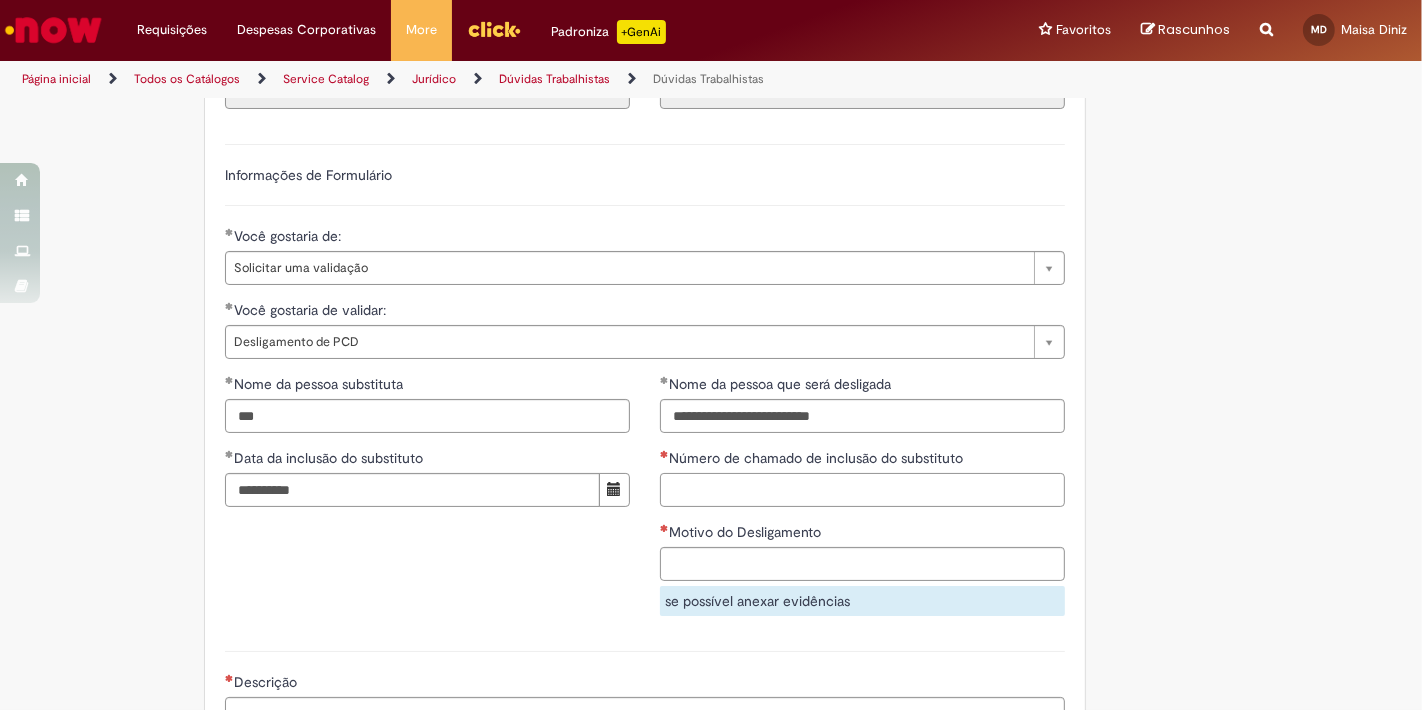 click on "Número de chamado de inclusão do substituto" at bounding box center (862, 490) 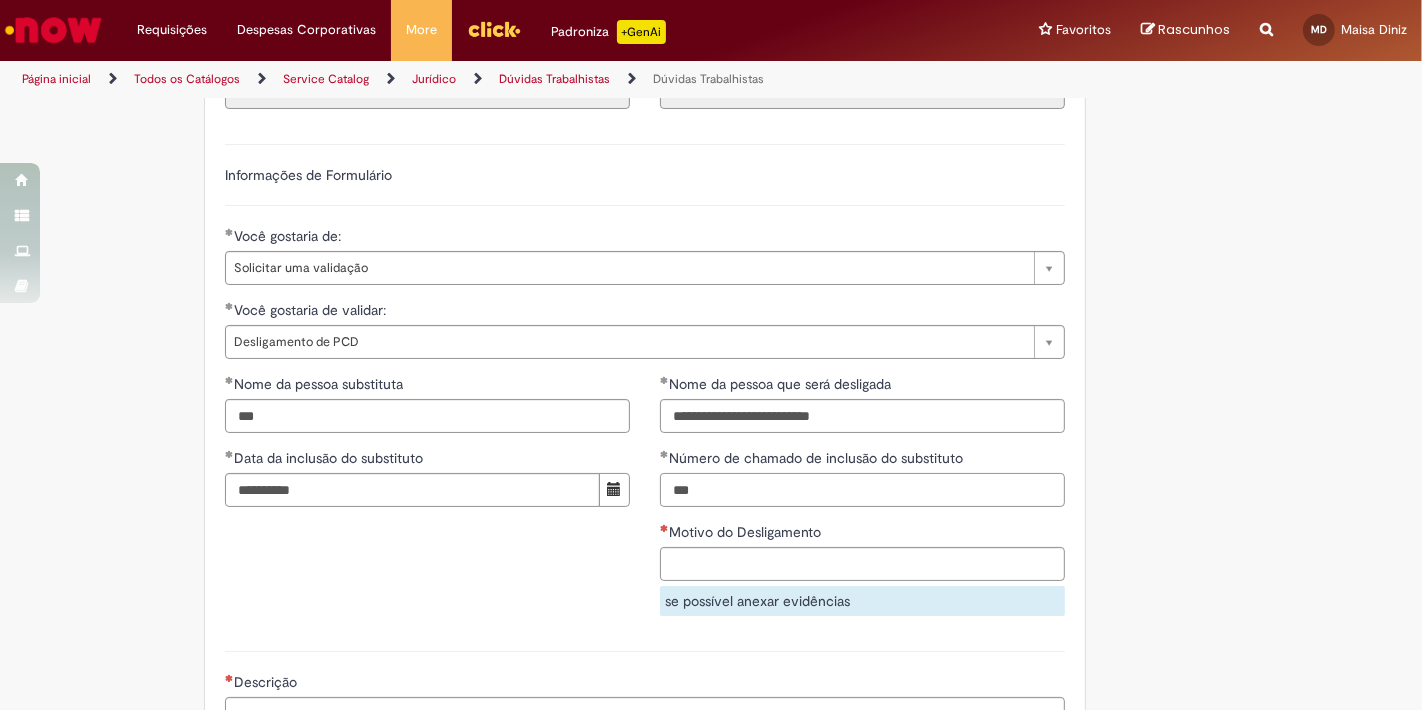 type on "***" 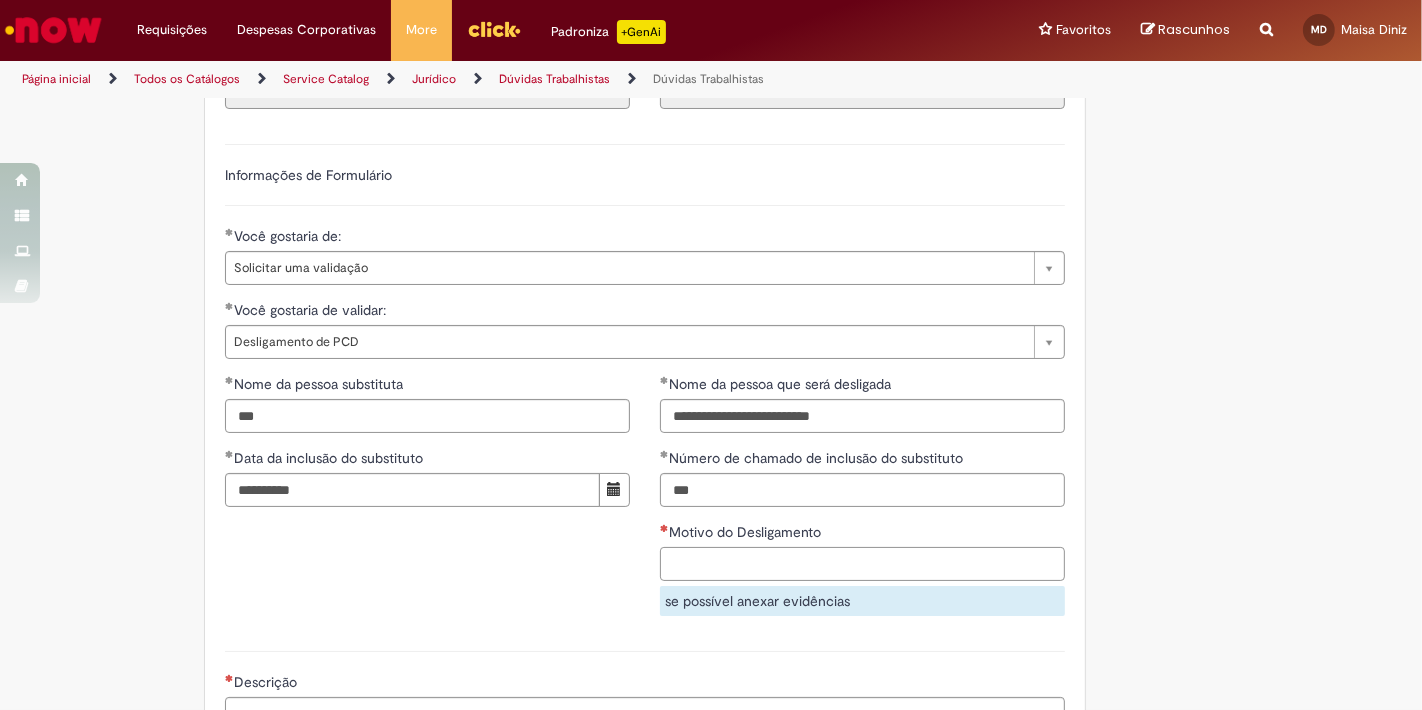 click on "Motivo do Desligamento" at bounding box center [862, 564] 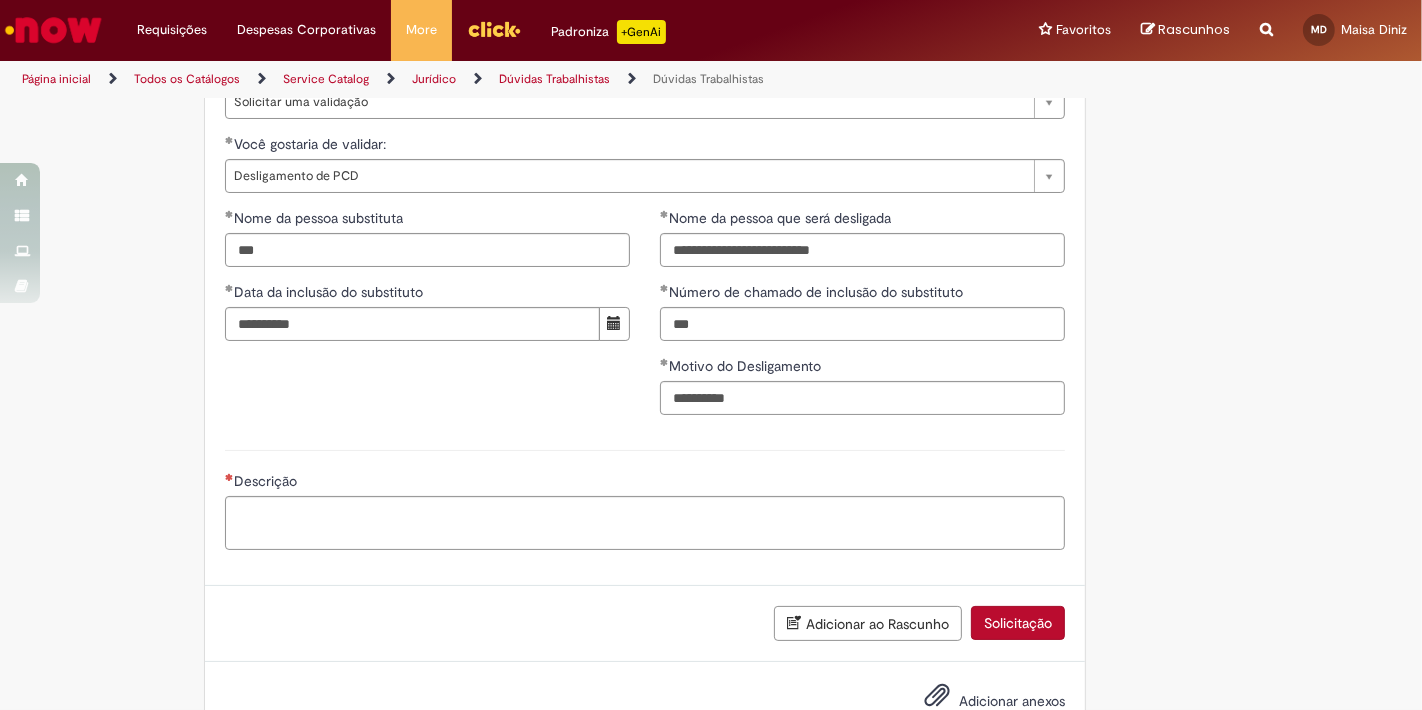 scroll, scrollTop: 1322, scrollLeft: 0, axis: vertical 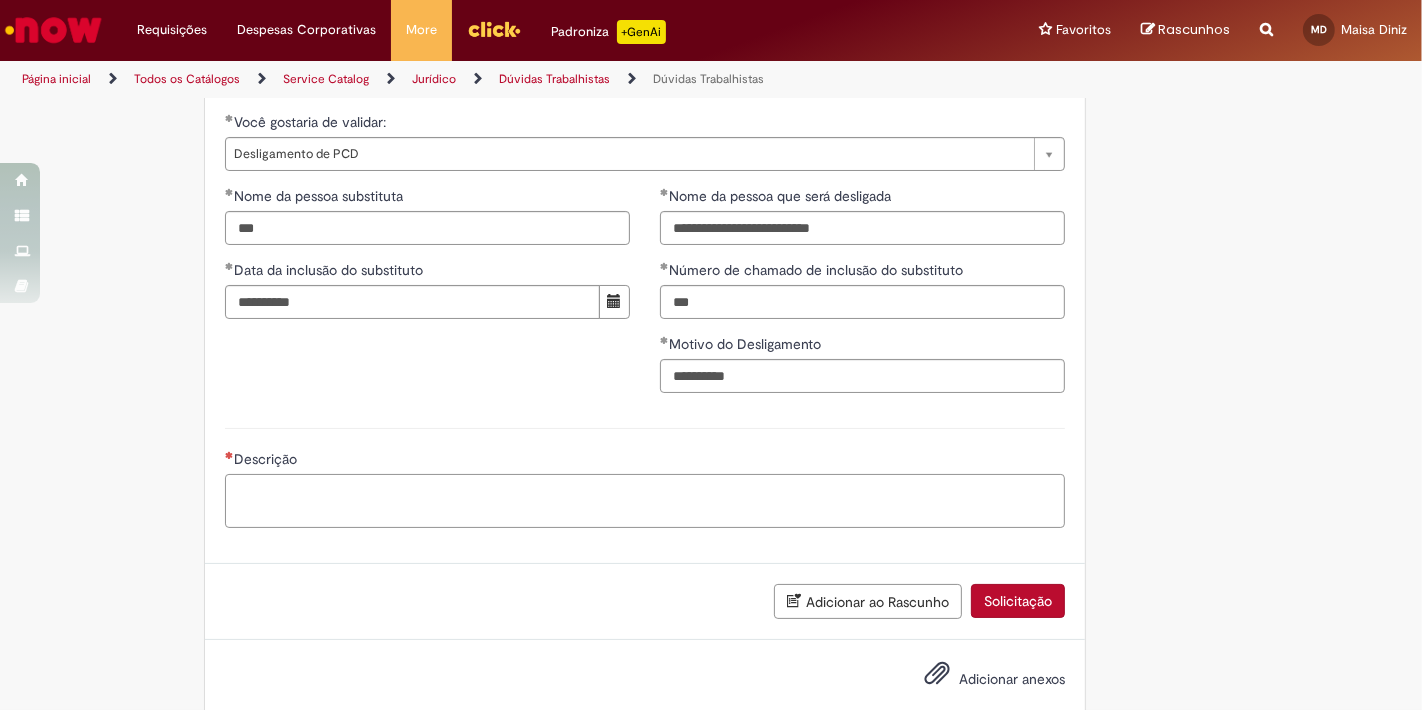 click on "Descrição" at bounding box center (645, 500) 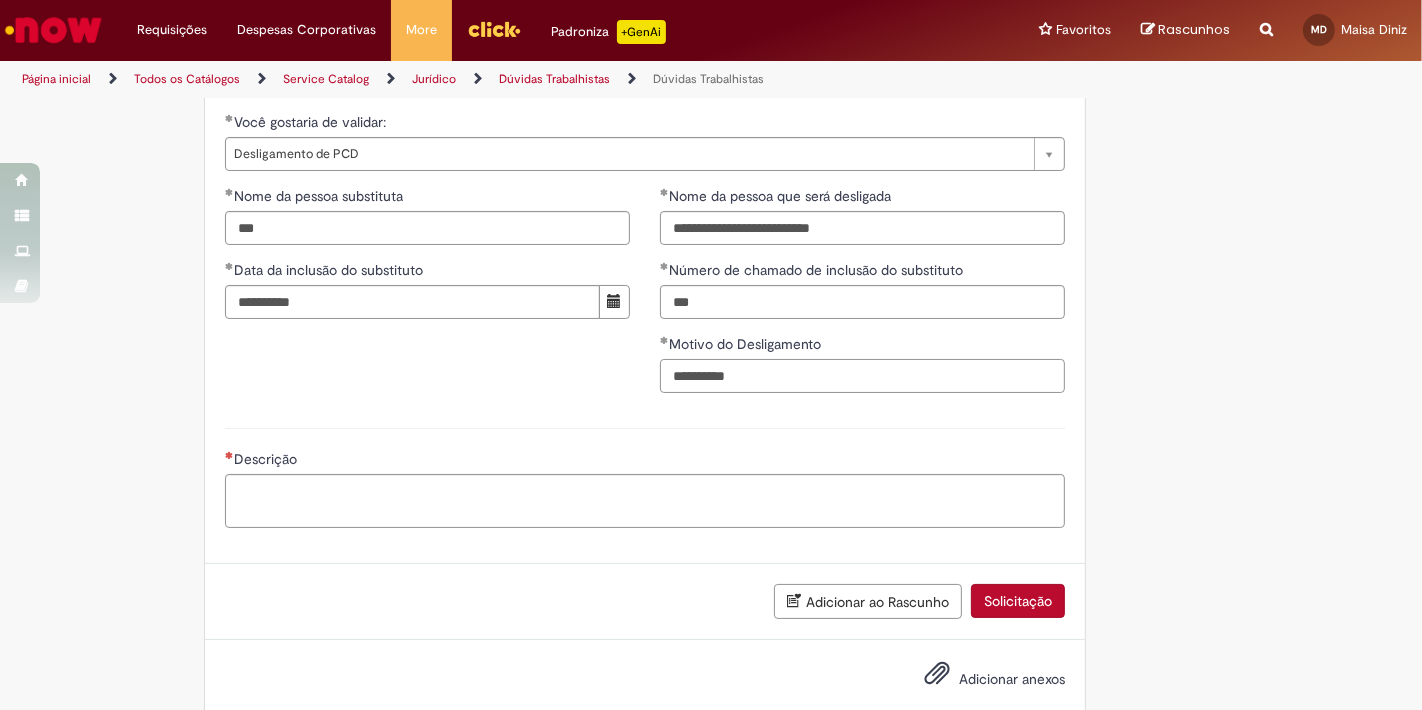 click on "**********" at bounding box center [862, 376] 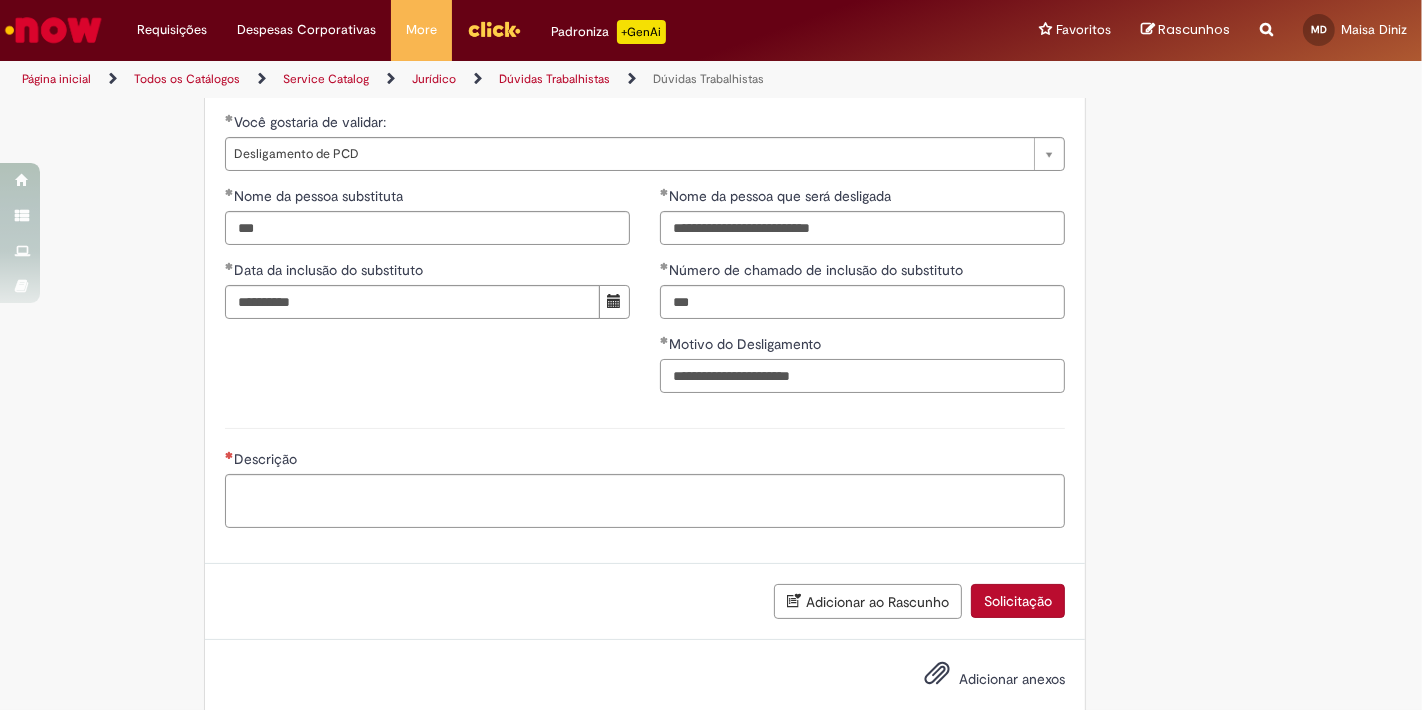 type on "**********" 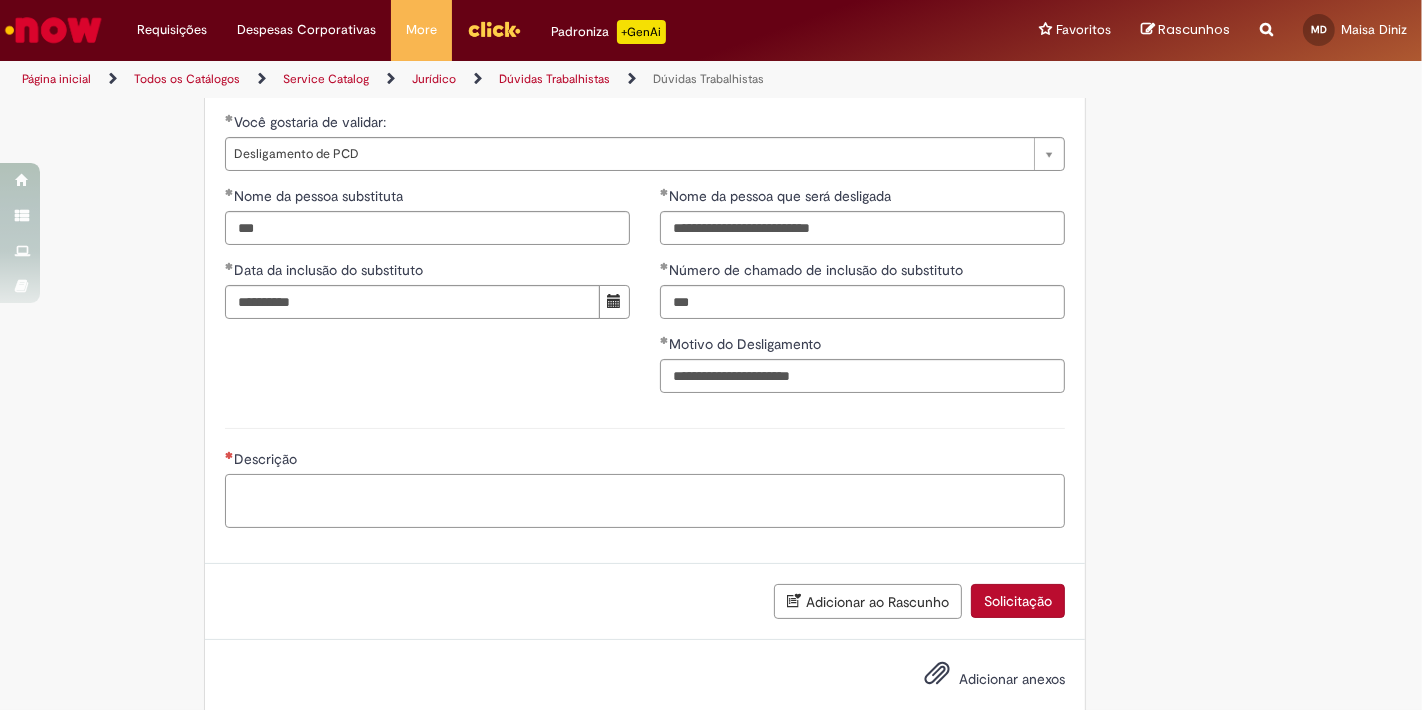click on "Descrição" at bounding box center (645, 500) 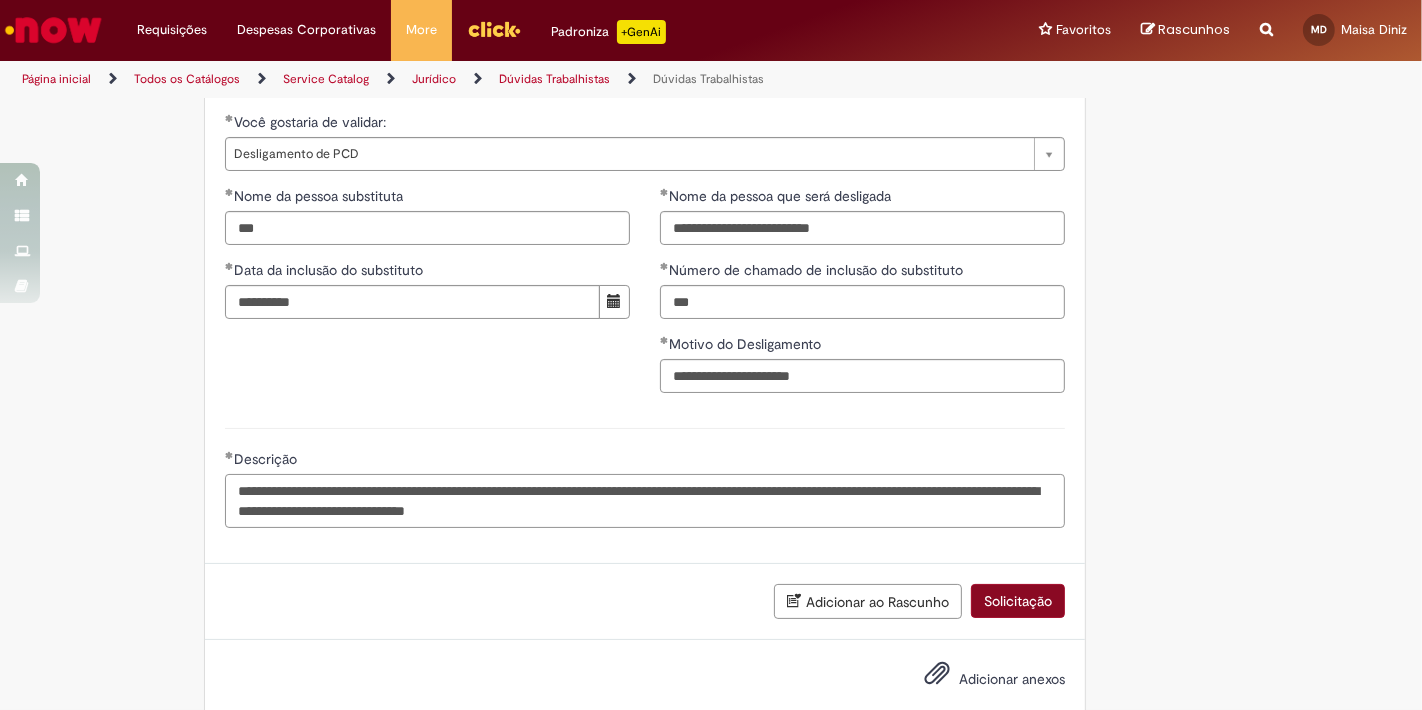 type on "**********" 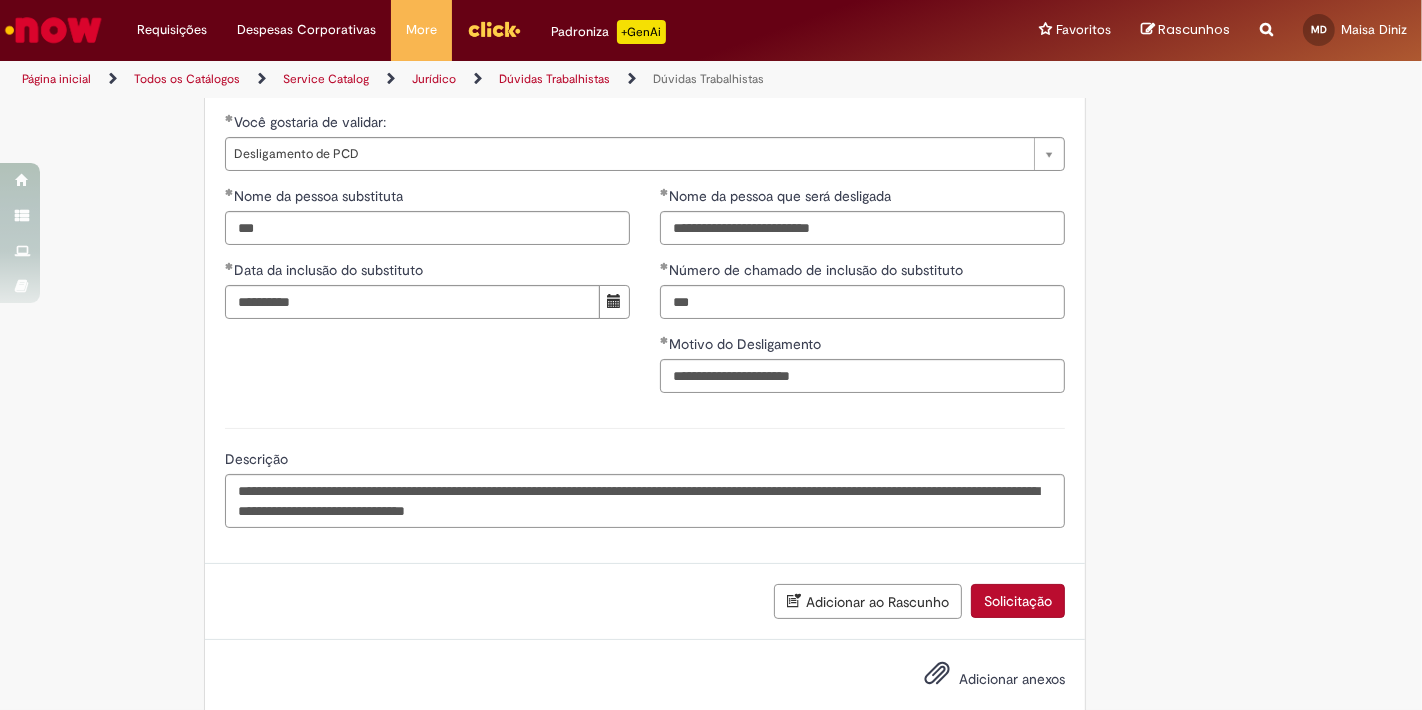 click on "Solicitação" at bounding box center (1018, 601) 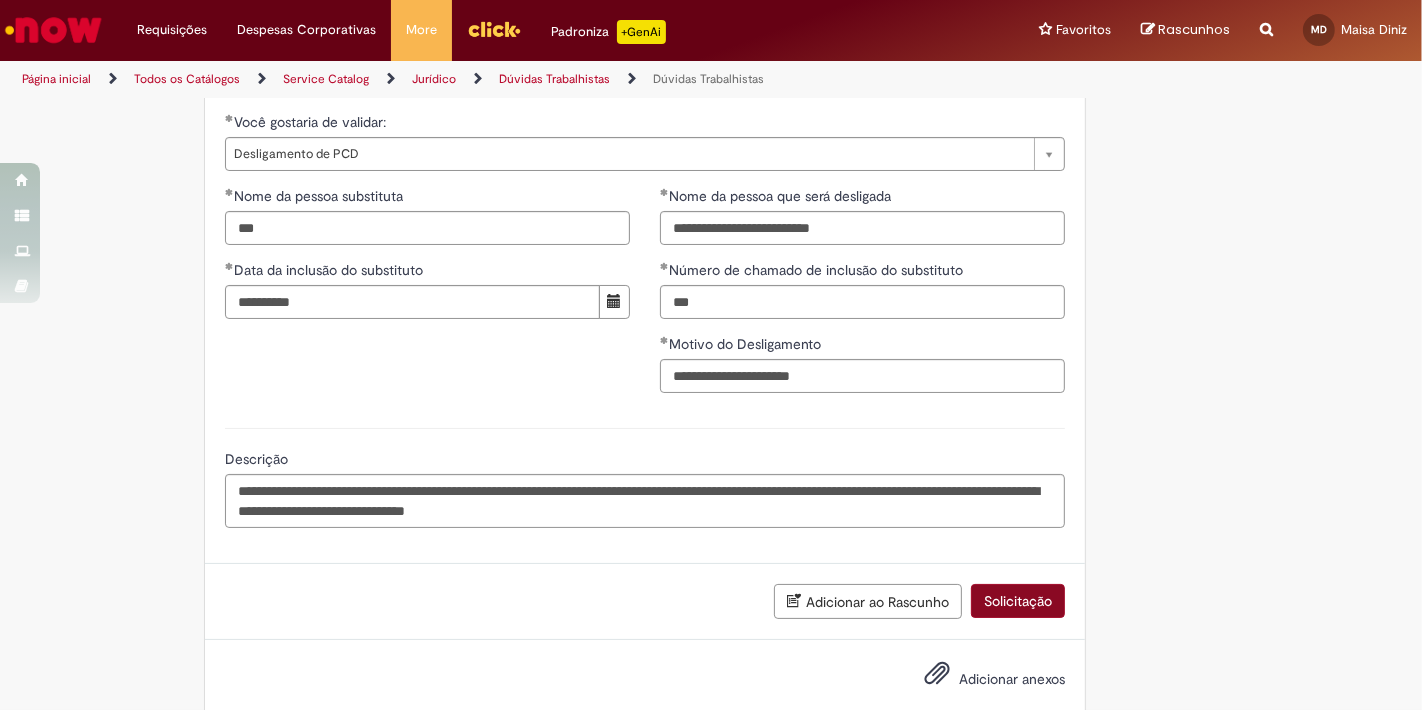 scroll, scrollTop: 1311, scrollLeft: 0, axis: vertical 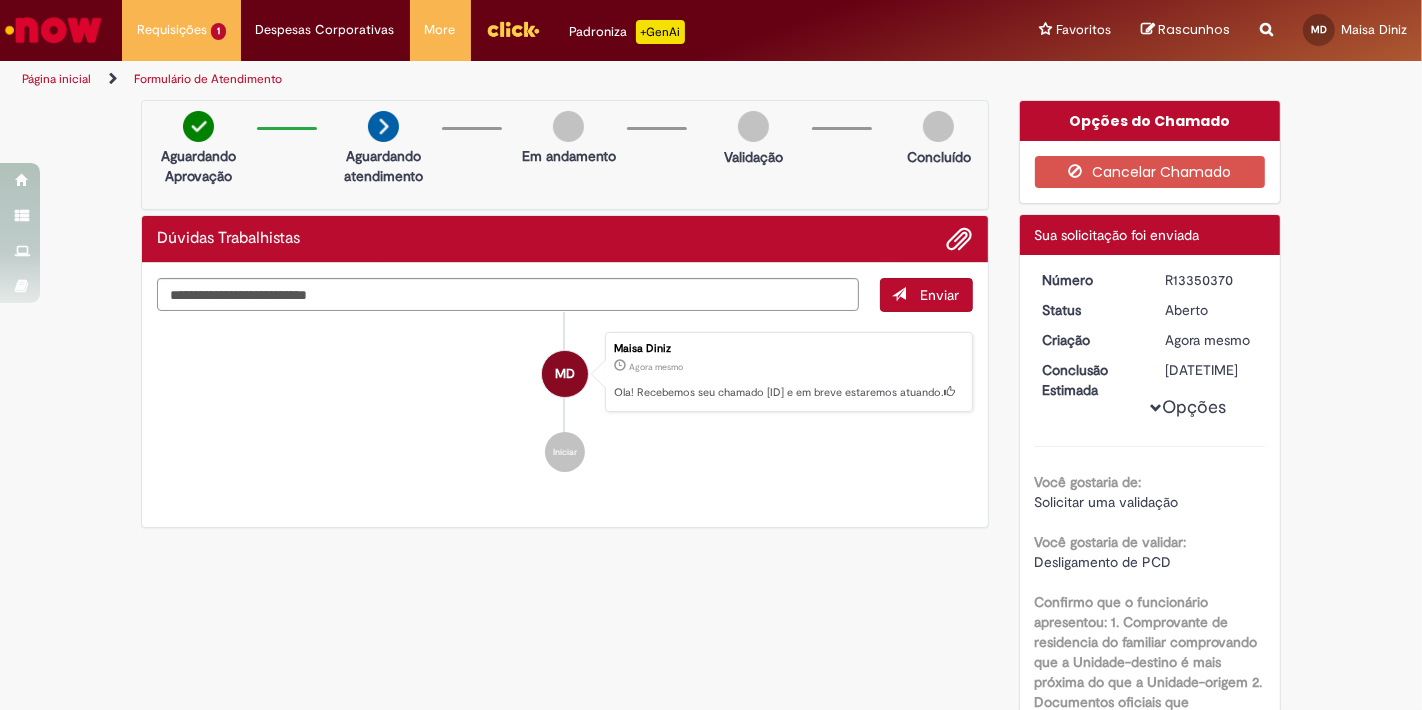 drag, startPoint x: 1227, startPoint y: 282, endPoint x: 1145, endPoint y: 281, distance: 82.006096 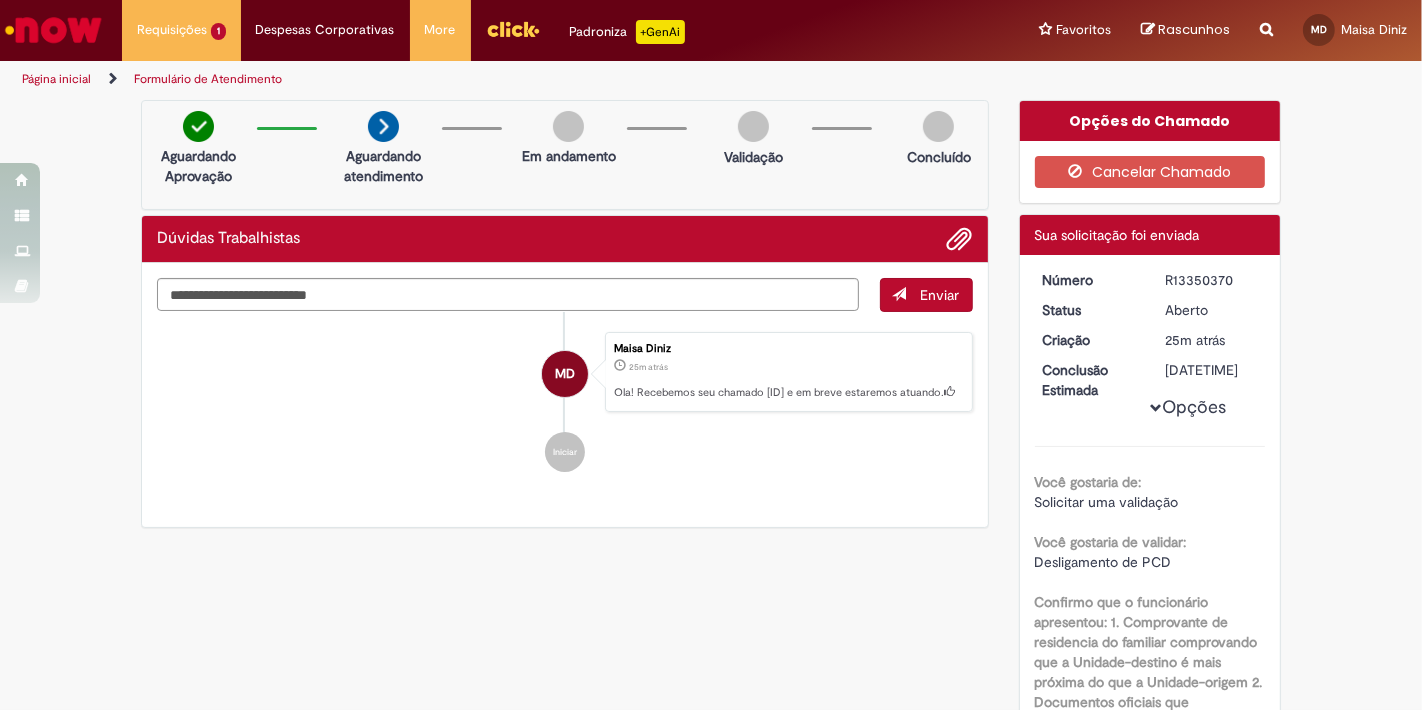 click on "Reportar problema
Artigos
Não encontrou base de conhecimento
Catálogo
Não foram encontradas ofertas
Comunidade
Nenhum resultado encontrado na comunidade" at bounding box center (1266, 30) 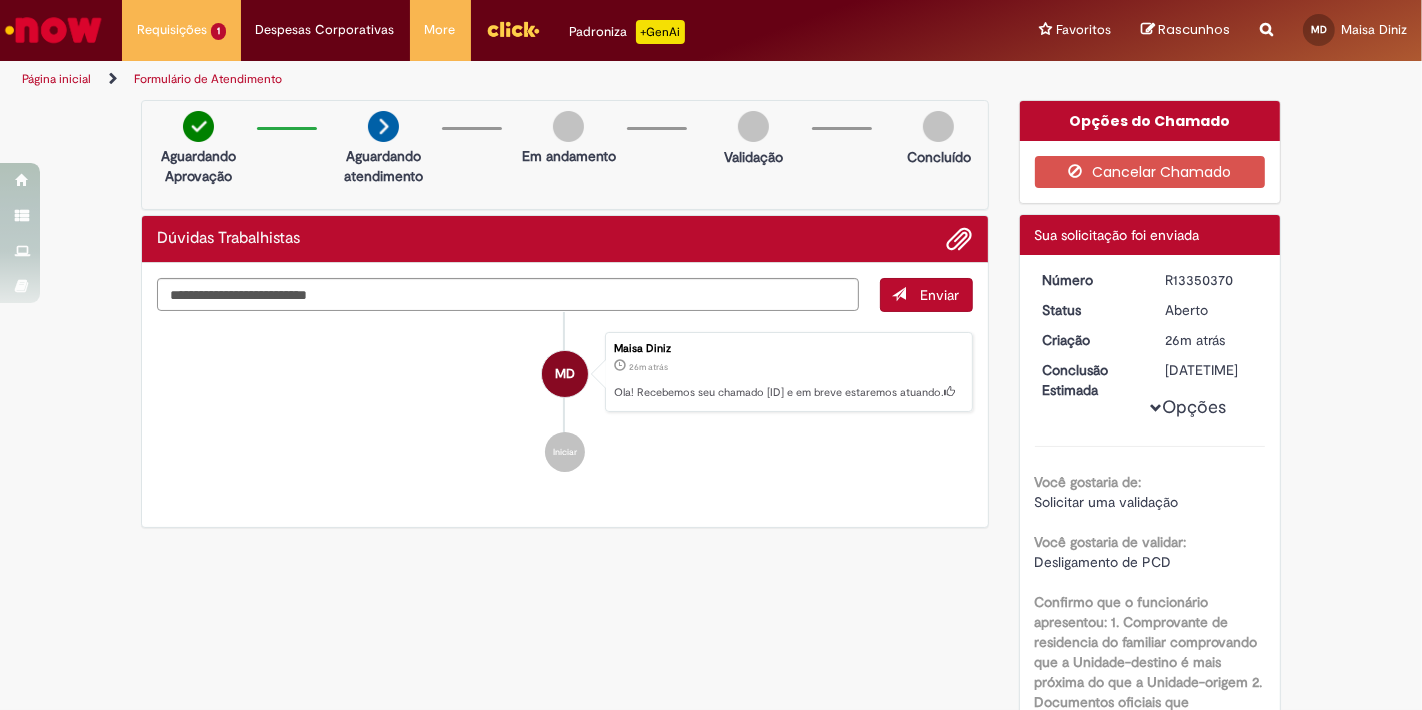 click at bounding box center (1266, 18) 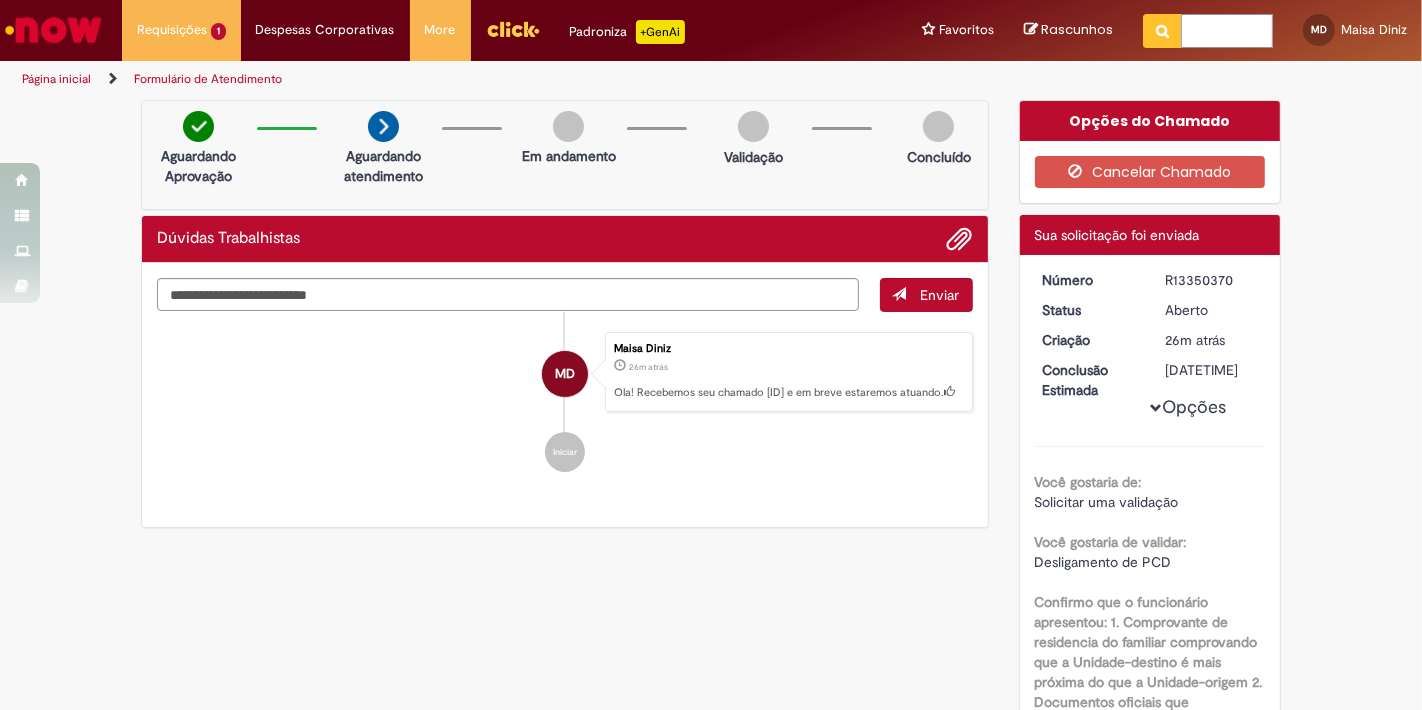 click at bounding box center [1227, 31] 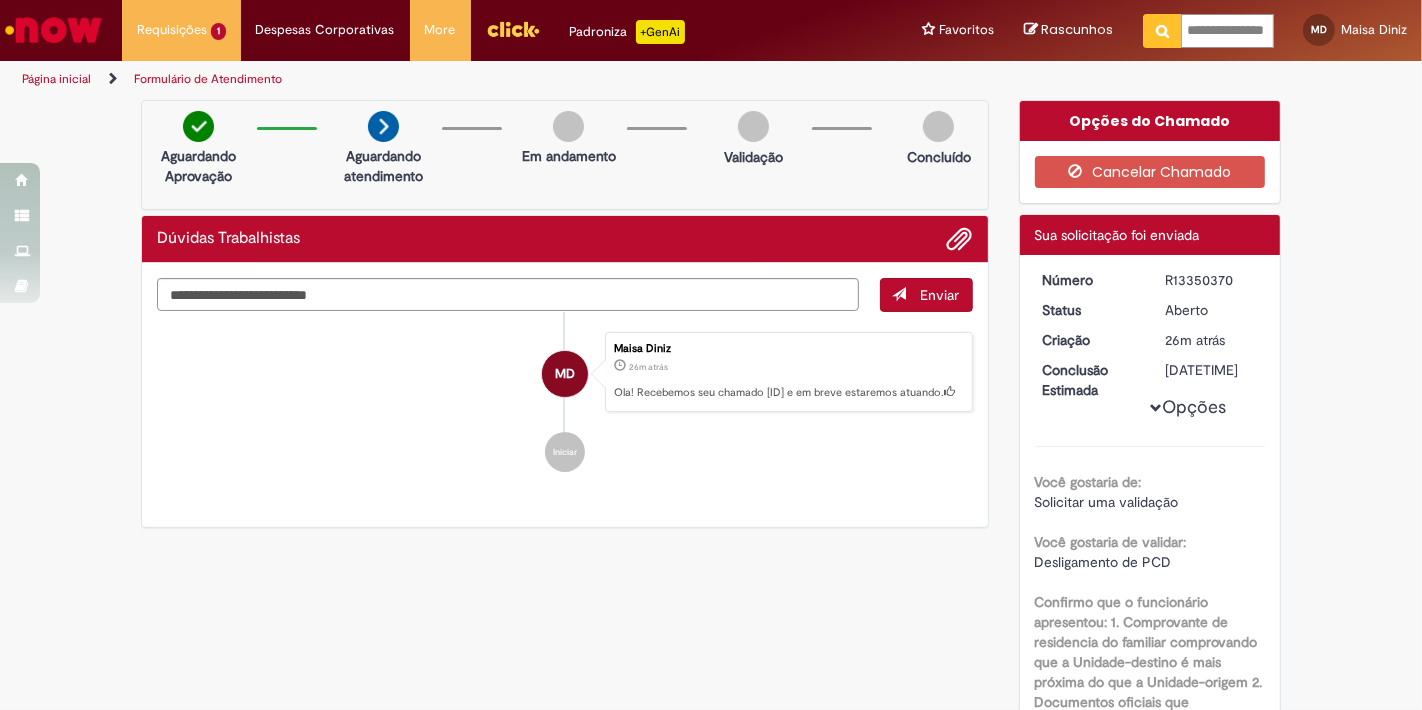 scroll, scrollTop: 0, scrollLeft: 11, axis: horizontal 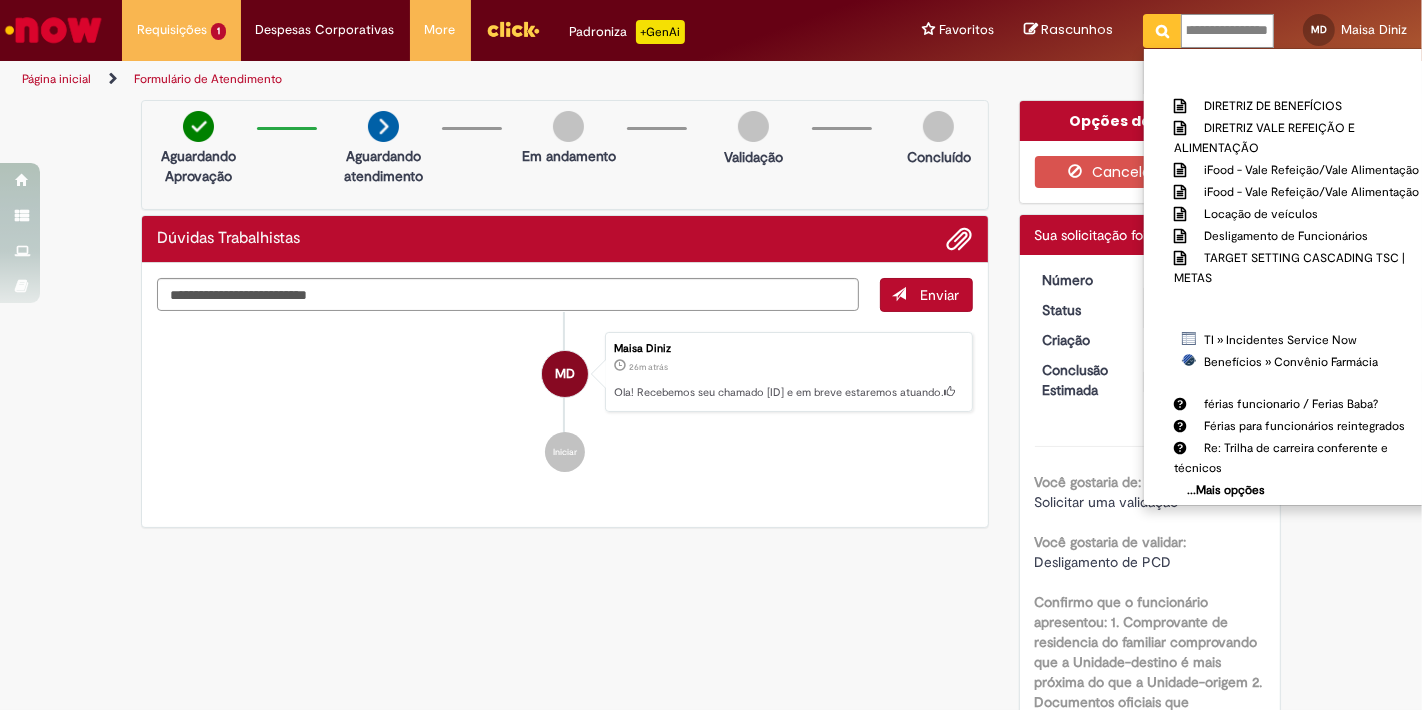 type on "**********" 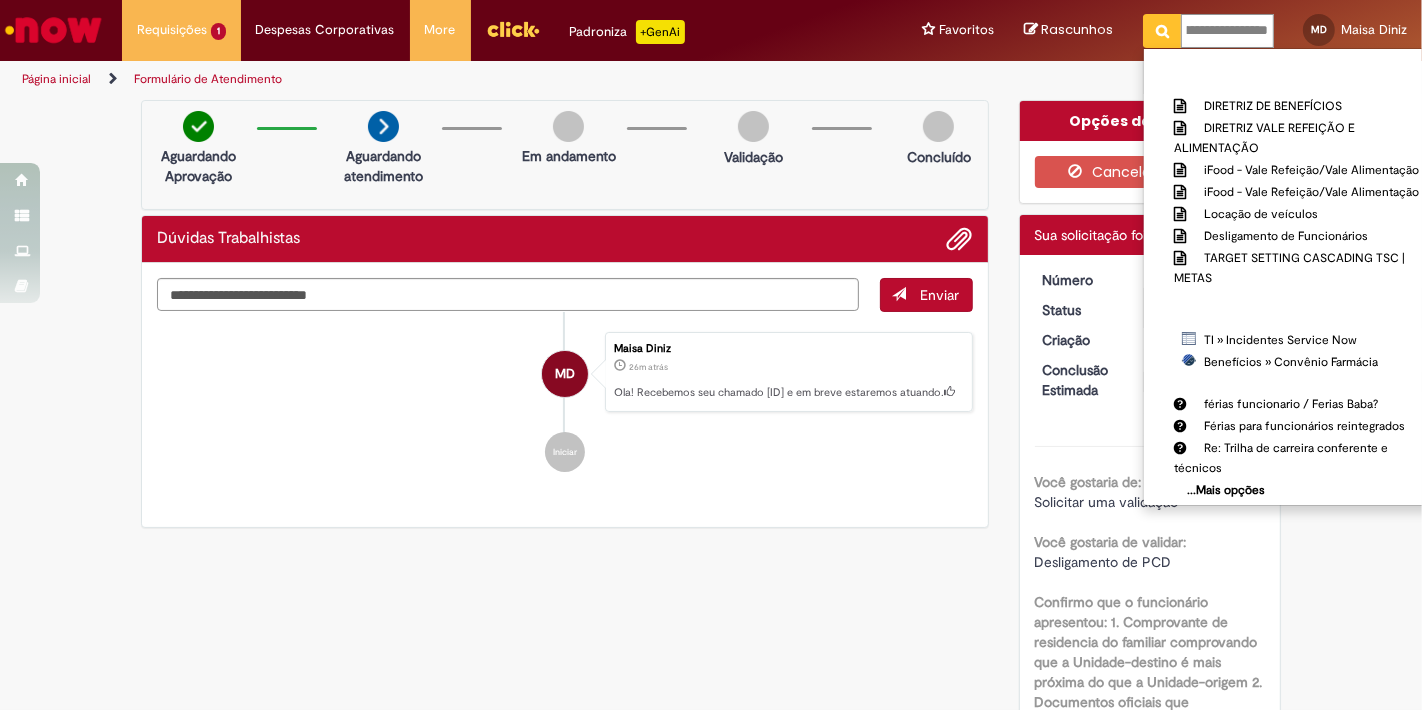 scroll, scrollTop: 0, scrollLeft: 28, axis: horizontal 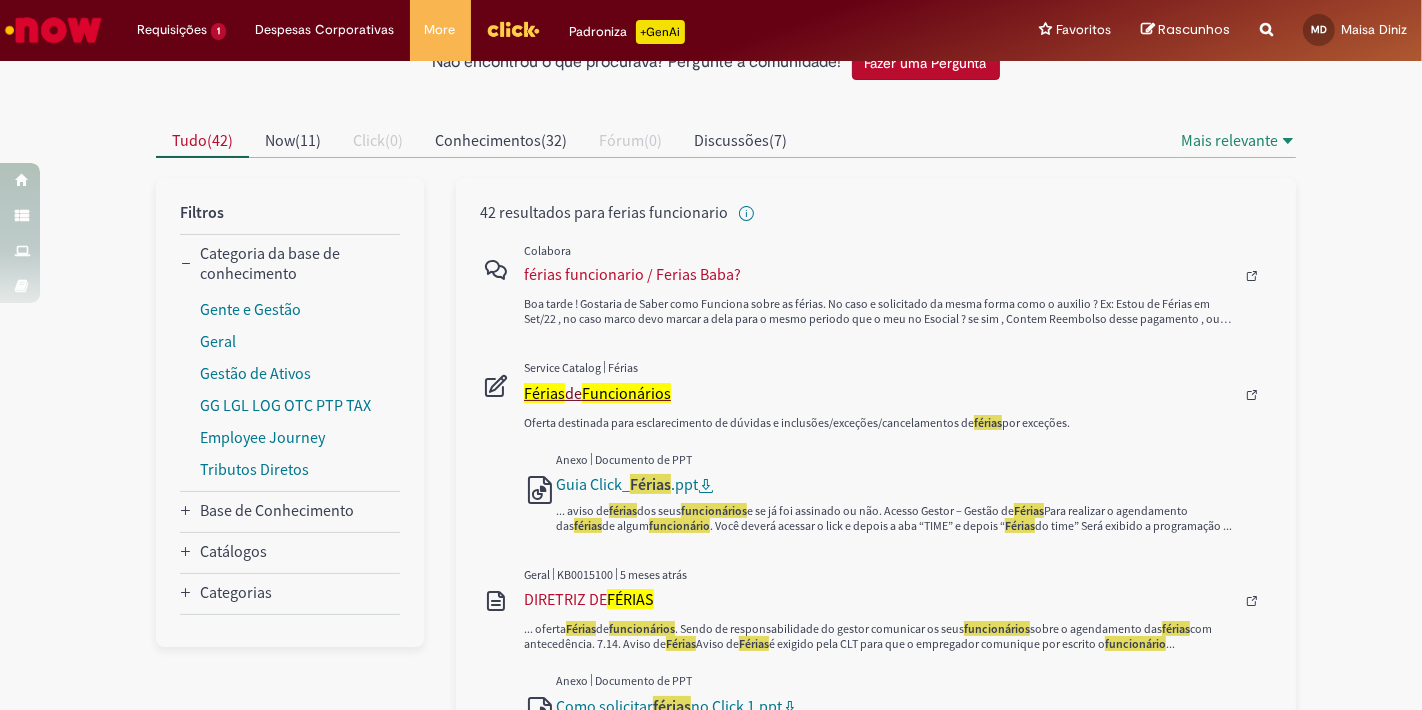 click on "Funcionários" at bounding box center (626, 393) 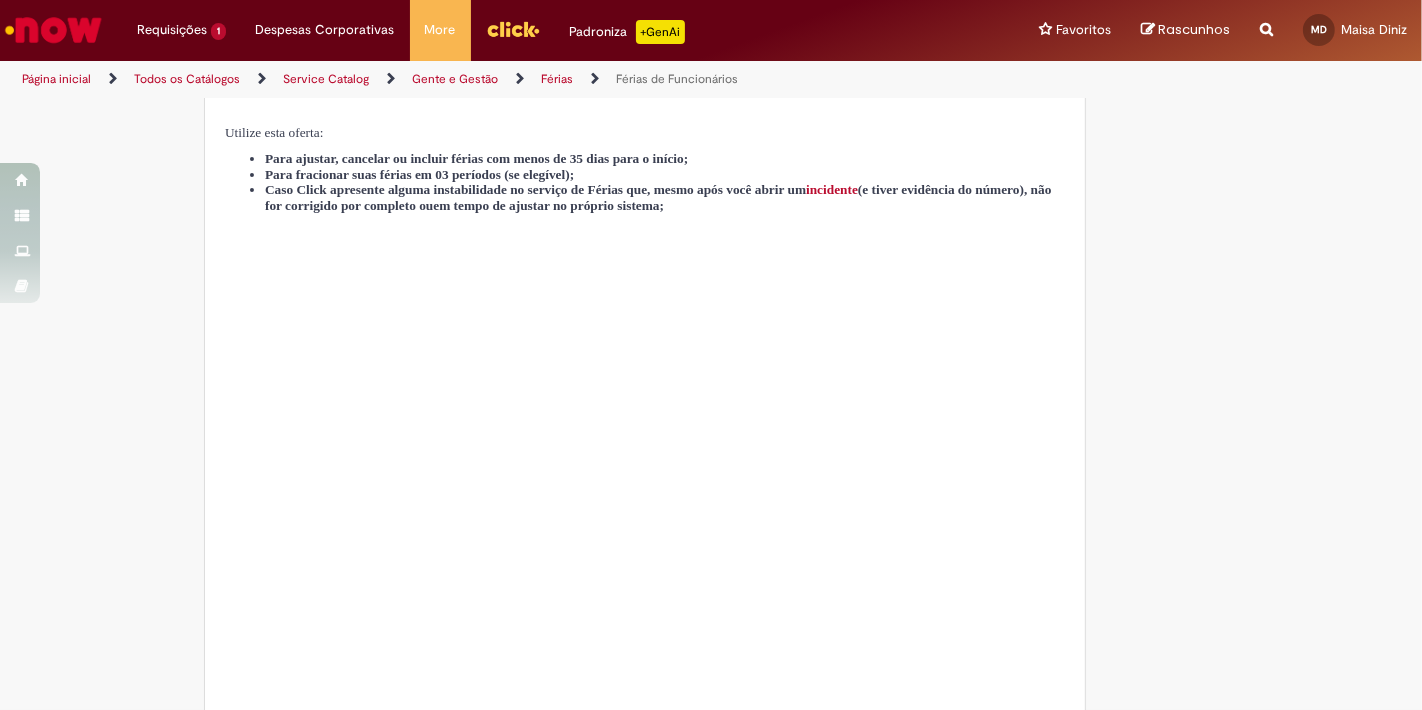type on "********" 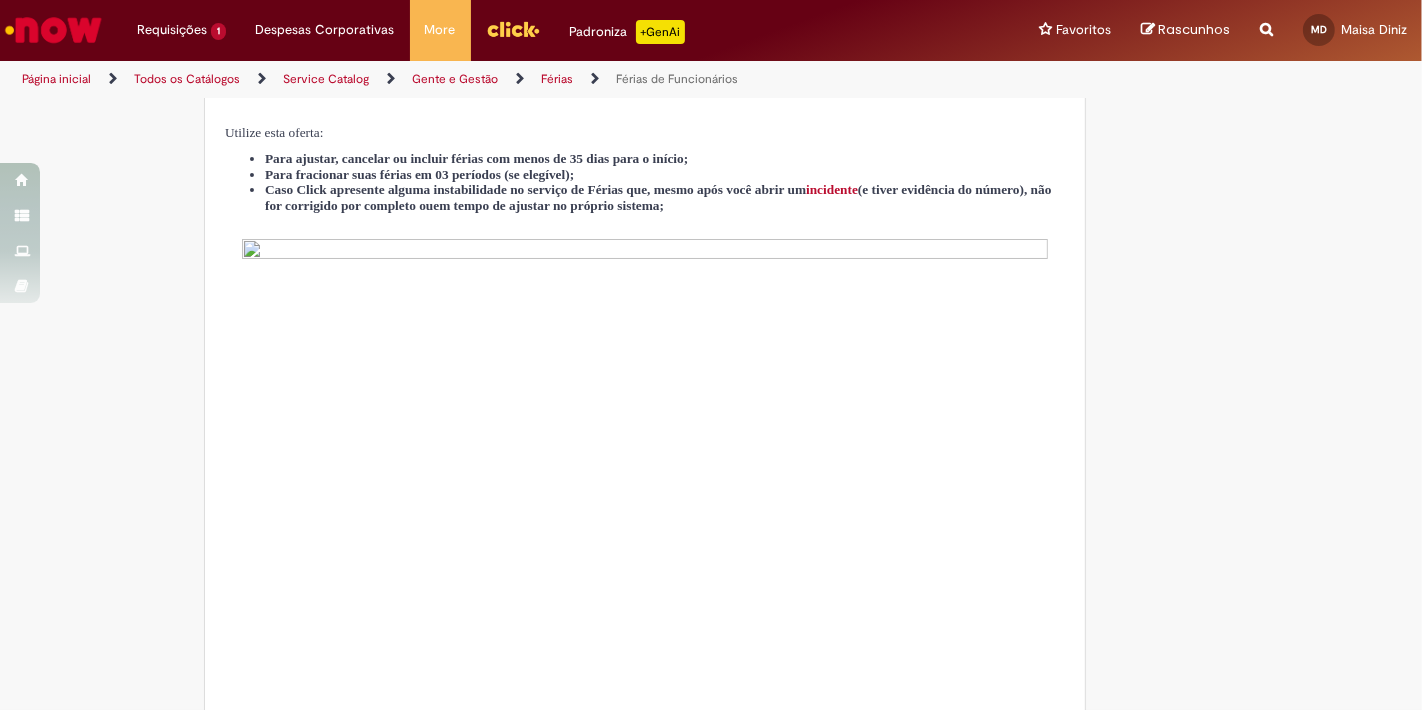 type on "**********" 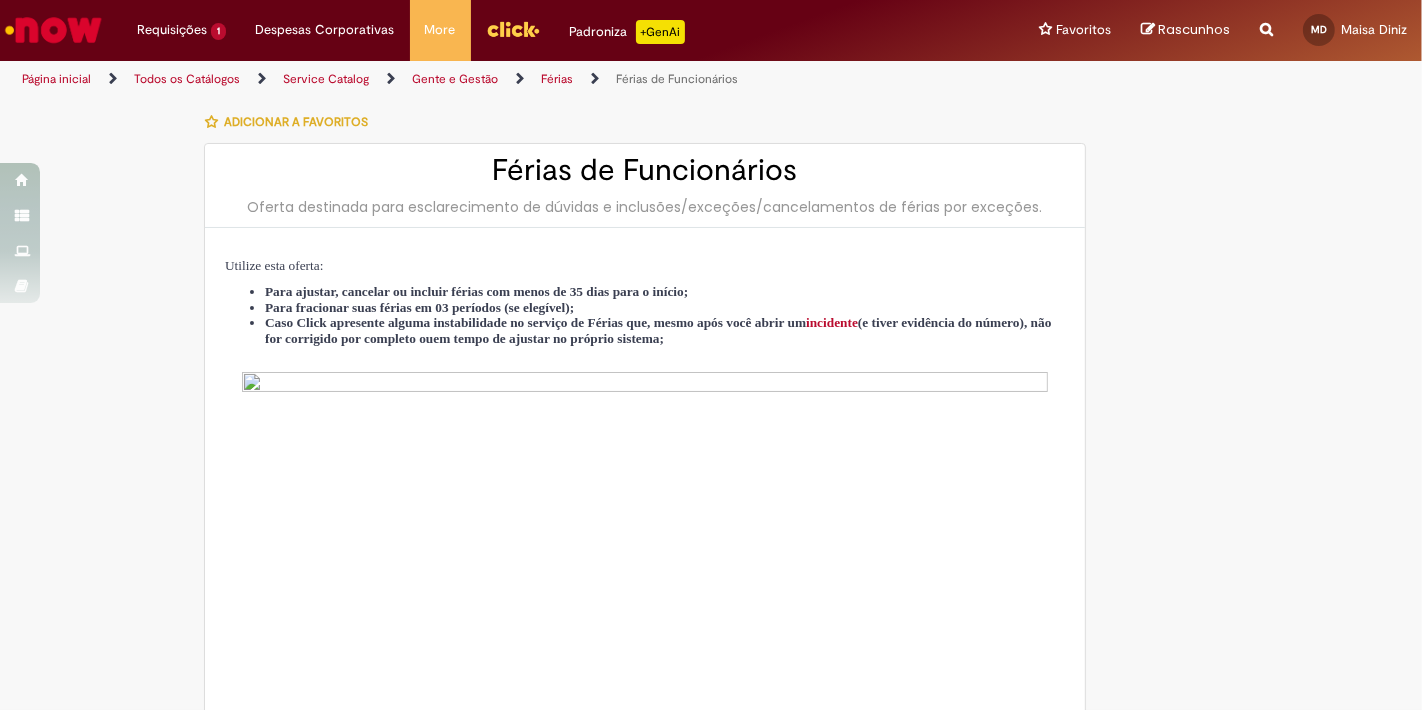 type on "**********" 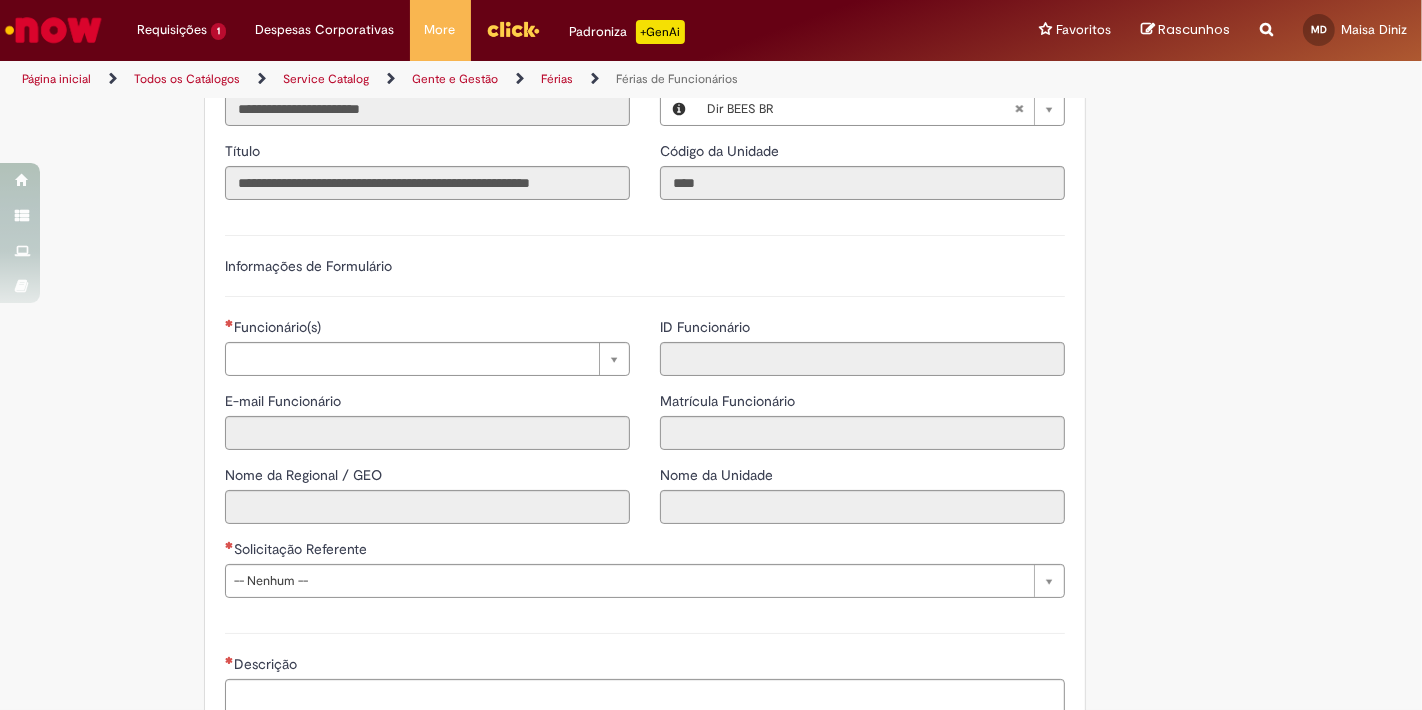 scroll, scrollTop: 1244, scrollLeft: 0, axis: vertical 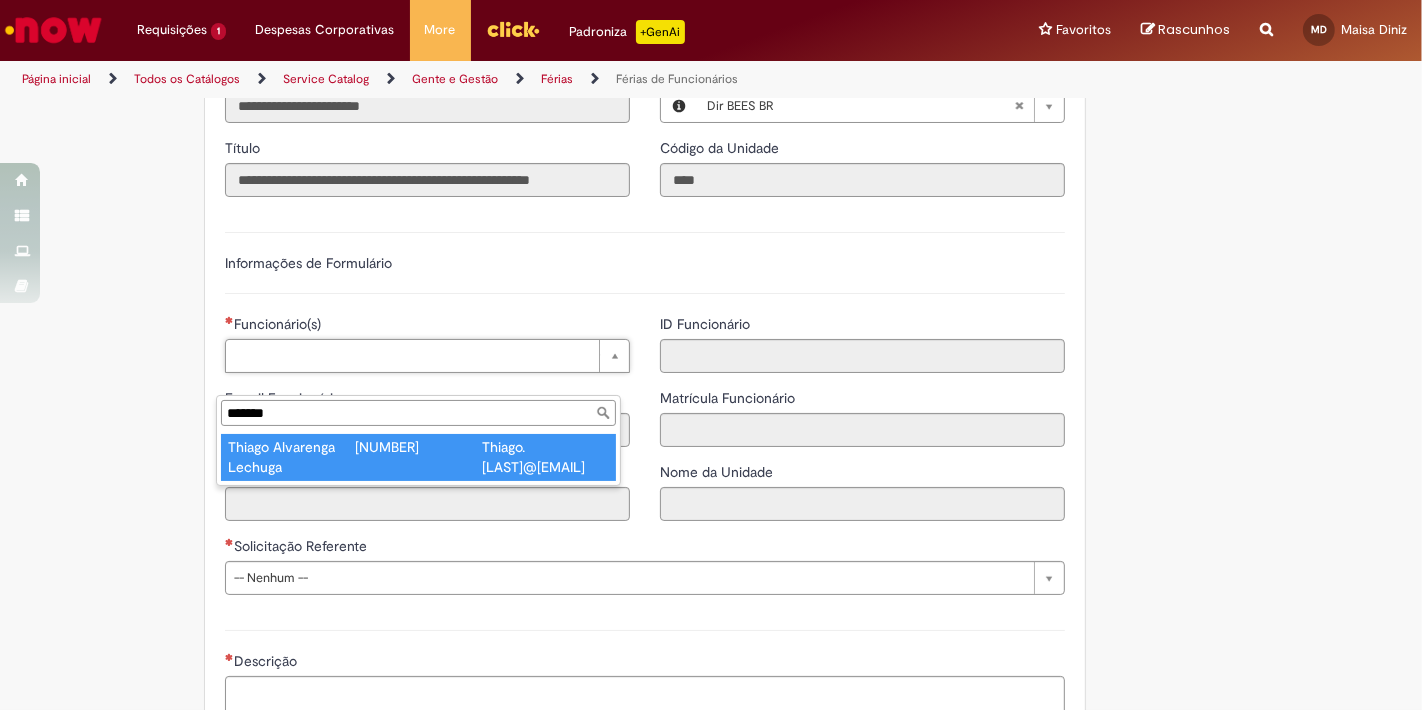 type on "*******" 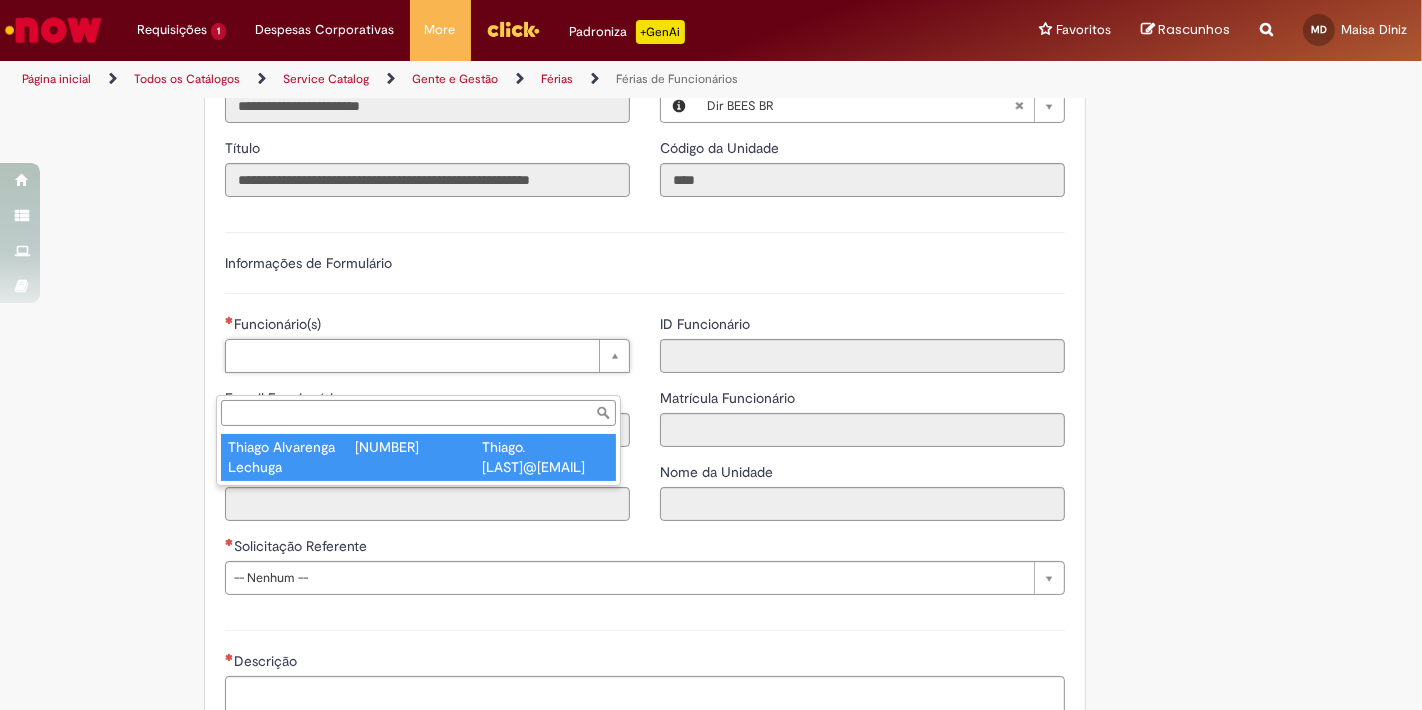 type on "**********" 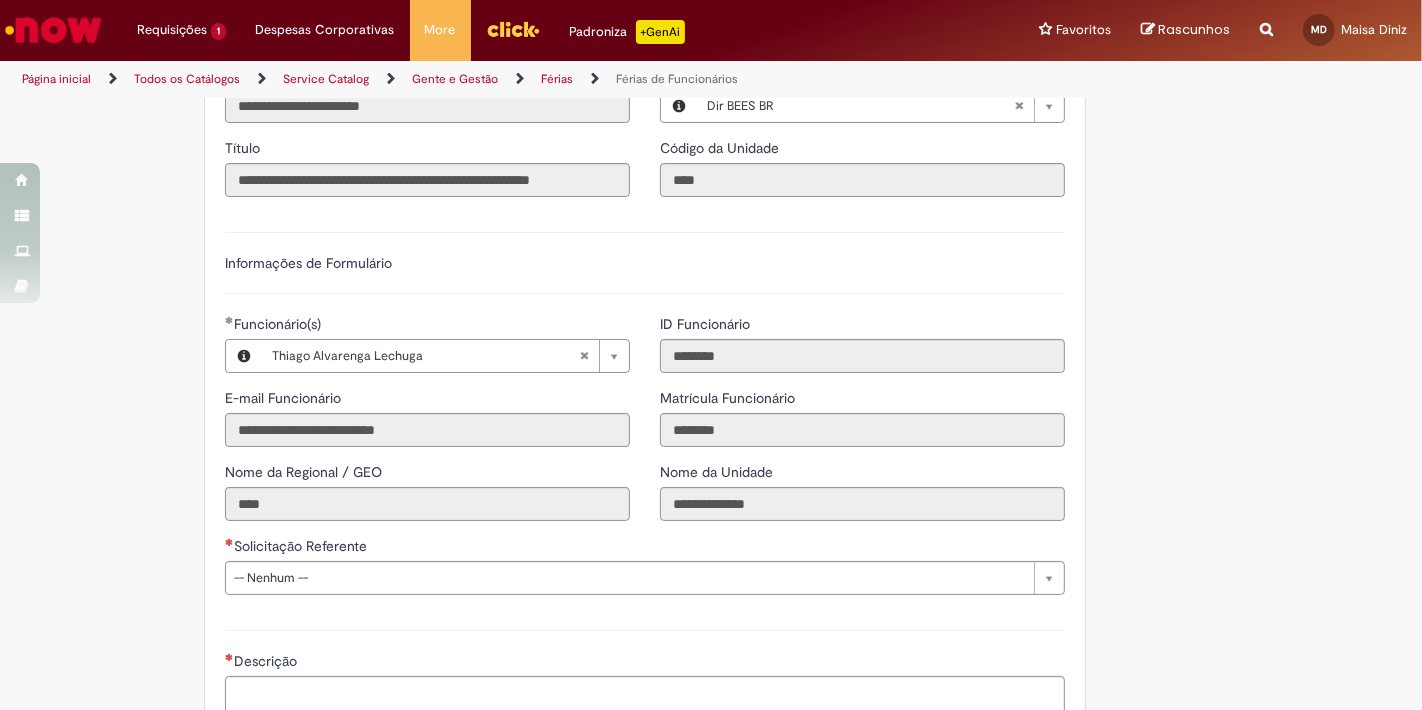click on "Tire dúvidas com LupiAssist    +GenAI
Oi! Eu sou LupiAssist, uma Inteligência Artificial Generativa em constante aprendizado   Meu conteúdo é monitorado para trazer uma melhor experiência
Dúvidas comuns:
Só mais um instante, estou consultando nossas bases de conhecimento  e escrevendo a melhor resposta pra você!
Title
Lorem ipsum dolor sit amet    Fazer uma nova pergunta
Gerei esta resposta utilizando IA Generativa em conjunto com os nossos padrões. Em caso de divergência, os documentos oficiais prevalecerão.
Saiba mais em:
Ou ligue para:
E aí, te ajudei?
Sim, obrigado!" at bounding box center [711, -7] 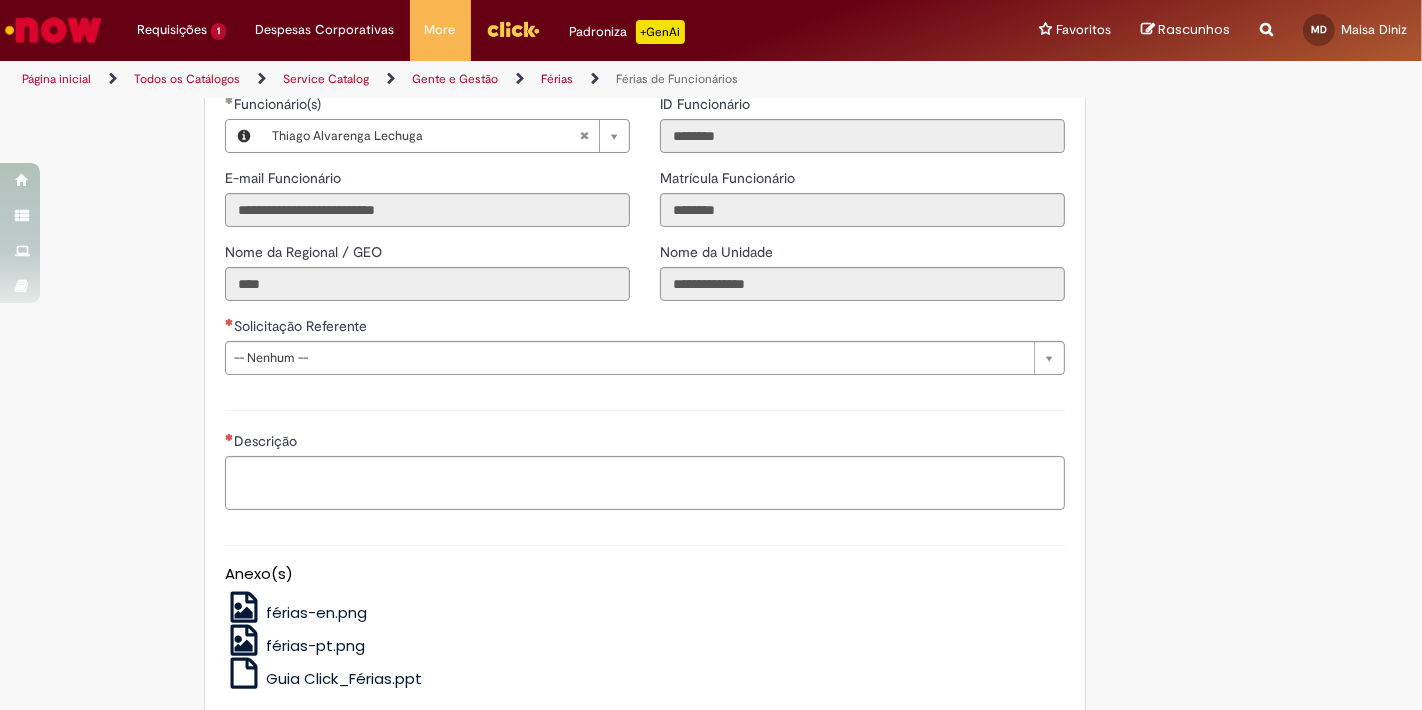scroll, scrollTop: 1466, scrollLeft: 0, axis: vertical 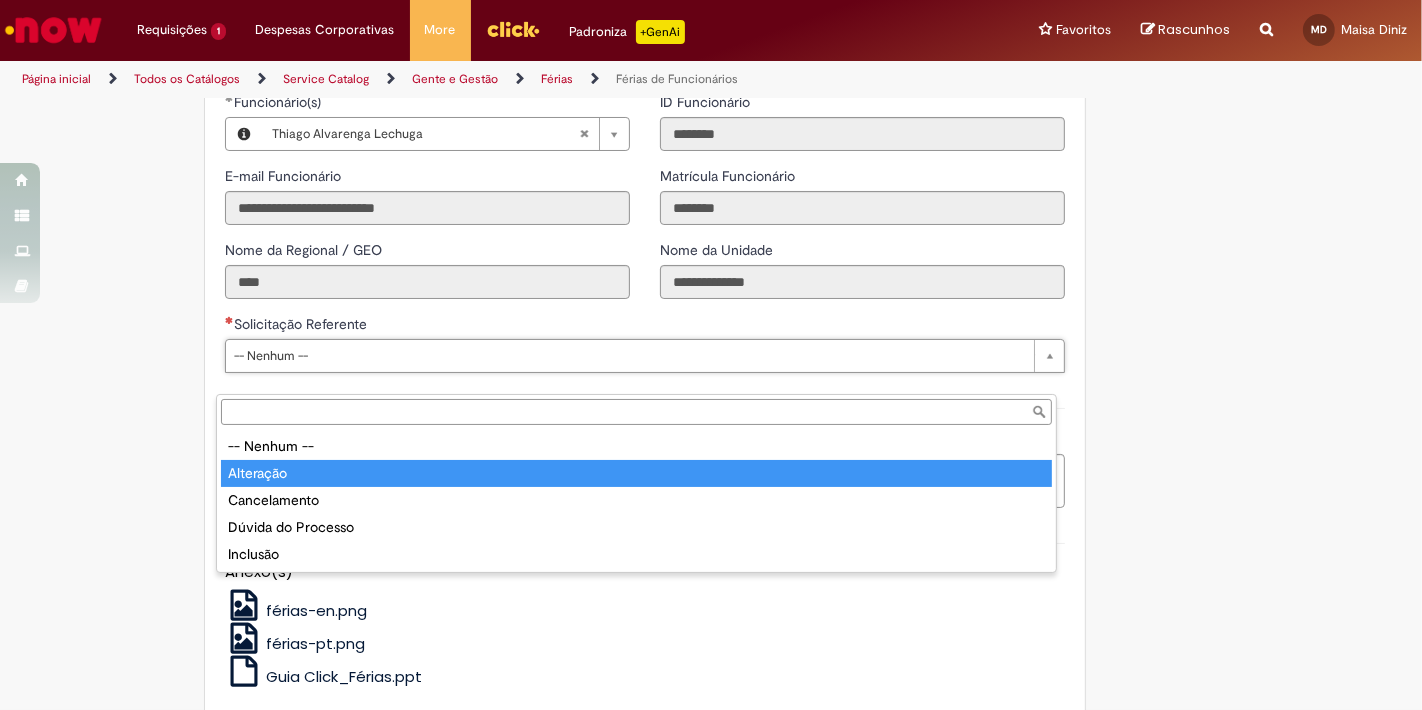 type on "*********" 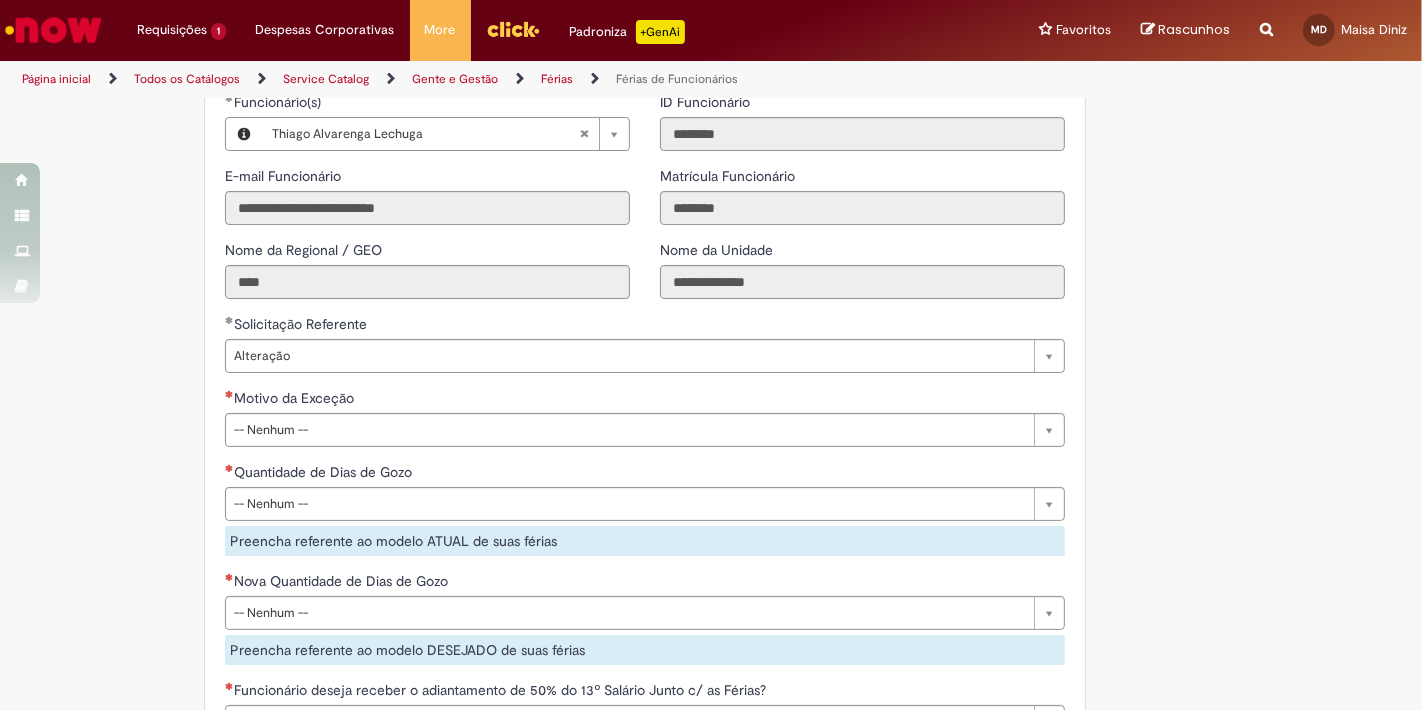click on "Adicionar a Favoritos
Férias de Funcionários
Oferta destinada para esclarecimento de dúvidas e inclusões/exceções/cancelamentos de férias por exceções.
Utilize esta oferta:
Para ajustar, cancelar ou incluir férias com menos de 35 dias para o início;
Para fracionar suas férias em 03 períodos (se elegível);
Caso Click apresente alguma instabilidade no serviço de Férias que, mesmo após você abrir um  incidente  (e tiver evidência do número), não for corrigido por completo ou  em tempo de ajustar no próprio sistema;
> Para incluir, alterar ou cancelar Férias dentro do prazo de 35 dias de antecedência, é só acessar  Portal Click  > Você > Férias; > Para acessar a Diretriz de Férias, basta  clicar aqui
> Ficou com dúvidas sobre Férias via Termo? É só acessar a   FAQ – Fluxo de alteração de férias por exceção no Click  ou abrir chamado na oferta  ." at bounding box center [613, -47] 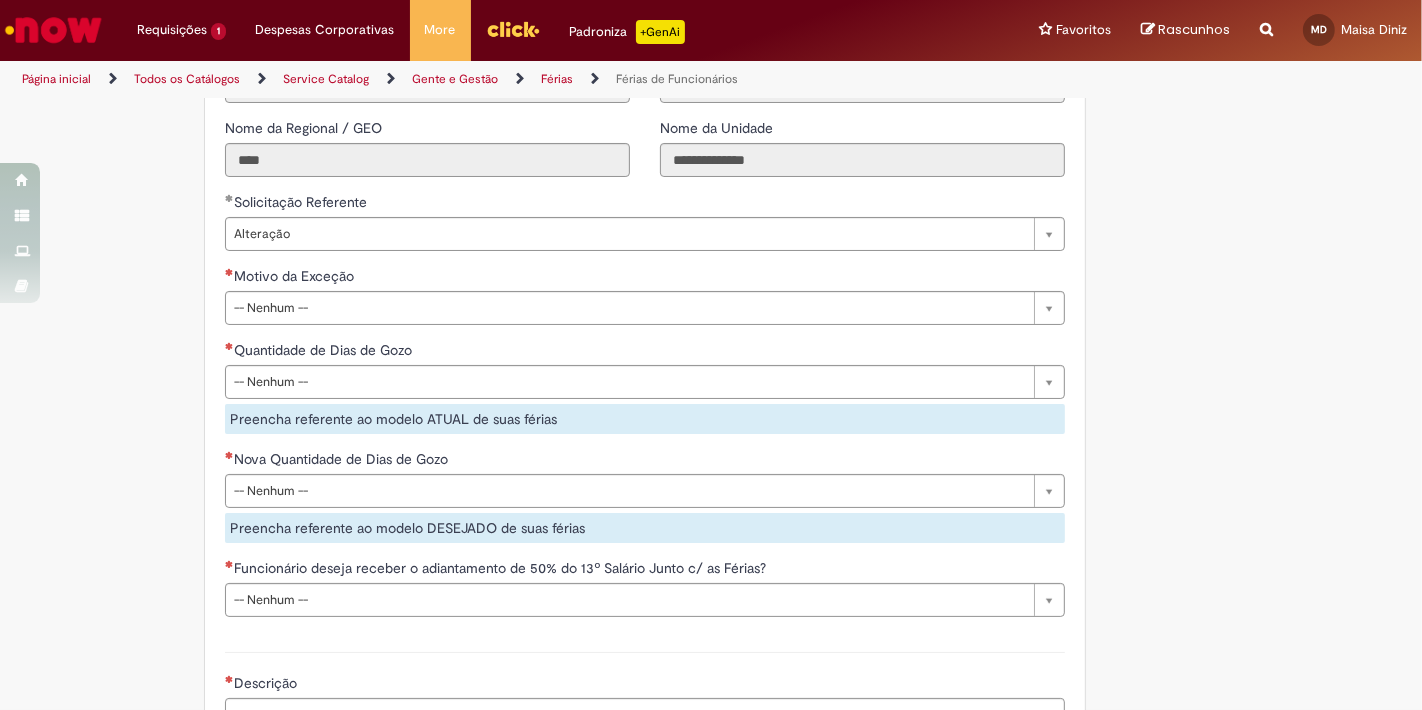 scroll, scrollTop: 1600, scrollLeft: 0, axis: vertical 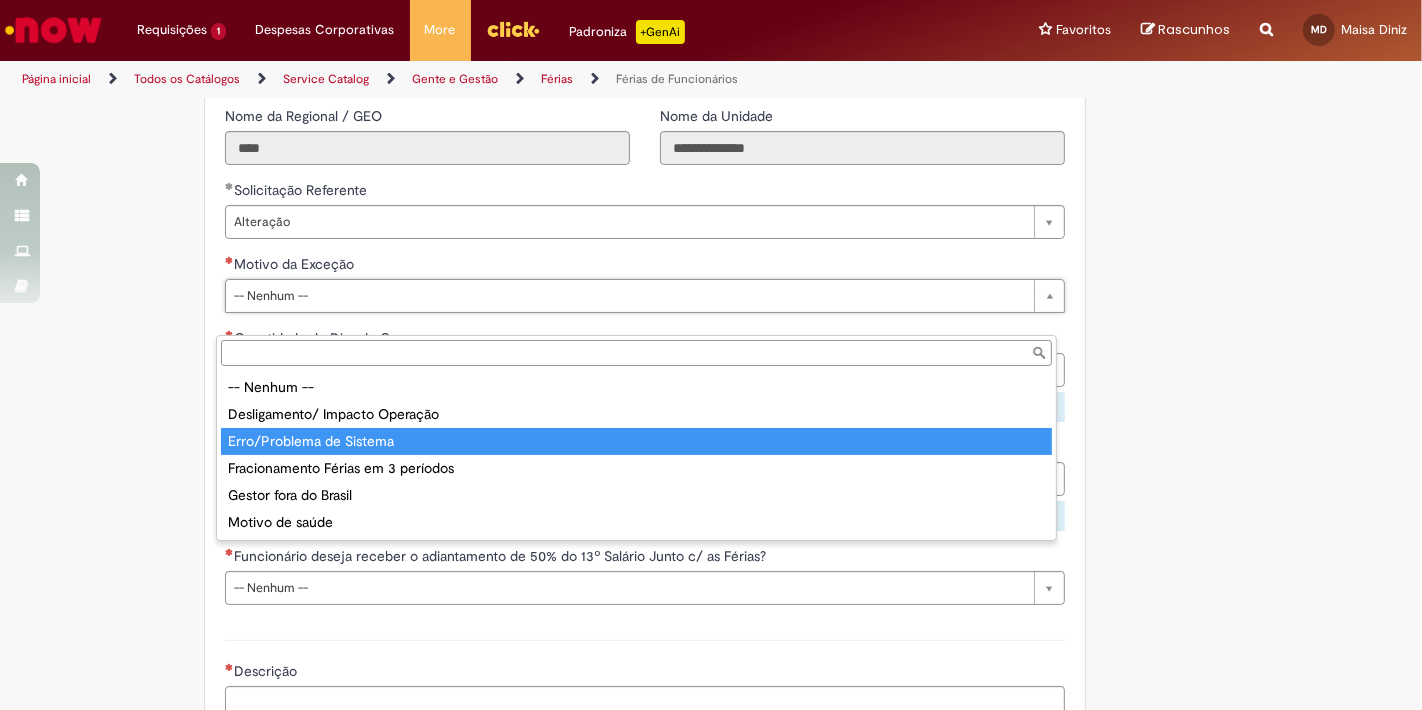 type on "**********" 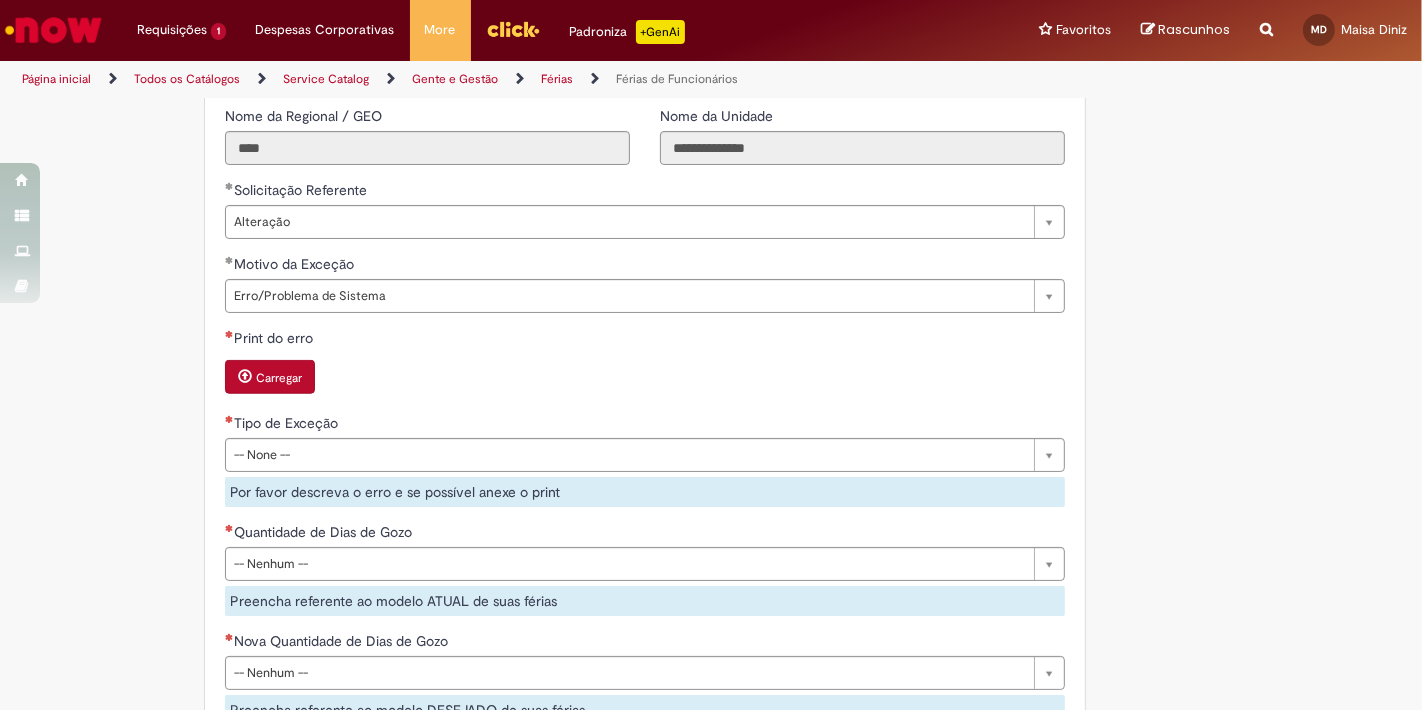 click on "Tire dúvidas com LupiAssist    +GenAI
Oi! Eu sou LupiAssist, uma Inteligência Artificial Generativa em constante aprendizado   Meu conteúdo é monitorado para trazer uma melhor experiência
Dúvidas comuns:
Só mais um instante, estou consultando nossas bases de conhecimento  e escrevendo a melhor resposta pra você!
Title
Lorem ipsum dolor sit amet    Fazer uma nova pergunta
Gerei esta resposta utilizando IA Generativa em conjunto com os nossos padrões. Em caso de divergência, os documentos oficiais prevalecerão.
Saiba mais em:
Ou ligue para:
E aí, te ajudei?
Sim, obrigado!" at bounding box center [711, -84] 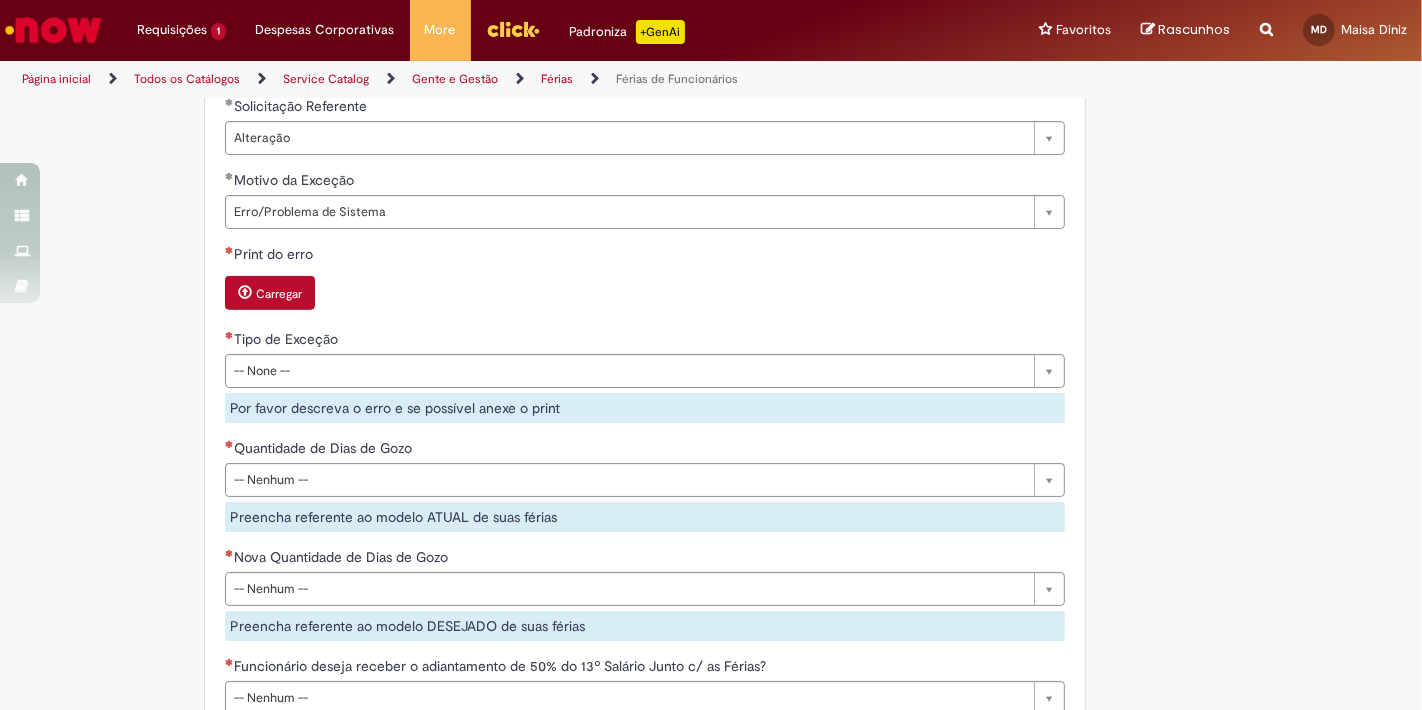scroll, scrollTop: 1688, scrollLeft: 0, axis: vertical 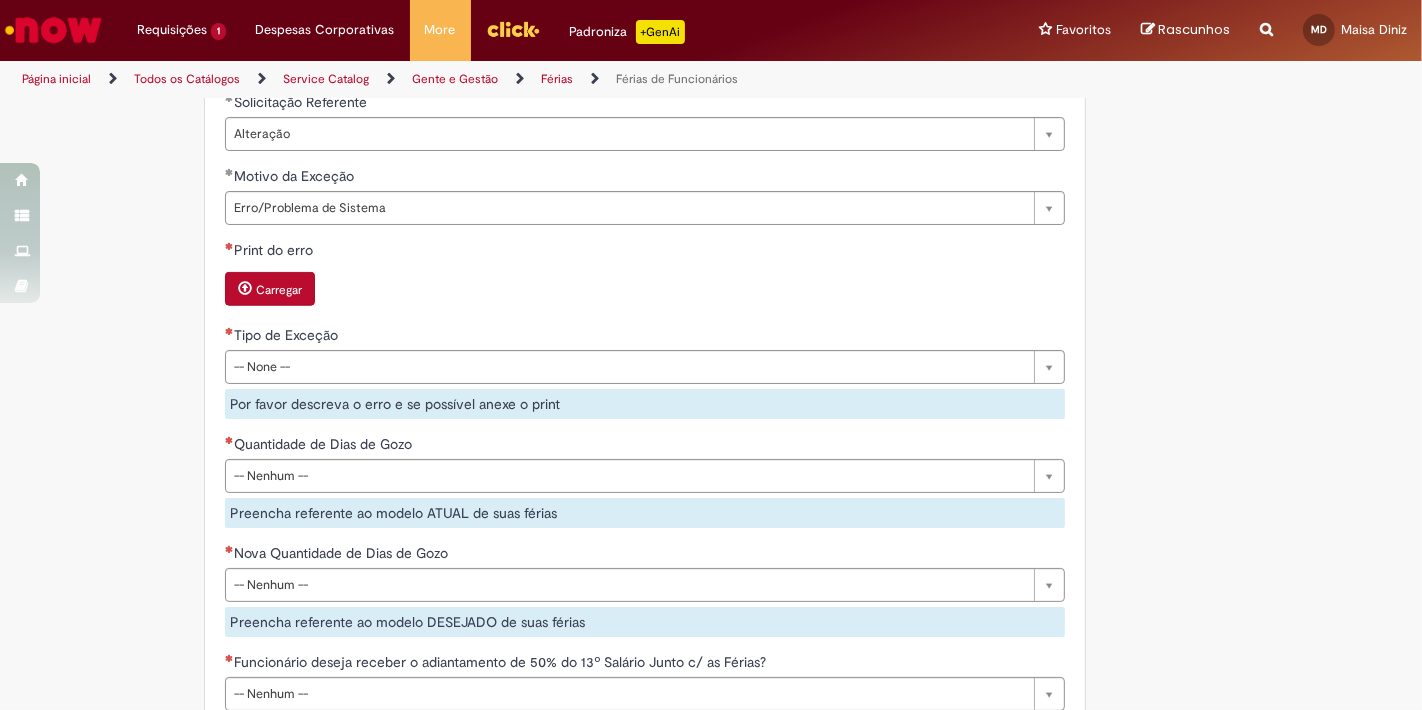 click on "Carregar" at bounding box center [279, 290] 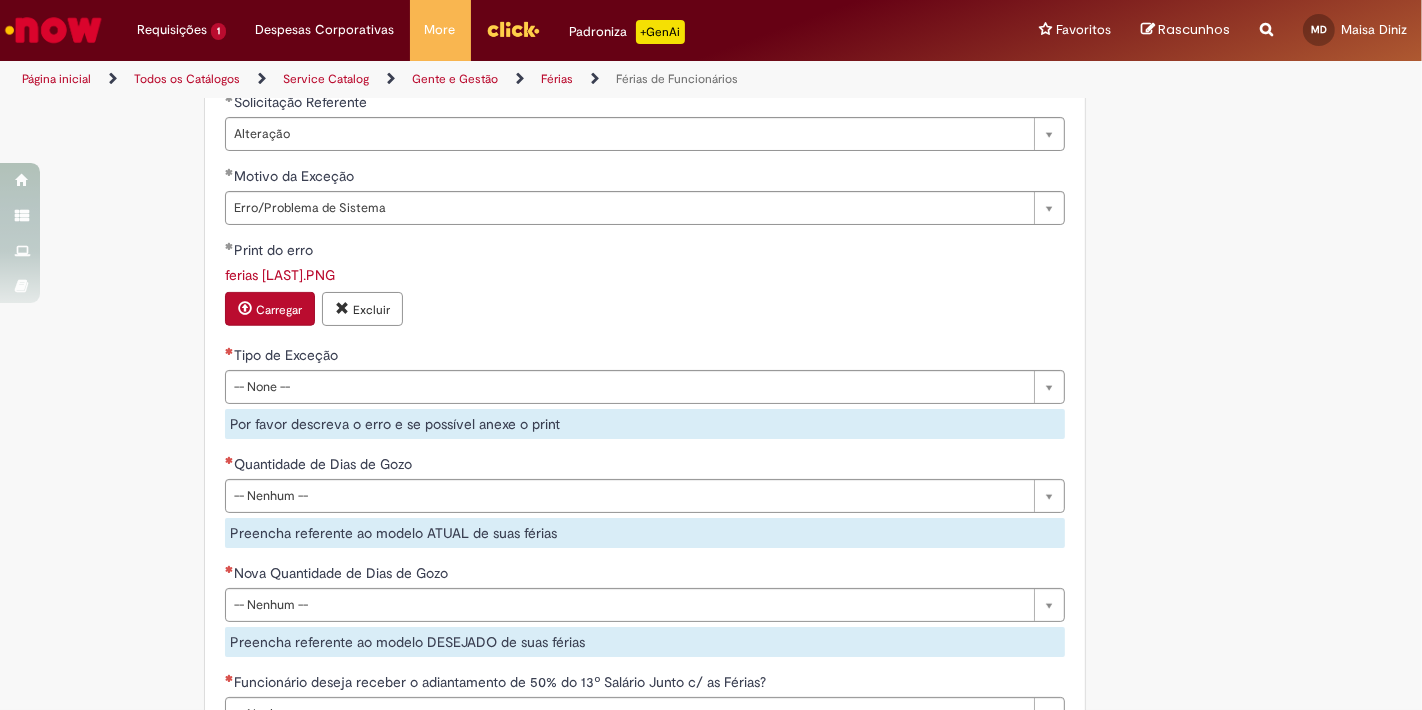 click on "Adicionar a Favoritos
Férias de Funcionários
Oferta destinada para esclarecimento de dúvidas e inclusões/exceções/cancelamentos de férias por exceções.
Utilize esta oferta:
Para ajustar, cancelar ou incluir férias com menos de 35 dias para o início;
Para fracionar suas férias em 03 períodos (se elegível);
Caso Click apresente alguma instabilidade no serviço de Férias que, mesmo após você abrir um  incidente  (e tiver evidência do número), não for corrigido por completo ou  em tempo de ajustar no próprio sistema;
> Para incluir, alterar ou cancelar Férias dentro do prazo de 35 dias de antecedência, é só acessar  Portal Click  > Você > Férias; > Para acessar a Diretriz de Férias, basta  clicar aqui
> Ficou com dúvidas sobre Férias via Termo? É só acessar a   FAQ – Fluxo de alteração de férias por exceção no Click  ou abrir chamado na oferta  ." at bounding box center [613, -162] 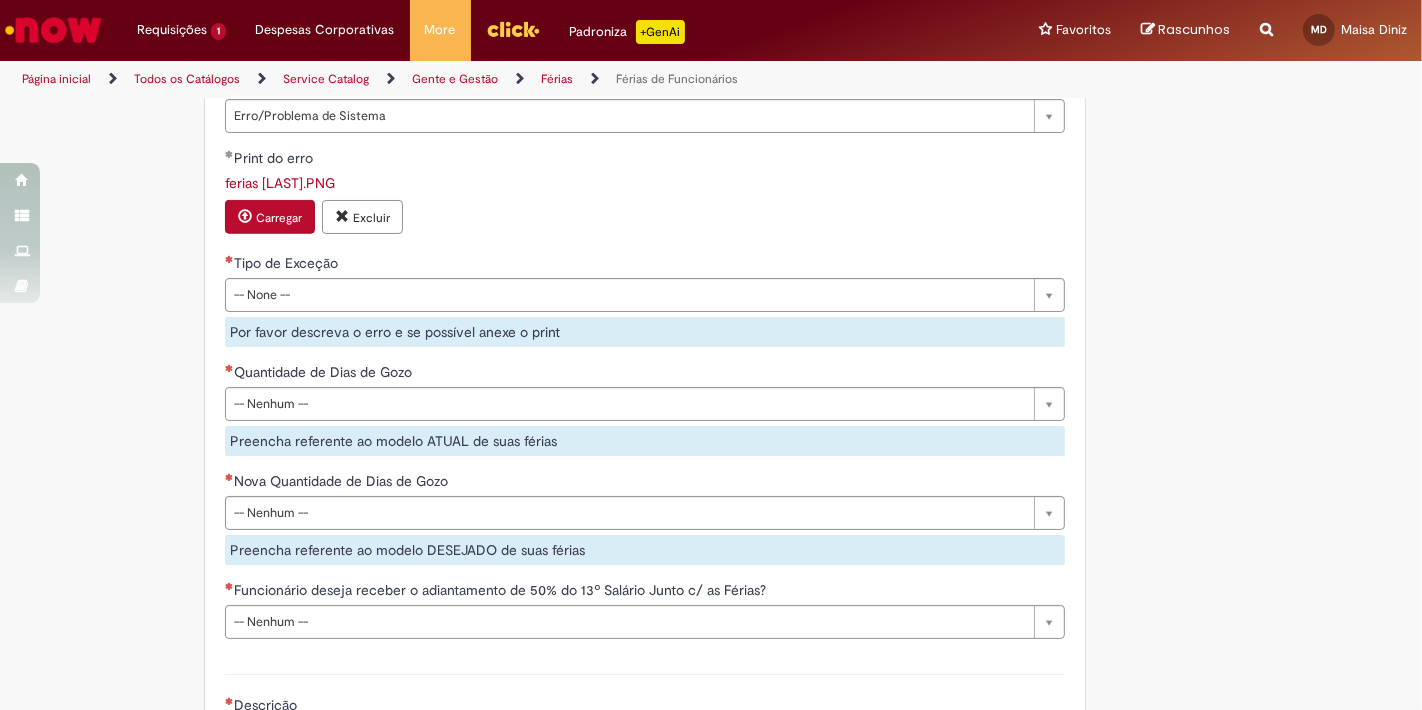scroll, scrollTop: 1822, scrollLeft: 0, axis: vertical 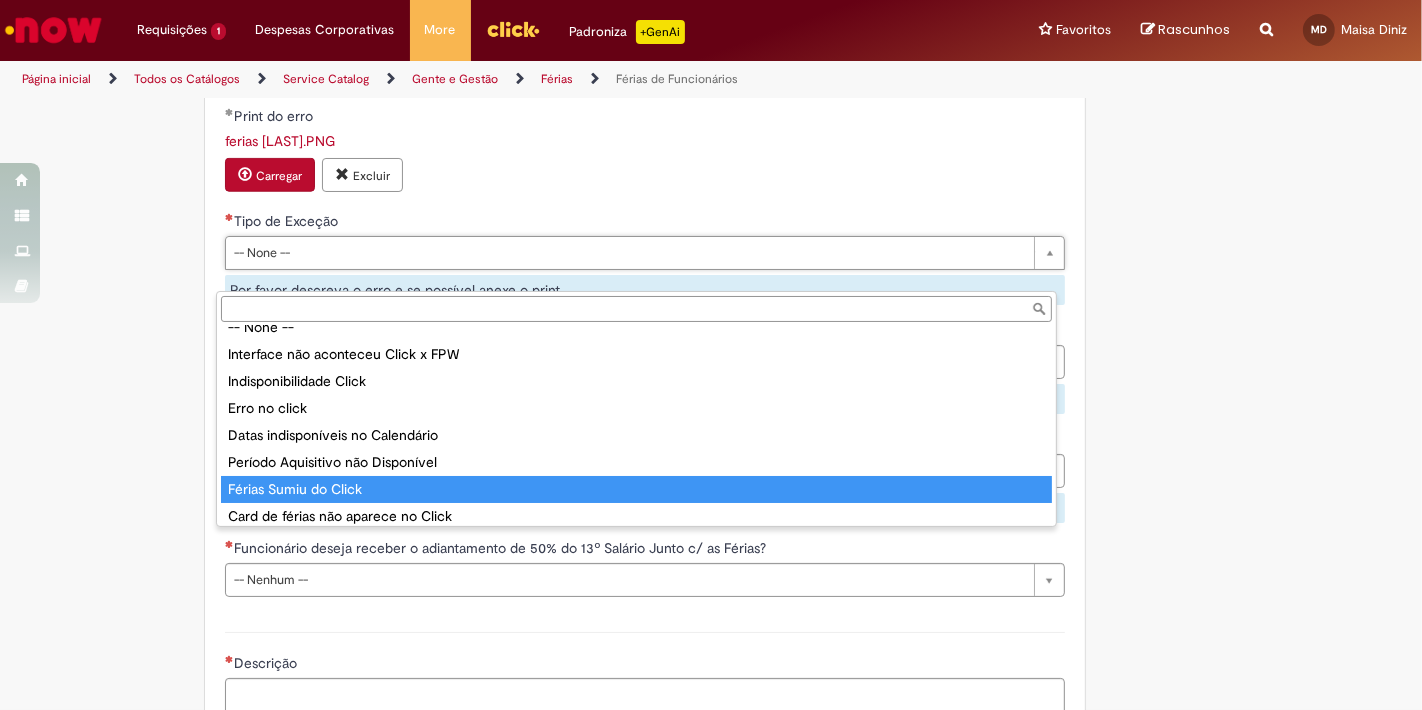 type on "**********" 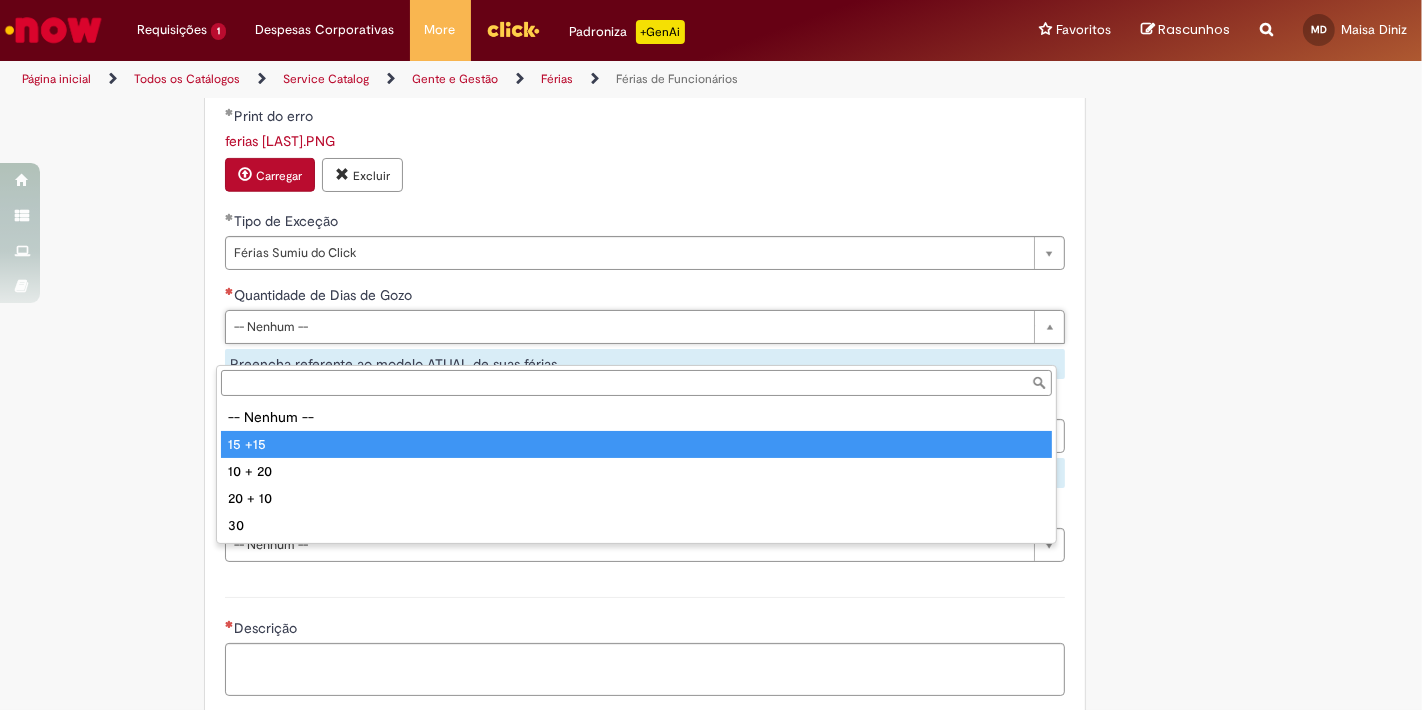 type on "******" 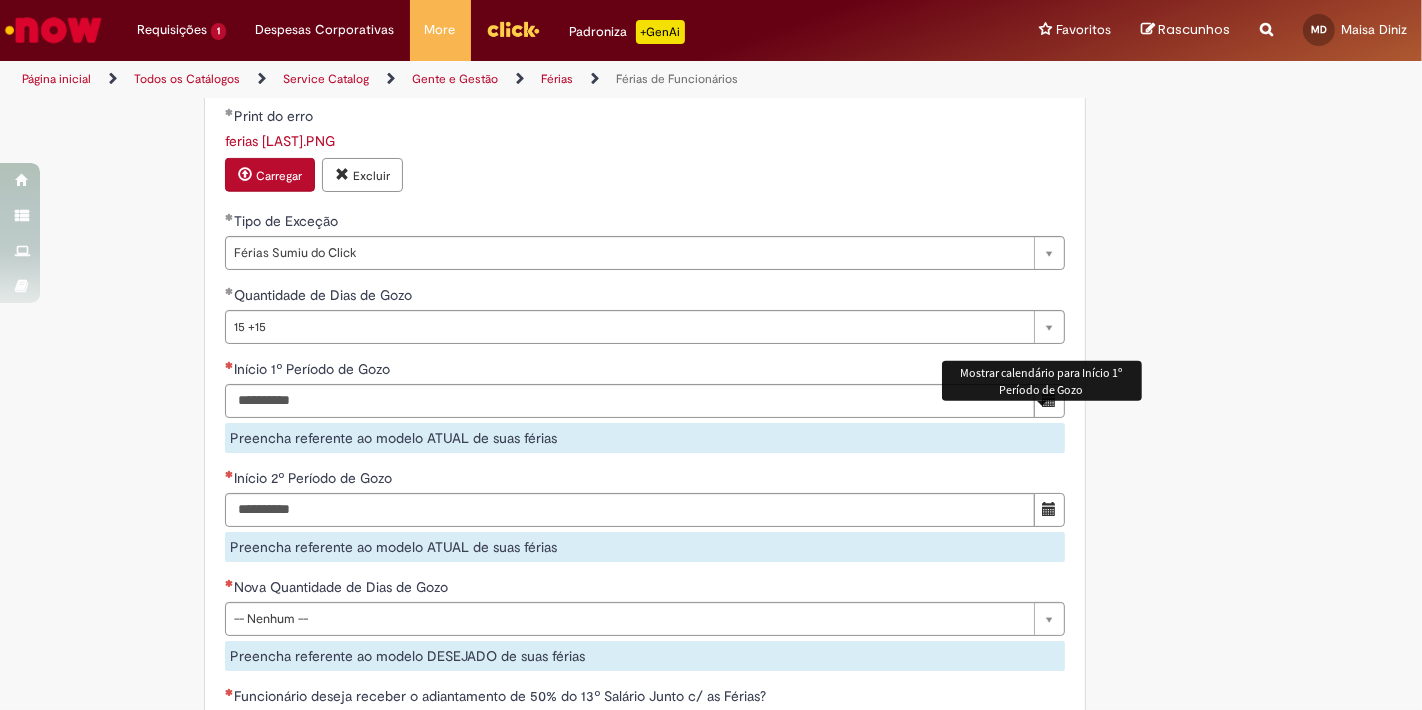 click at bounding box center [1049, 400] 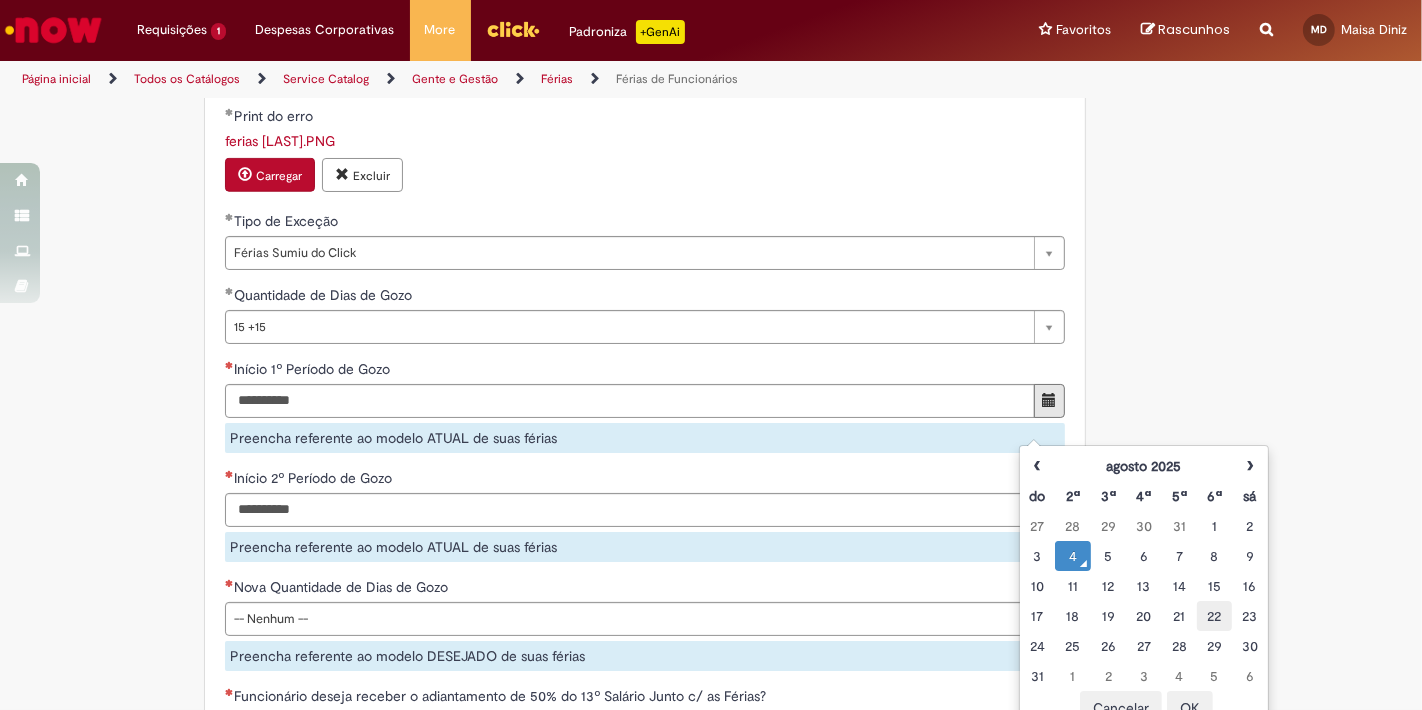 click on "22" at bounding box center (1214, 616) 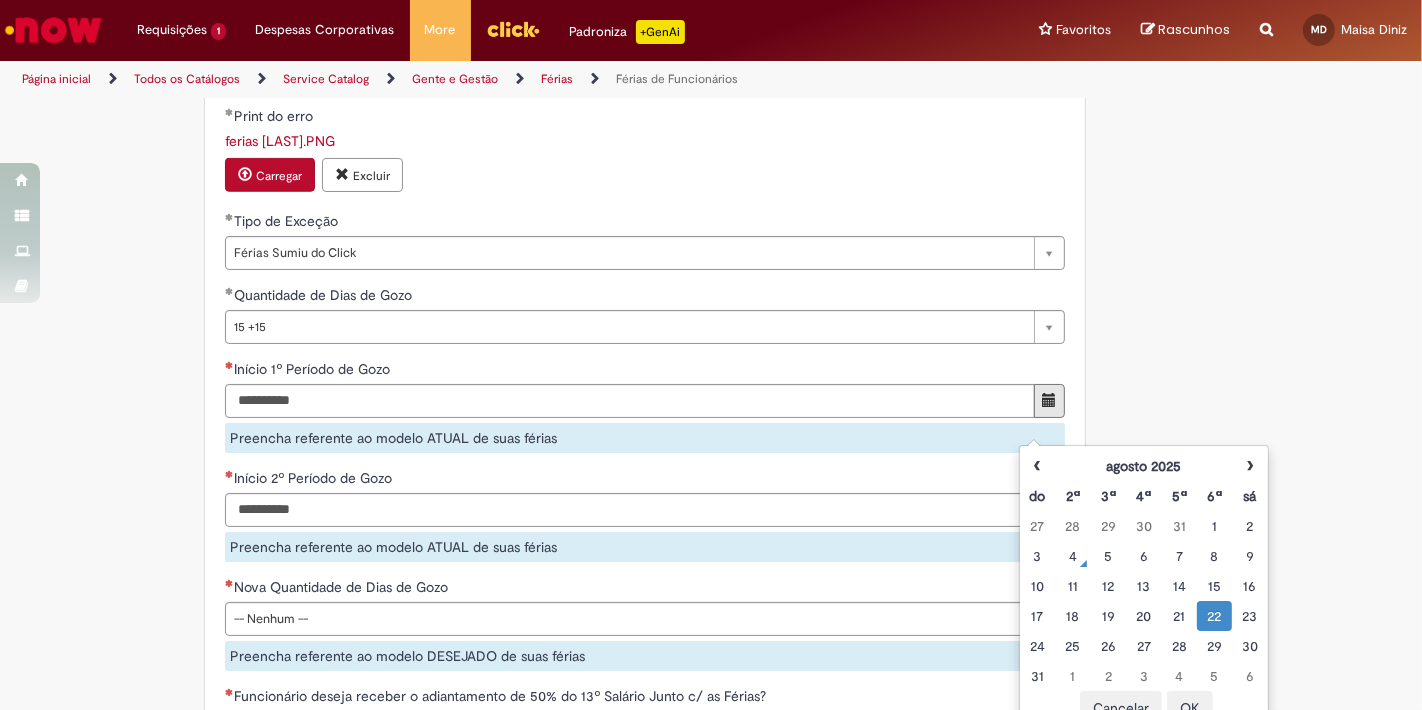 type on "**********" 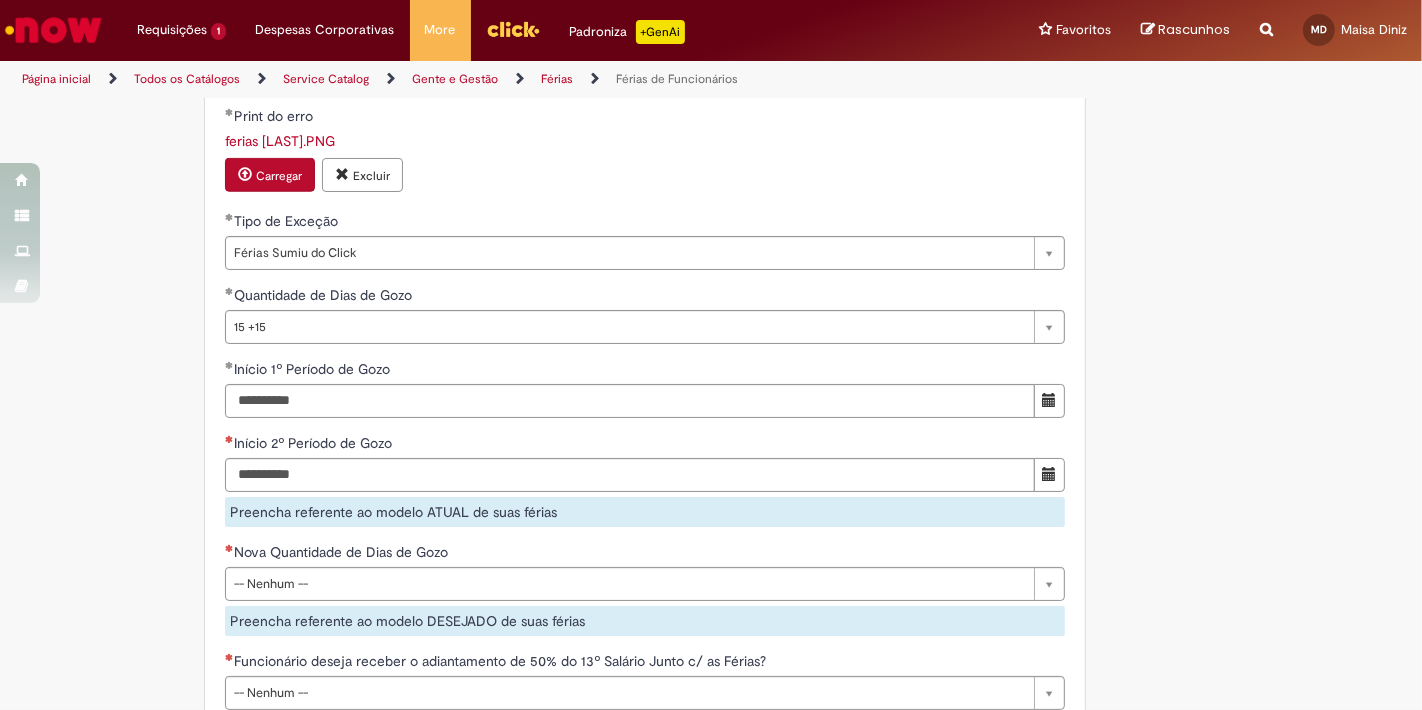 click on "Adicionar a Favoritos
Férias de Funcionários
Oferta destinada para esclarecimento de dúvidas e inclusões/exceções/cancelamentos de férias por exceções.
Utilize esta oferta:
Para ajustar, cancelar ou incluir férias com menos de 35 dias para o início;
Para fracionar suas férias em 03 períodos (se elegível);
Caso Click apresente alguma instabilidade no serviço de Férias que, mesmo após você abrir um  incidente  (e tiver evidência do número), não for corrigido por completo ou  em tempo de ajustar no próprio sistema;
> Para incluir, alterar ou cancelar Férias dentro do prazo de 35 dias de antecedência, é só acessar  Portal Click  > Você > Férias; > Para acessar a Diretriz de Férias, basta  clicar aqui
> Ficou com dúvidas sobre Férias via Termo? É só acessar a   FAQ – Fluxo de alteração de férias por exceção no Click Dúvidas Trabalhistas ." at bounding box center [711, -240] 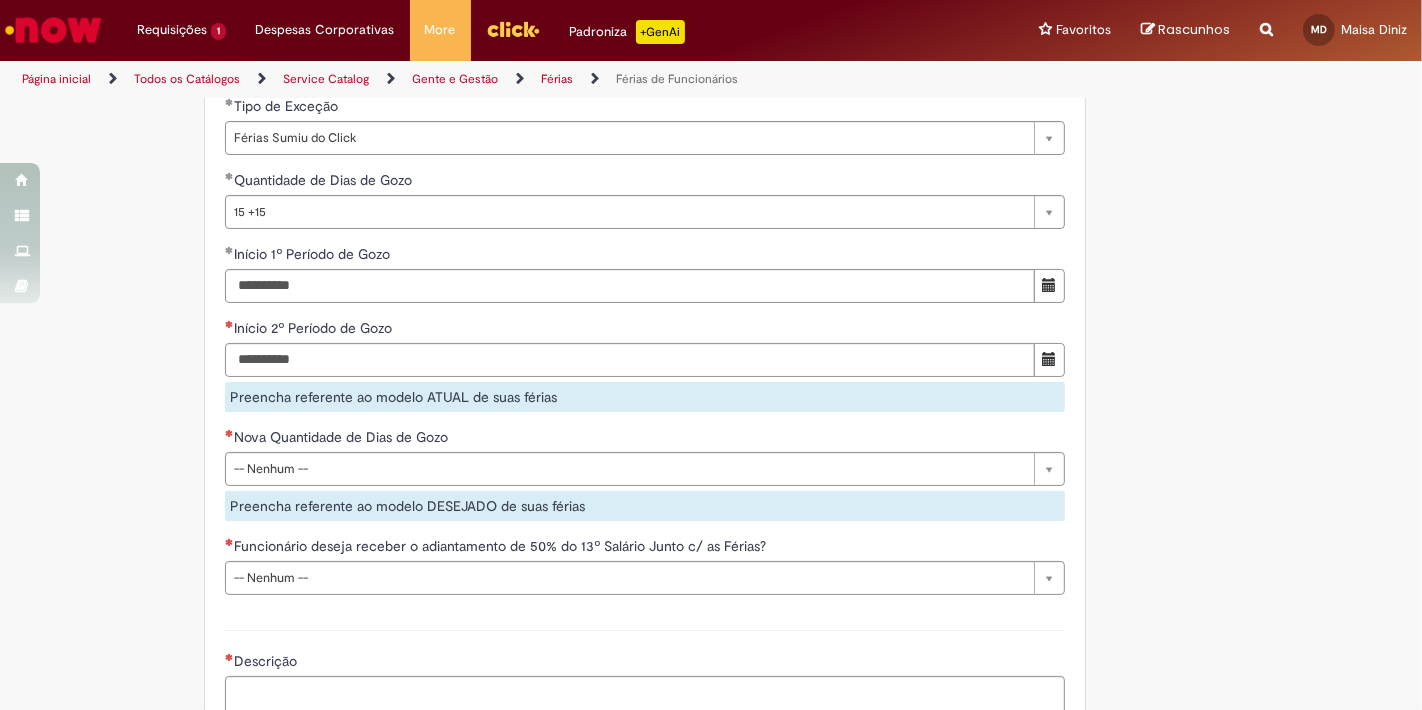 scroll, scrollTop: 1955, scrollLeft: 0, axis: vertical 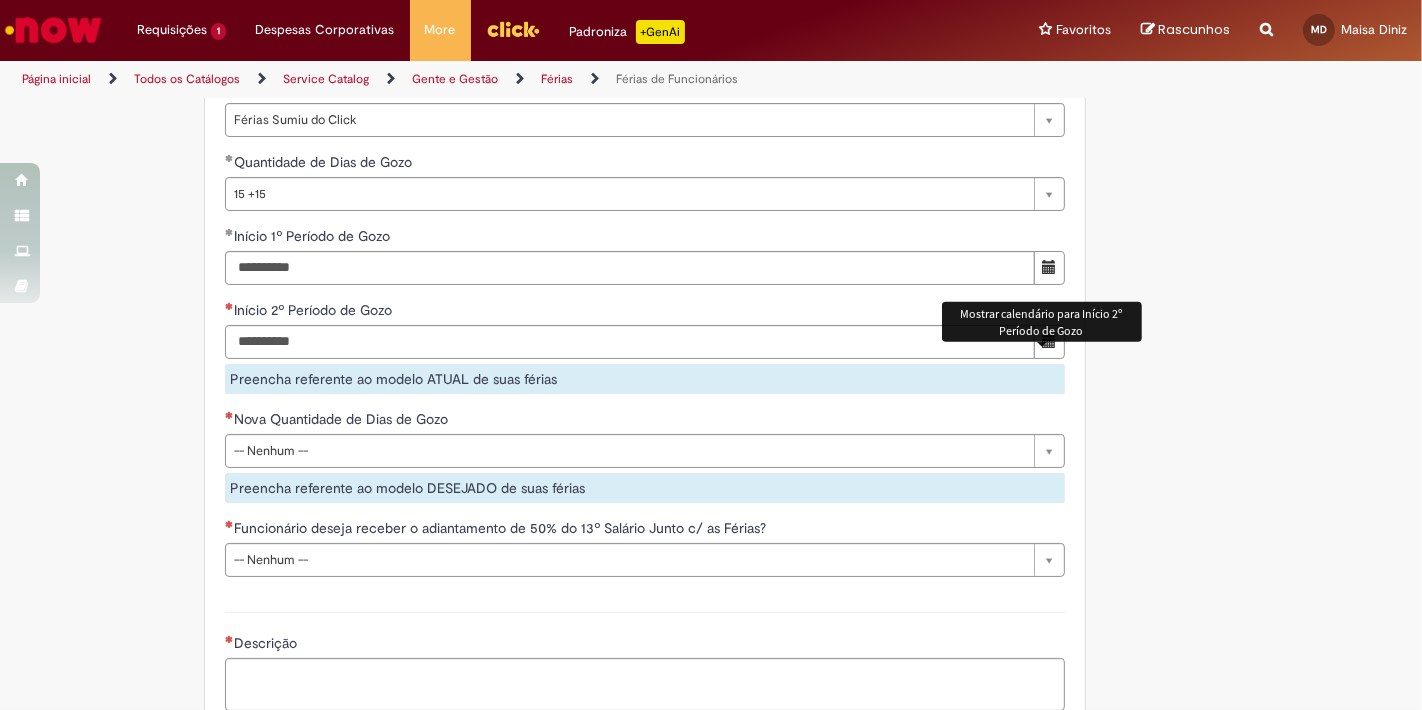 click at bounding box center [1049, 341] 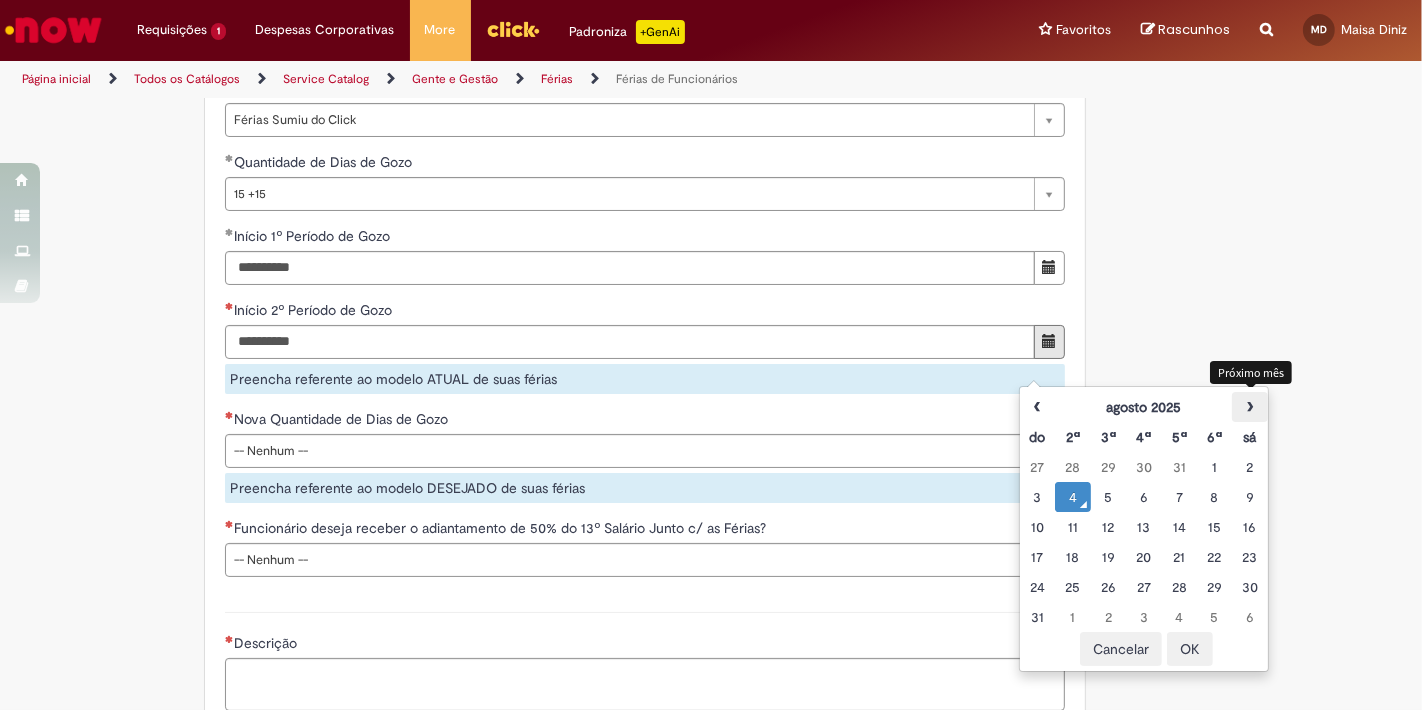 click on "›" at bounding box center [1249, 407] 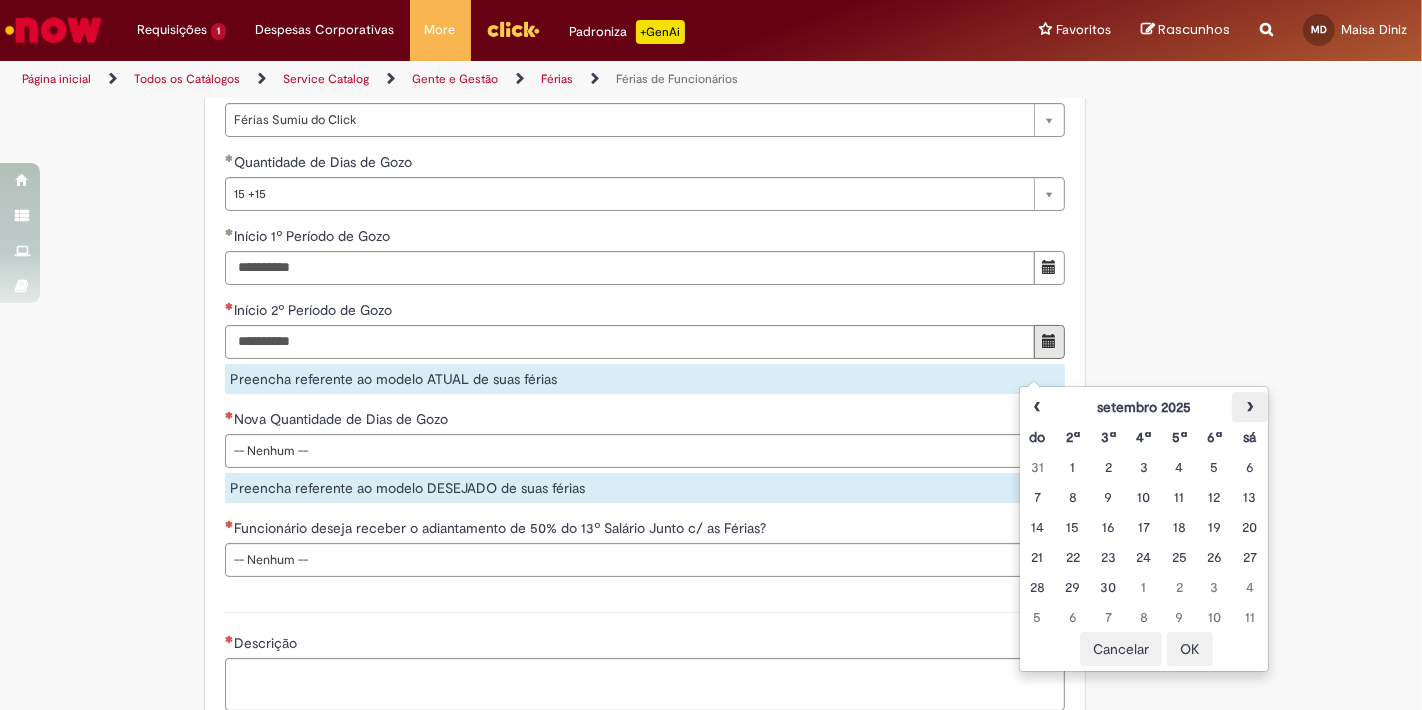 click on "›" at bounding box center [1249, 407] 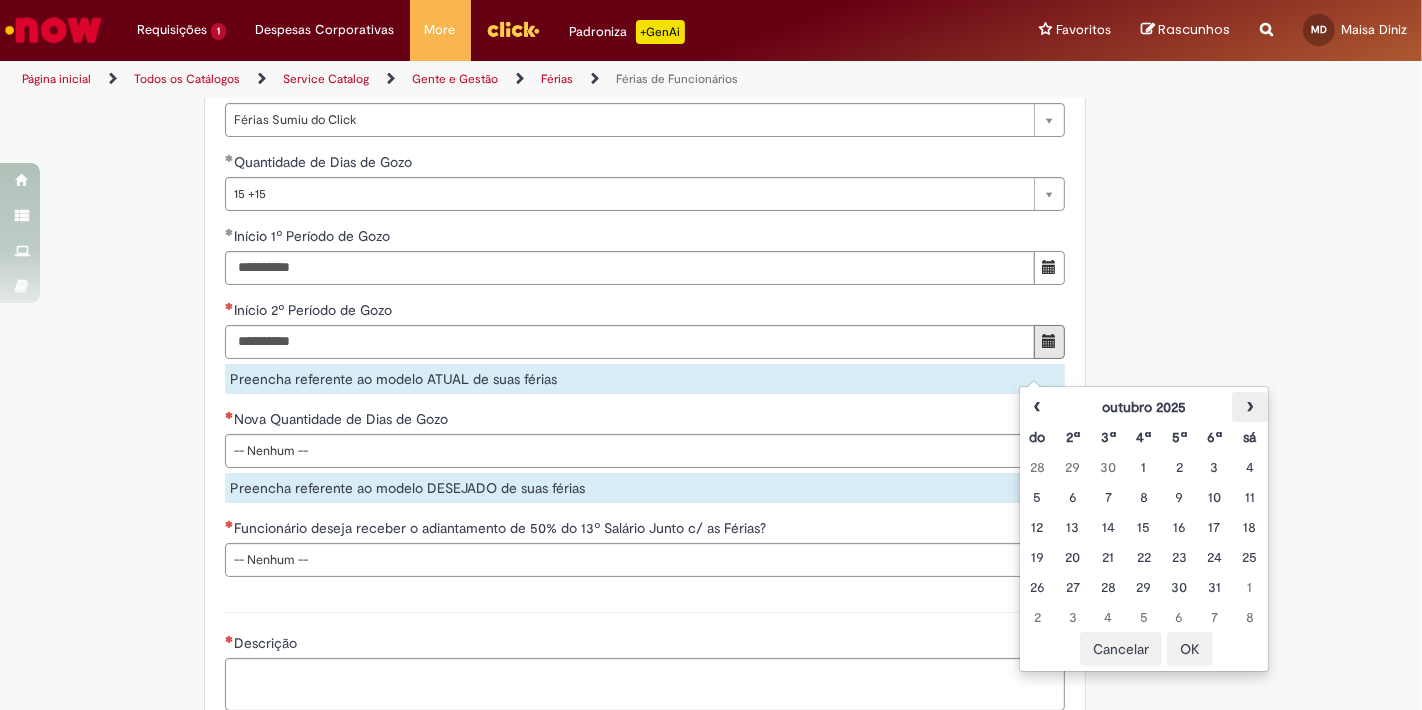 click on "›" at bounding box center (1249, 407) 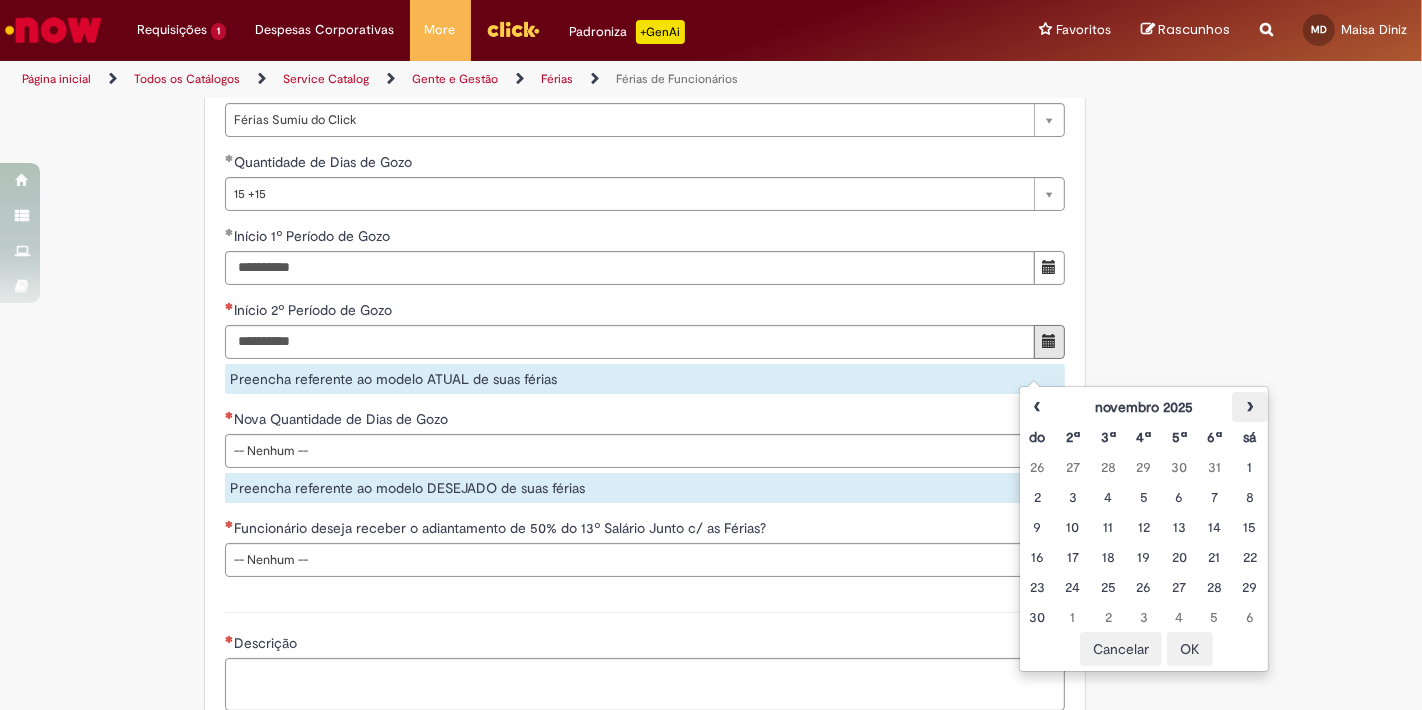 click on "›" at bounding box center [1249, 407] 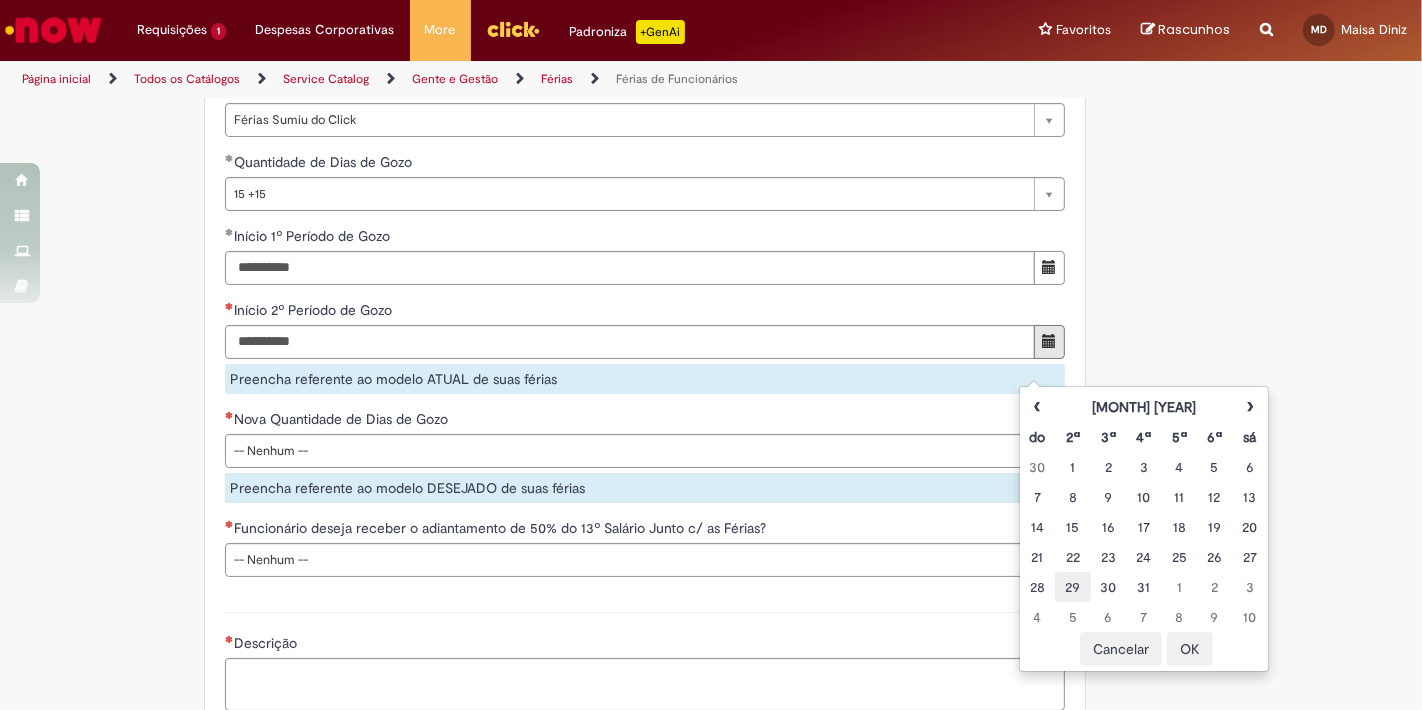 click on "29" at bounding box center [1072, 587] 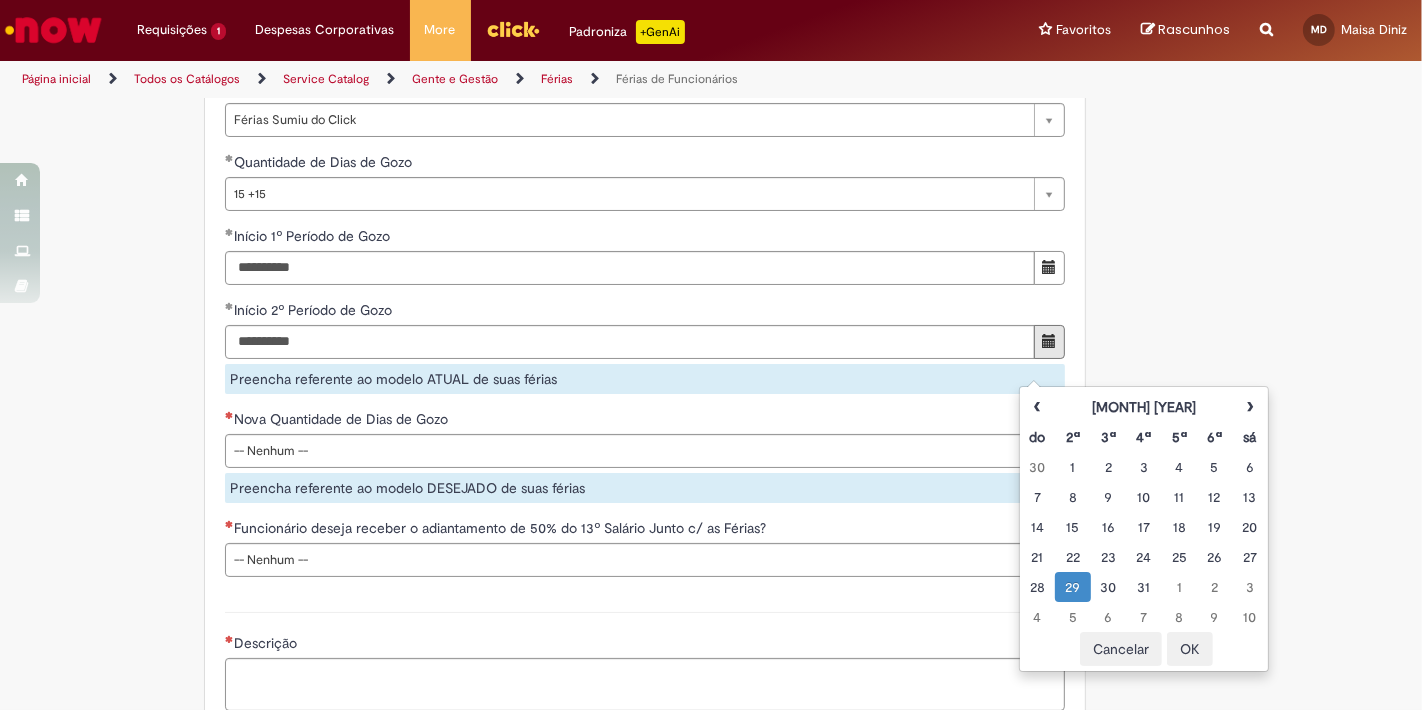 click on "OK" at bounding box center [1190, 649] 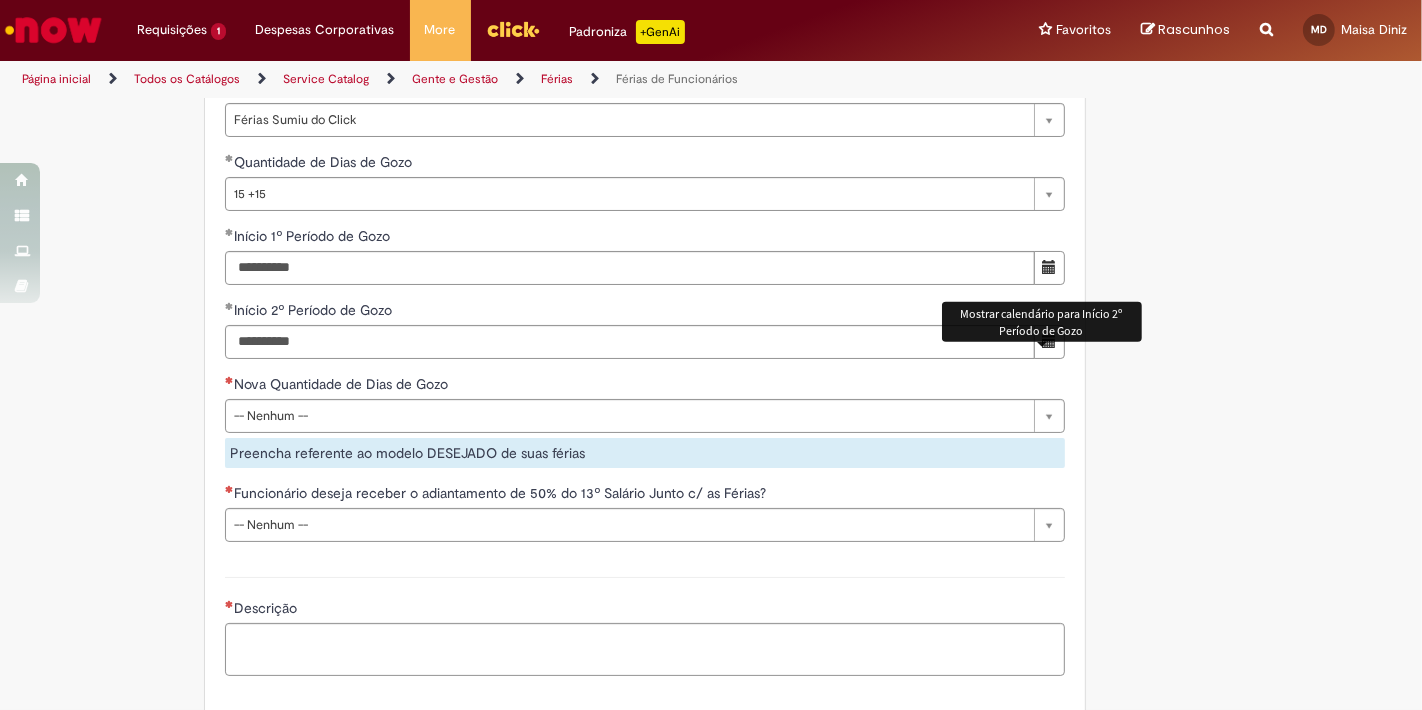 click on "Adicionar a Favoritos
Férias de Funcionários
Oferta destinada para esclarecimento de dúvidas e inclusões/exceções/cancelamentos de férias por exceções.
Utilize esta oferta:
Para ajustar, cancelar ou incluir férias com menos de 35 dias para o início;
Para fracionar suas férias em 03 períodos (se elegível);
Caso Click apresente alguma instabilidade no serviço de Férias que, mesmo após você abrir um  incidente  (e tiver evidência do número), não for corrigido por completo ou  em tempo de ajustar no próprio sistema;
> Para incluir, alterar ou cancelar Férias dentro do prazo de 35 dias de antecedência, é só acessar  Portal Click  > Você > Férias; > Para acessar a Diretriz de Férias, basta  clicar aqui
> Ficou com dúvidas sobre Férias via Termo? É só acessar a   FAQ – Fluxo de alteração de férias por exceção no Click Dúvidas Trabalhistas ." at bounding box center [711, -390] 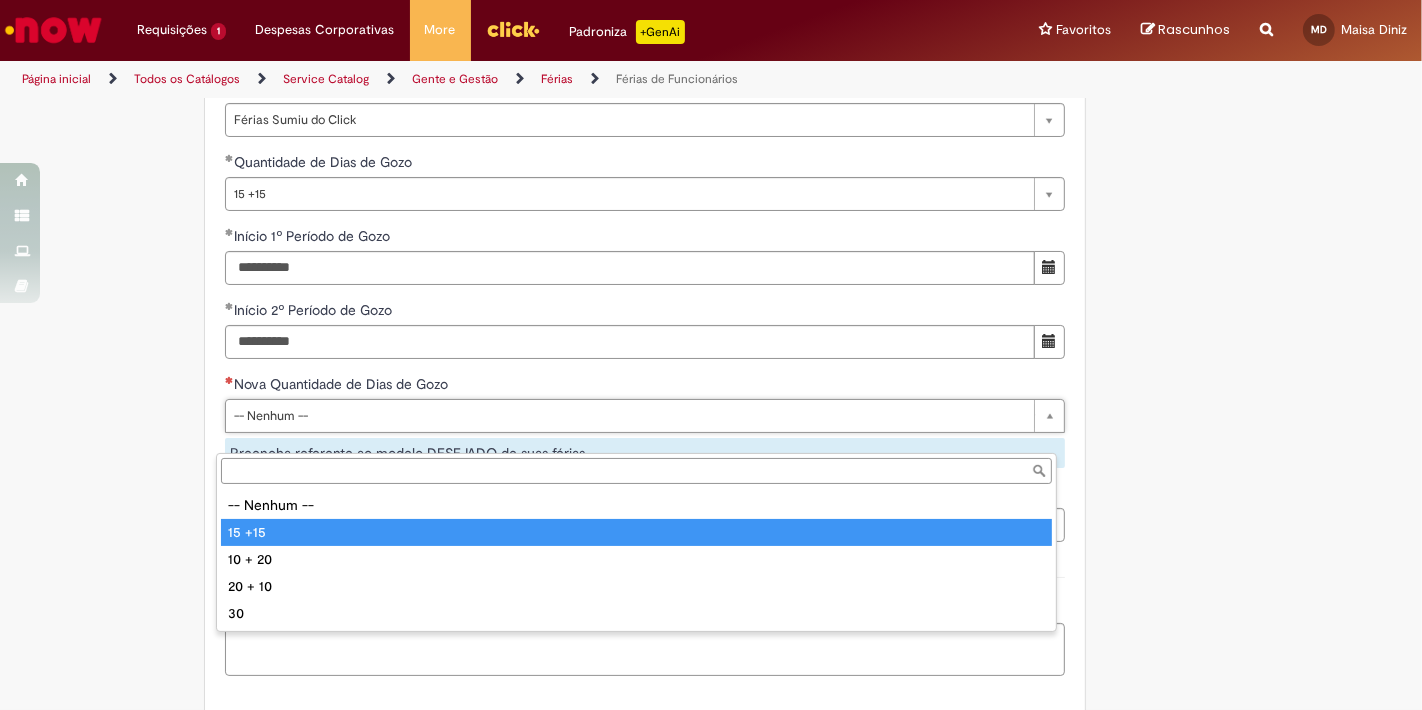type on "******" 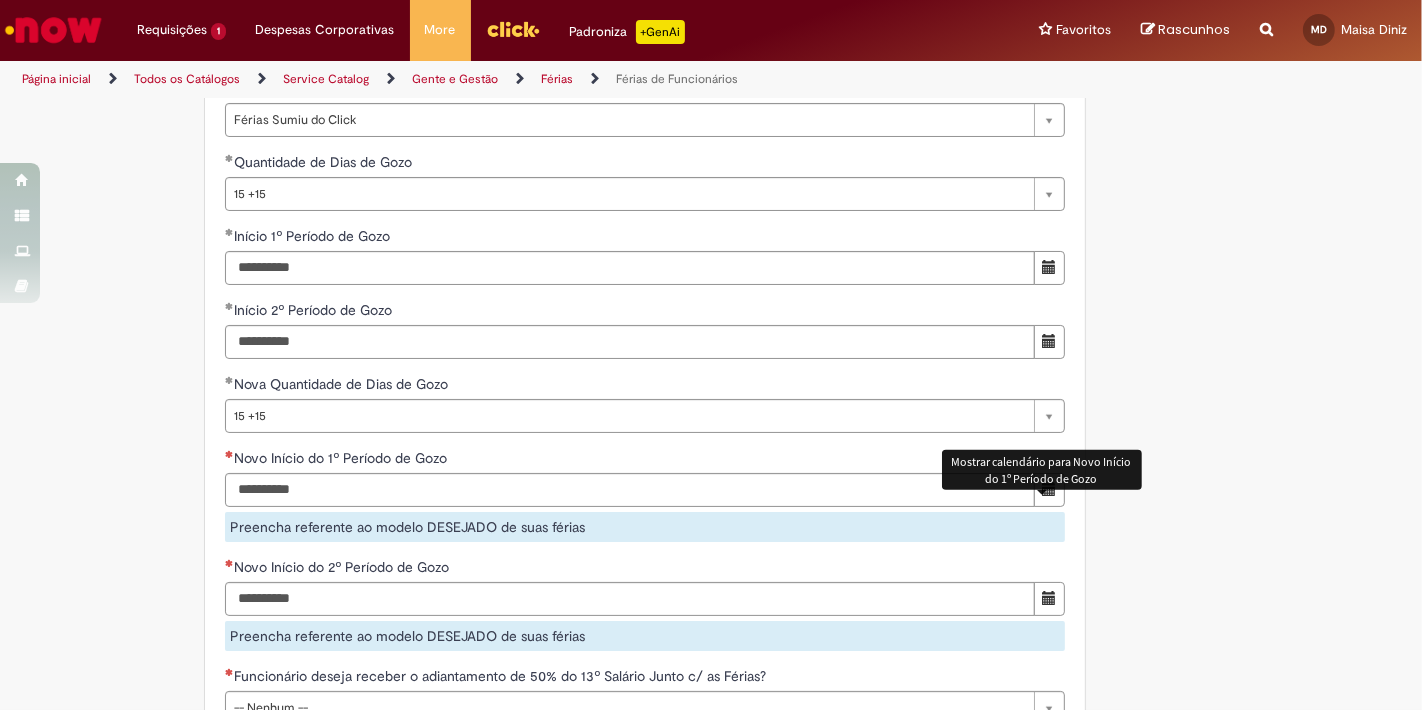 click at bounding box center (1049, 489) 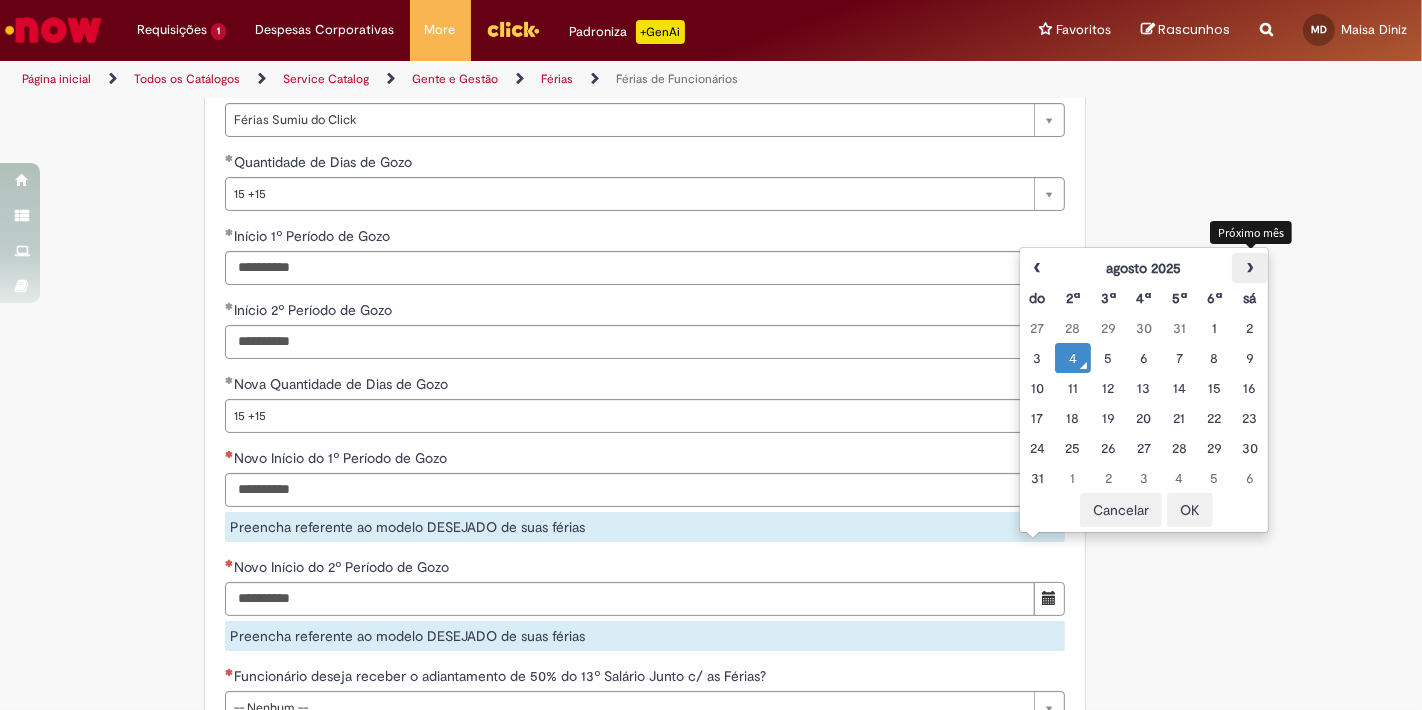 click on "›" at bounding box center (1249, 268) 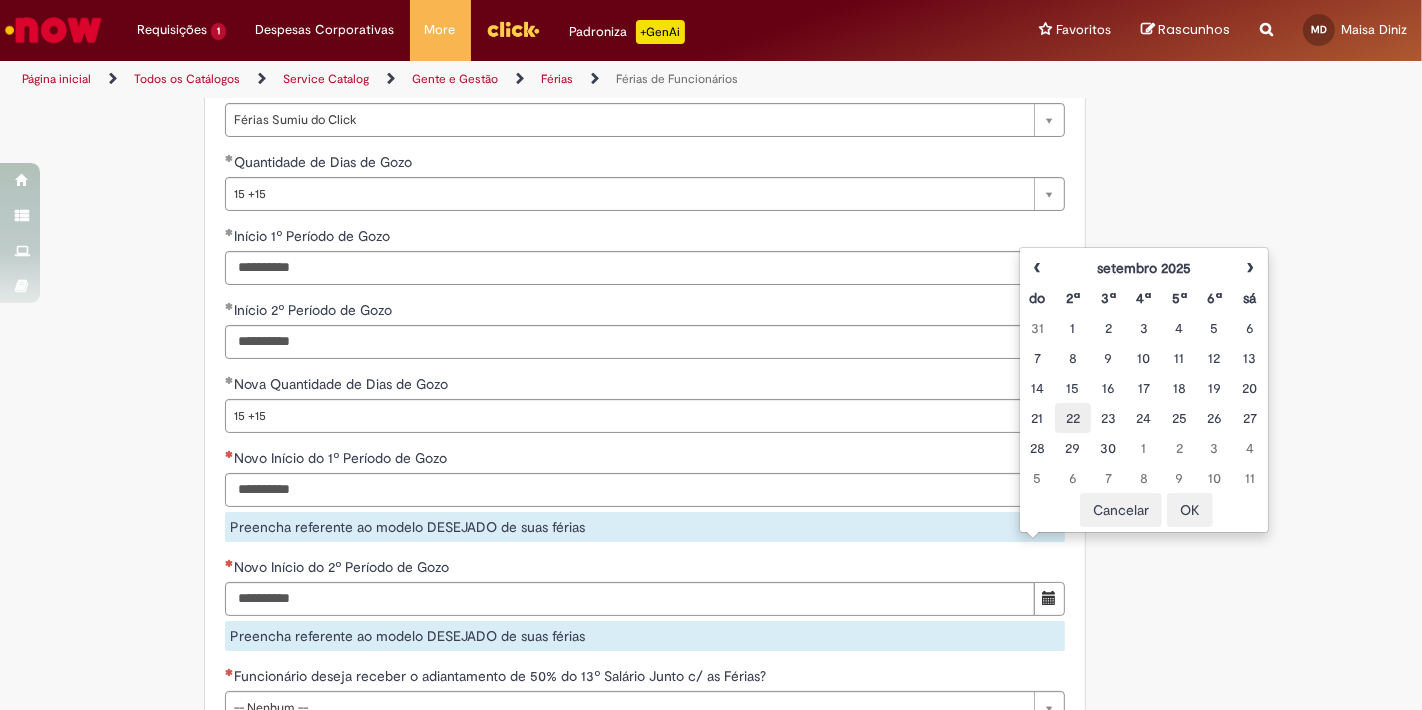 click on "22" at bounding box center [1072, 418] 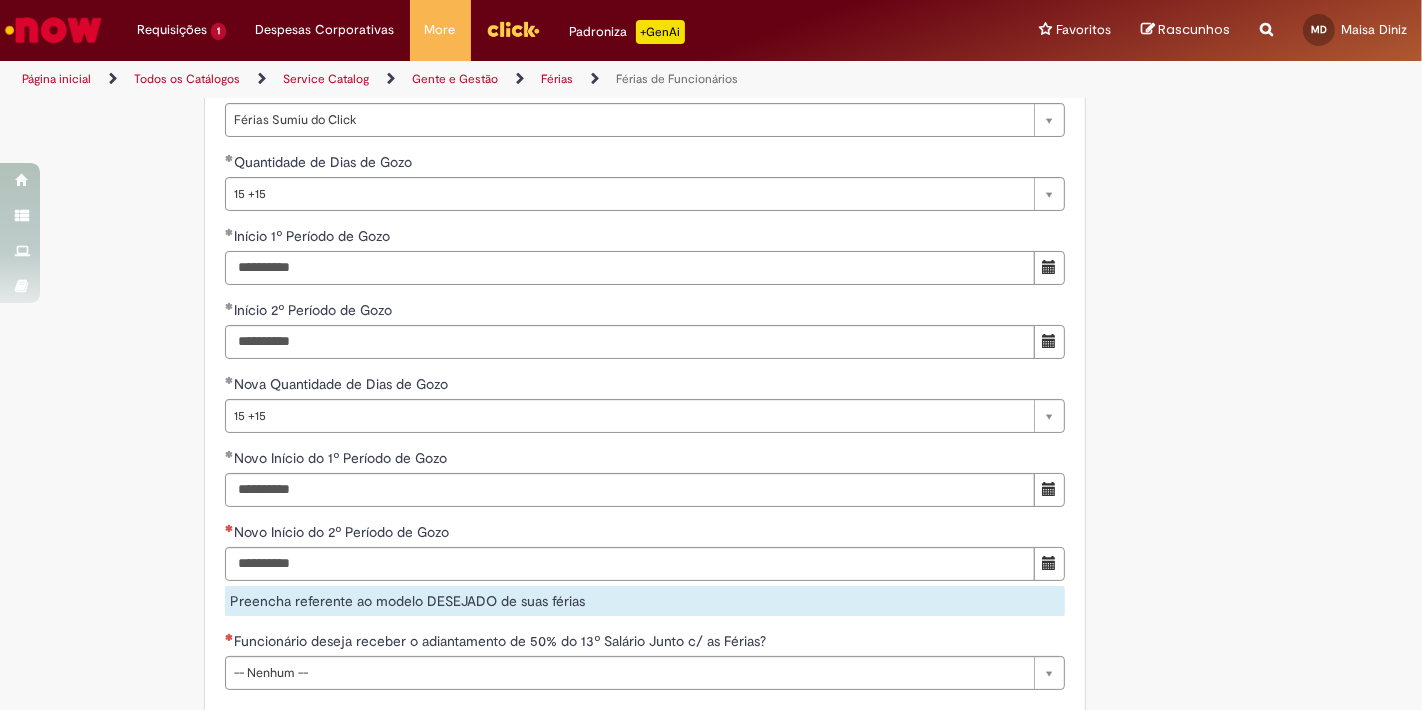 click on "**********" at bounding box center [630, 268] 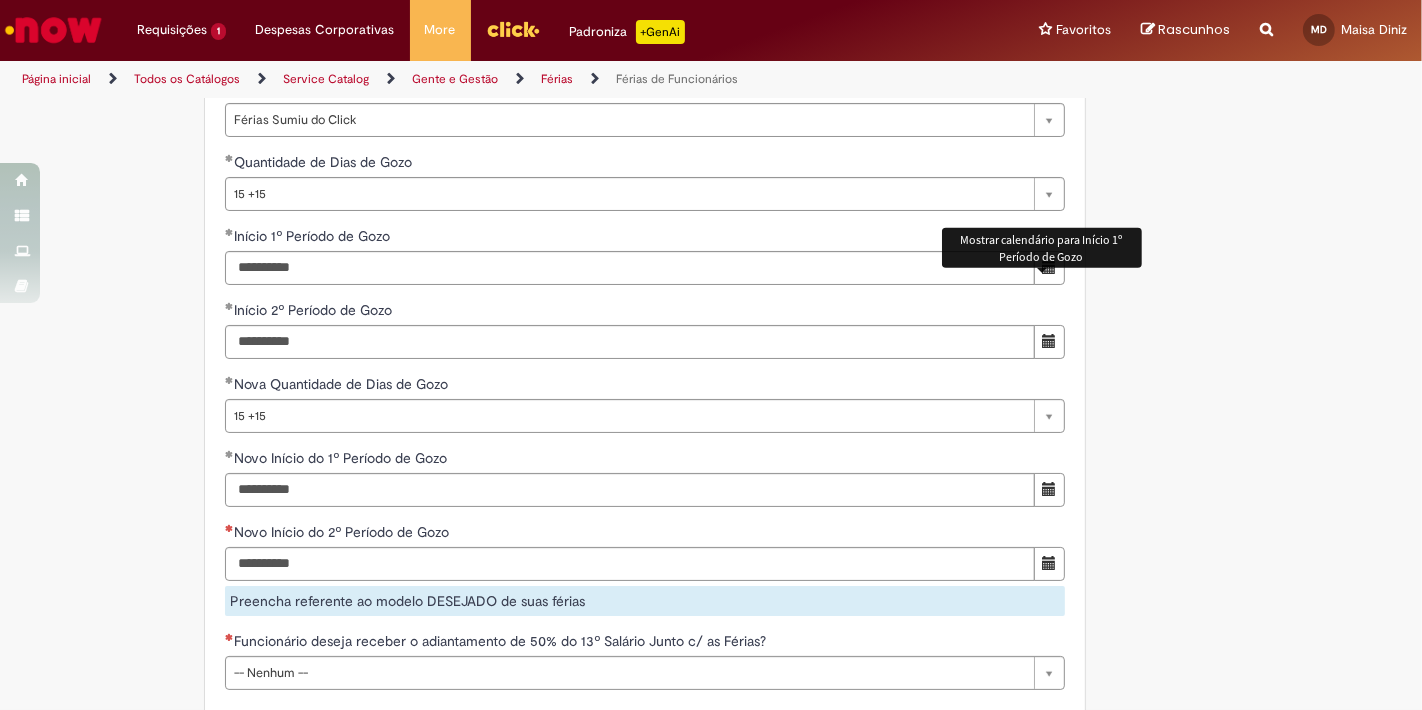 click at bounding box center (1049, 267) 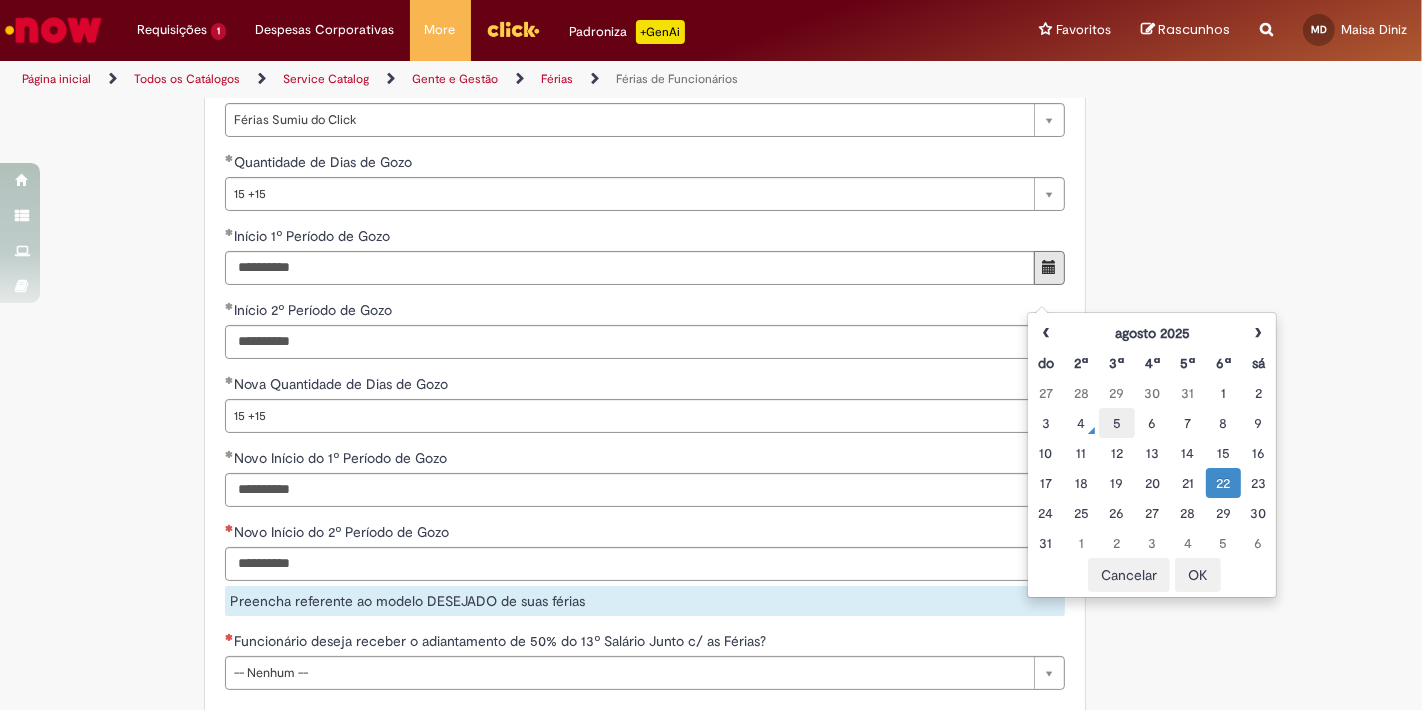 click on "5" at bounding box center (1116, 423) 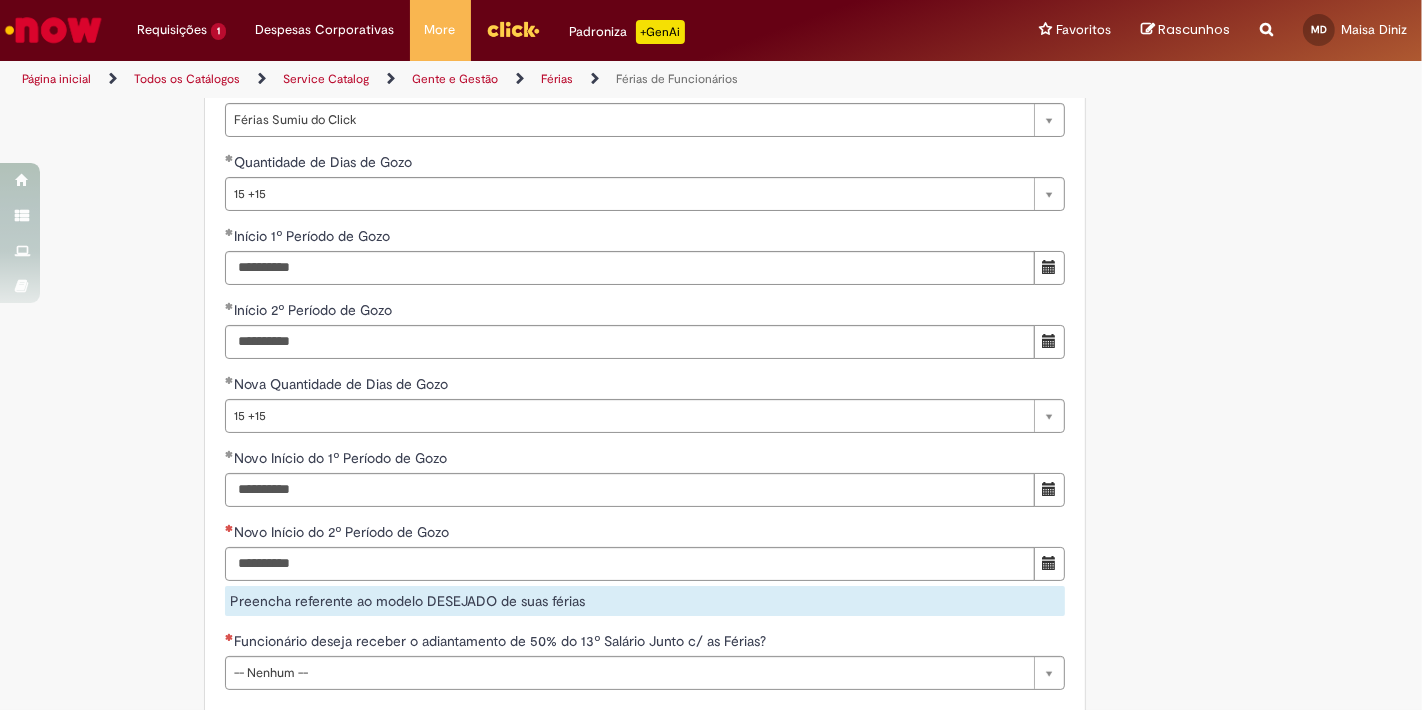 click on "Adicionar a Favoritos
Férias de Funcionários
Oferta destinada para esclarecimento de dúvidas e inclusões/exceções/cancelamentos de férias por exceções.
Utilize esta oferta:
Para ajustar, cancelar ou incluir férias com menos de 35 dias para o início;
Para fracionar suas férias em 03 períodos (se elegível);
Caso Click apresente alguma instabilidade no serviço de Férias que, mesmo após você abrir um  incidente  (e tiver evidência do número), não for corrigido por completo ou  em tempo de ajustar no próprio sistema;
> Para incluir, alterar ou cancelar Férias dentro do prazo de 35 dias de antecedência, é só acessar  Portal Click  > Você > Férias; > Para acessar a Diretriz de Férias, basta  clicar aqui
> Ficou com dúvidas sobre Férias via Termo? É só acessar a   FAQ – Fluxo de alteração de férias por exceção no Click Dúvidas Trabalhistas ." at bounding box center [711, -316] 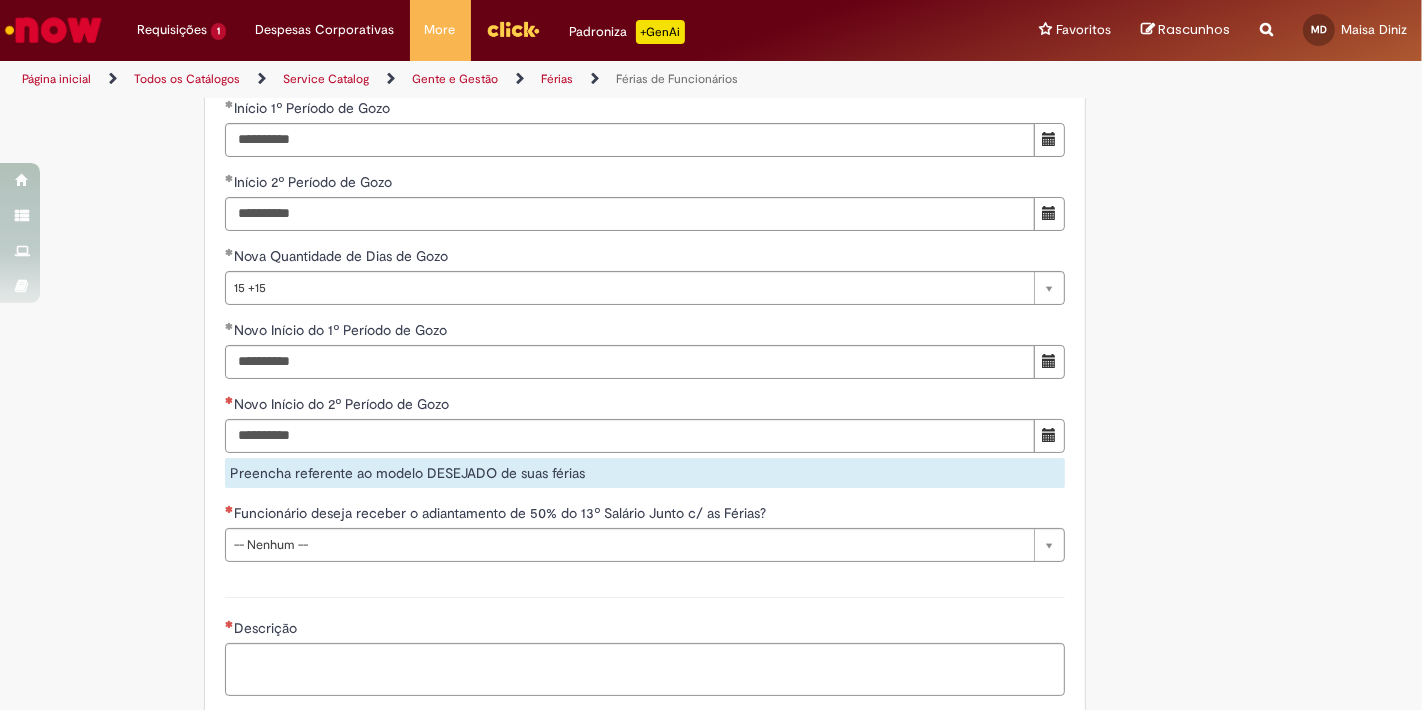 scroll, scrollTop: 2133, scrollLeft: 0, axis: vertical 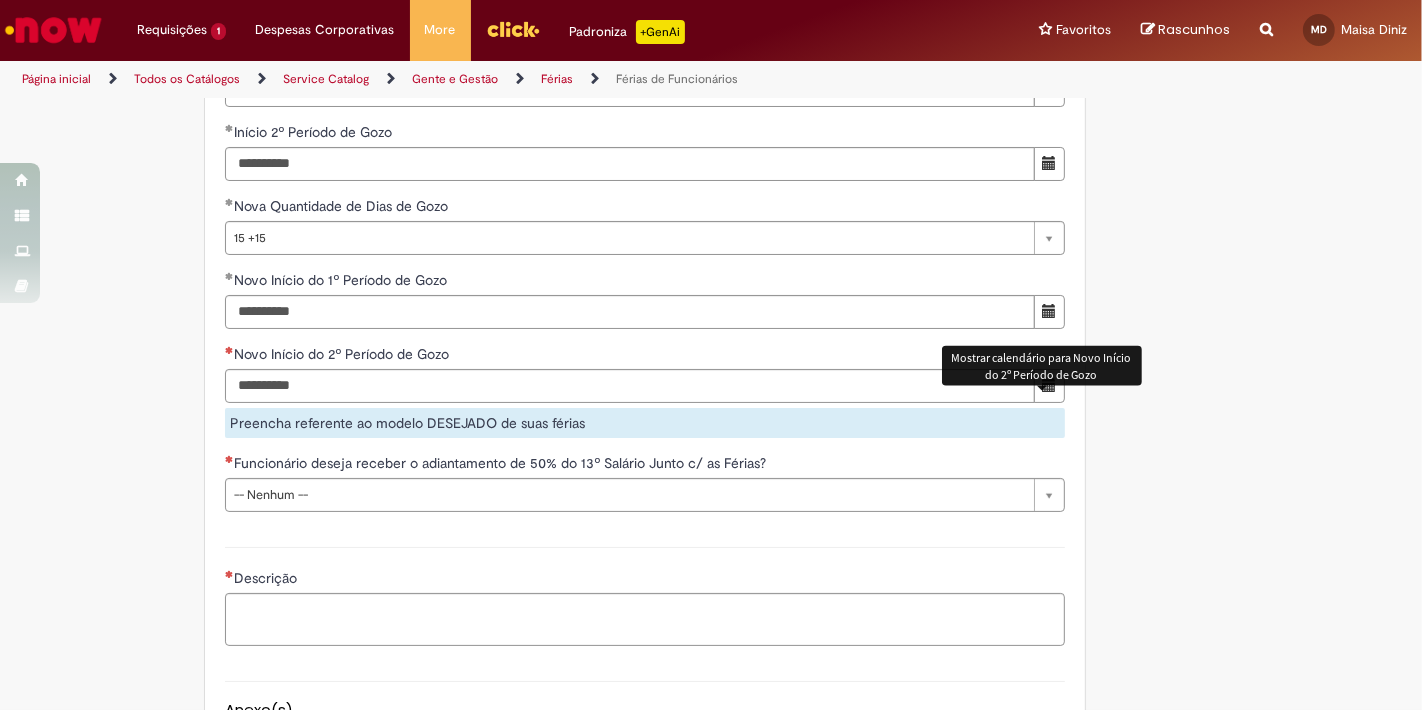 click at bounding box center (1049, 385) 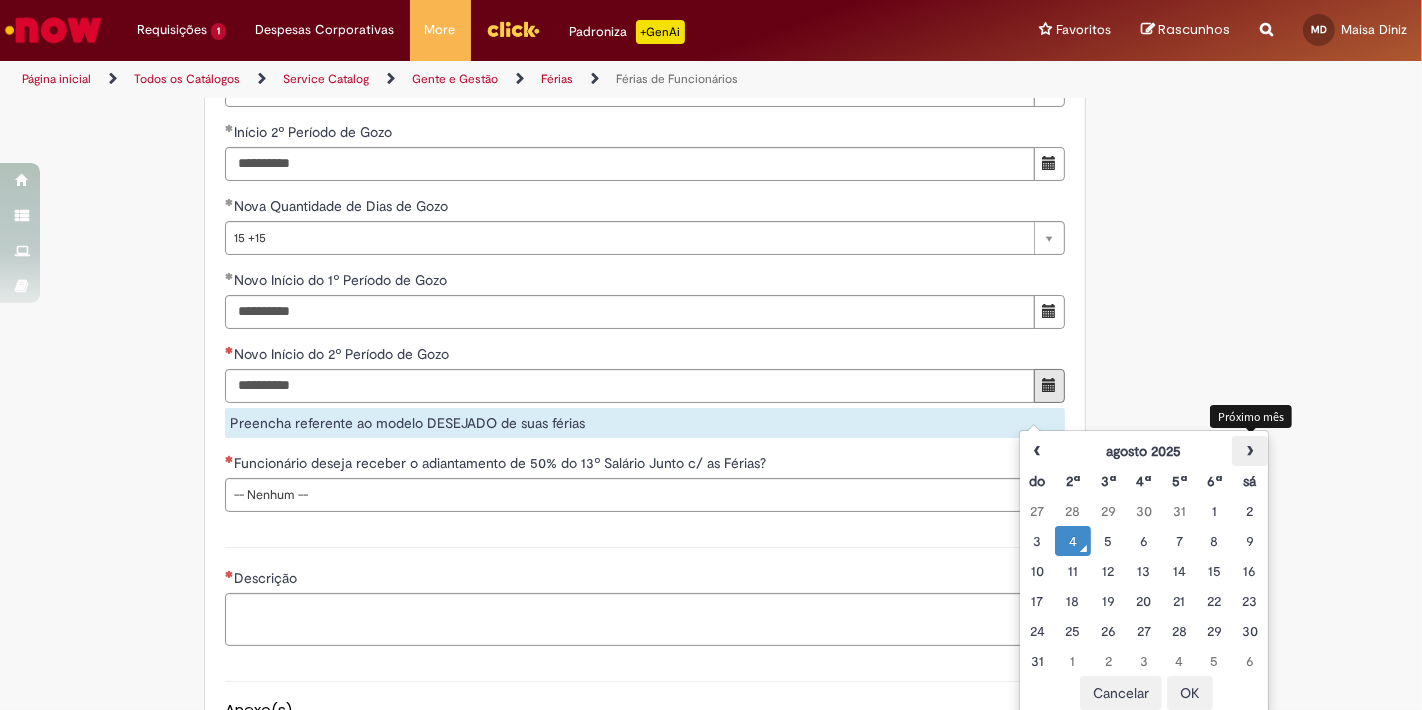 click on "›" at bounding box center (1249, 451) 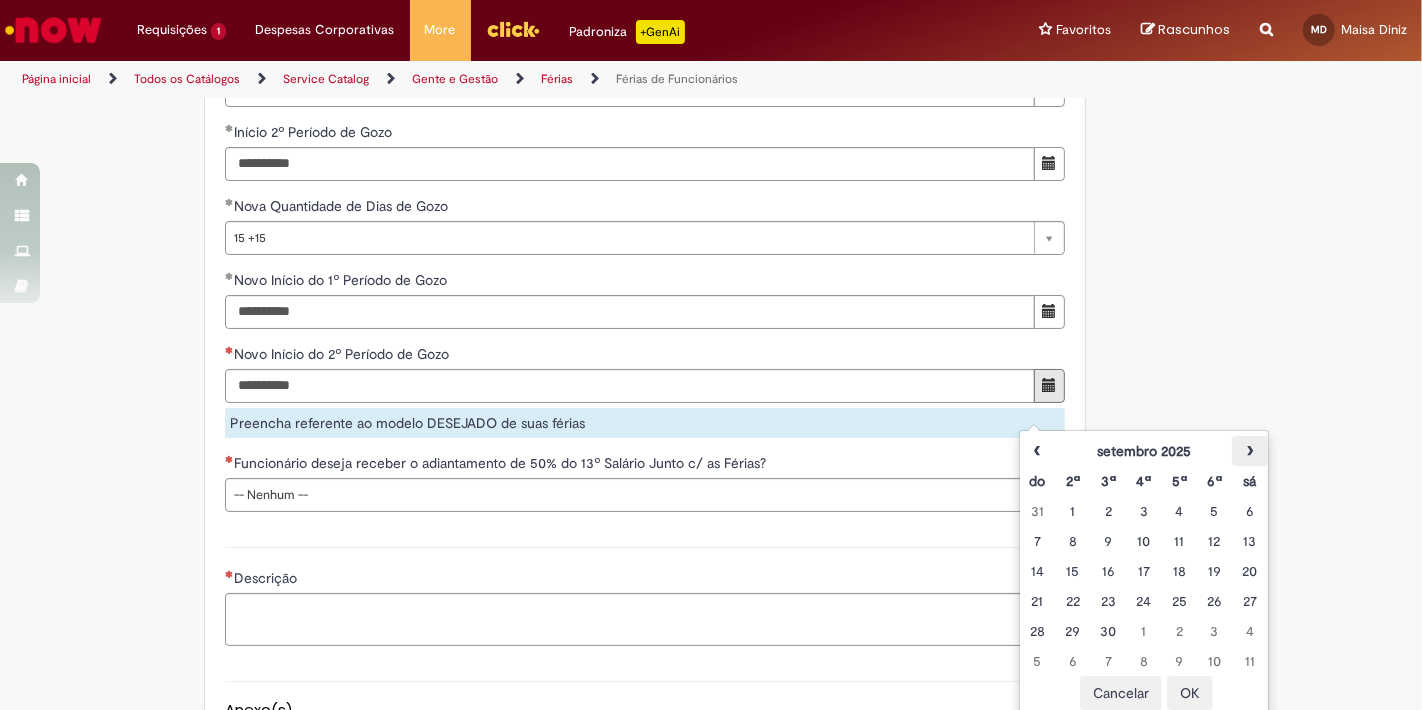 click on "›" at bounding box center (1249, 451) 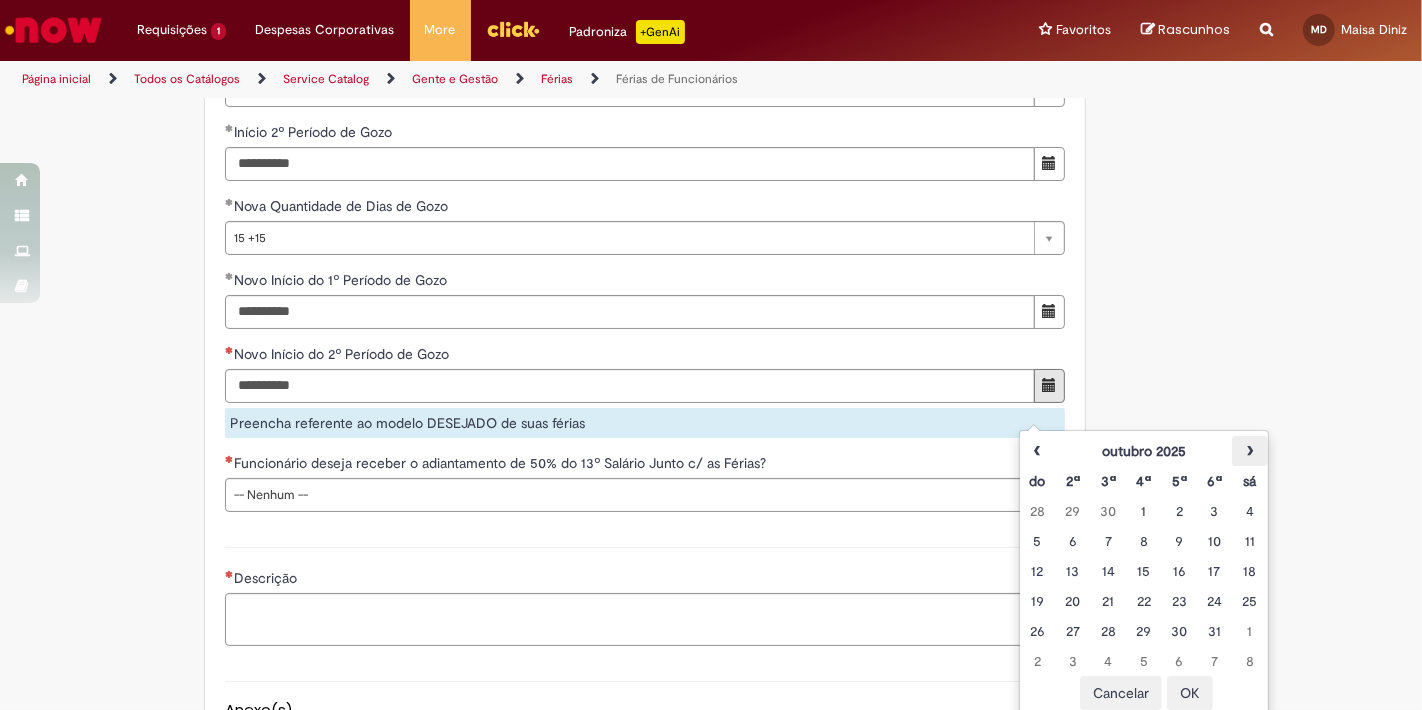 click on "›" at bounding box center (1249, 451) 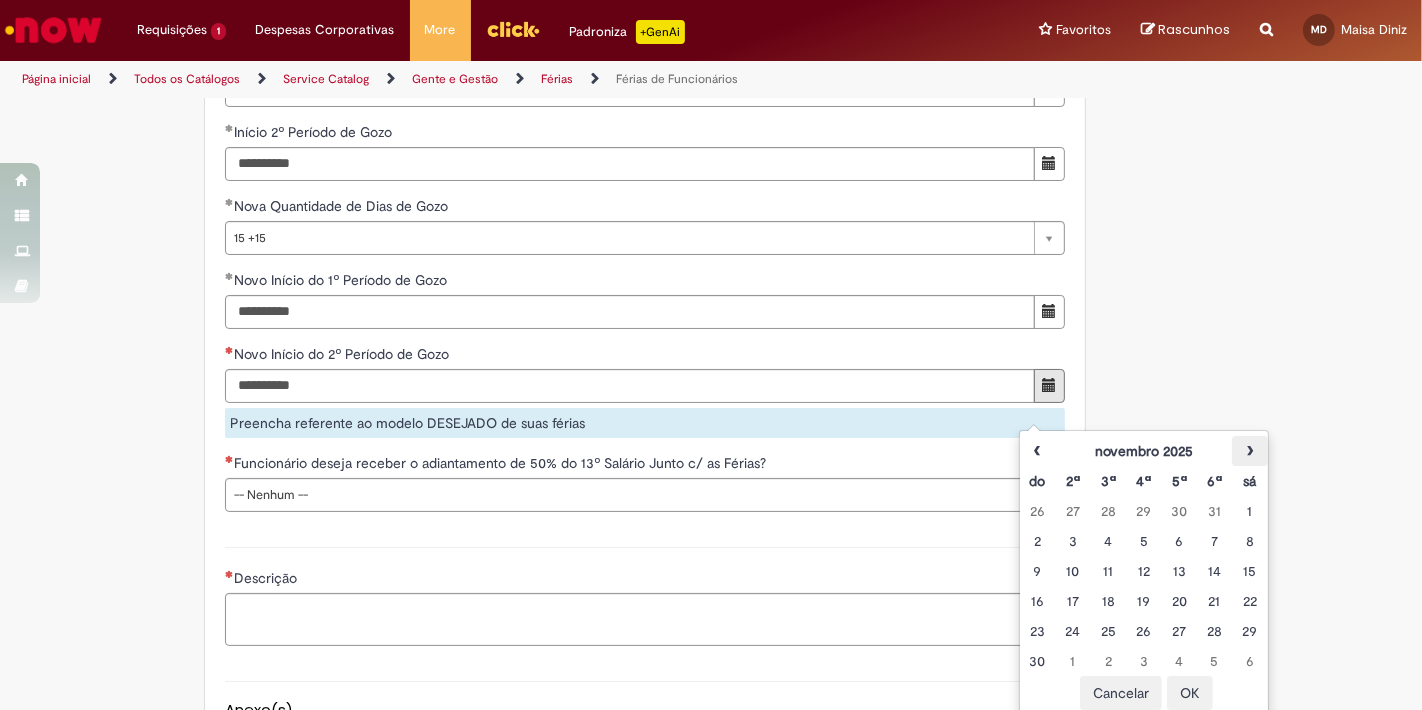 click on "›" at bounding box center [1249, 451] 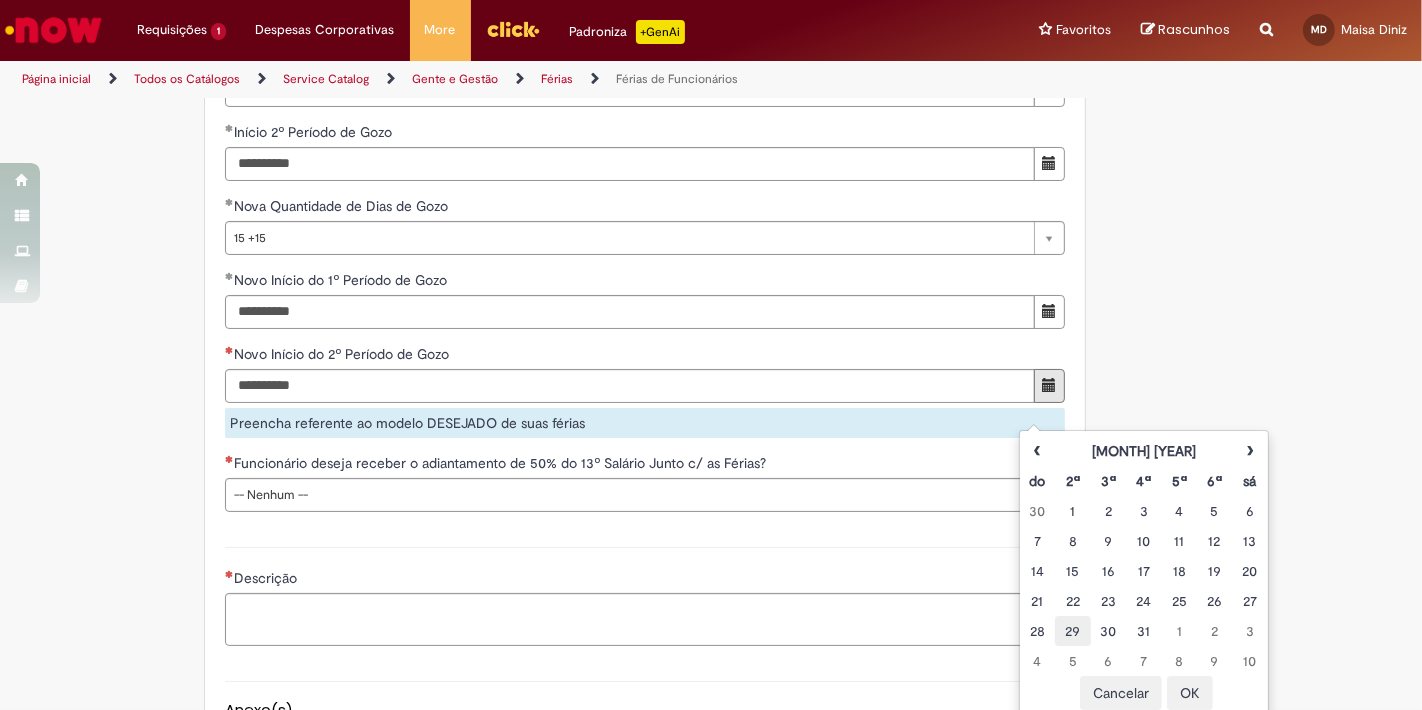 click on "29" at bounding box center [1072, 631] 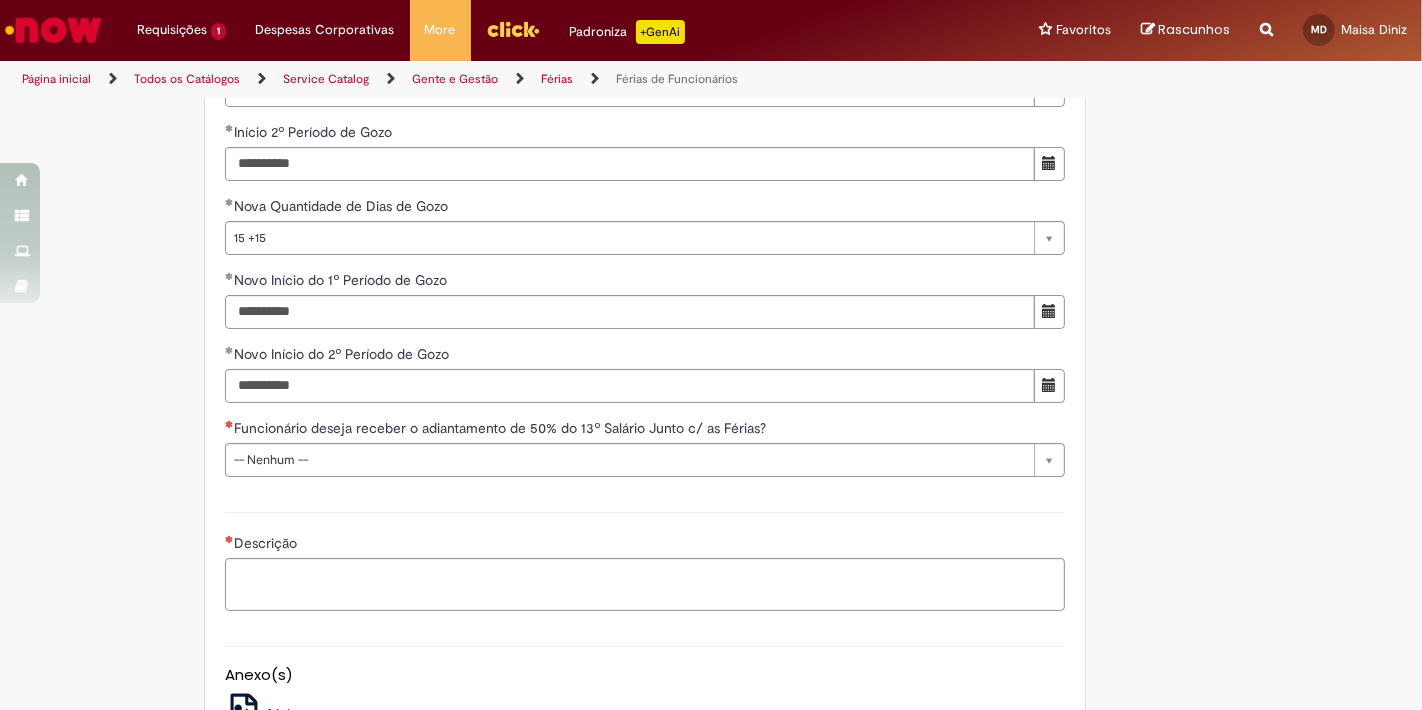 click on "Adicionar a Favoritos
Férias de Funcionários
Oferta destinada para esclarecimento de dúvidas e inclusões/exceções/cancelamentos de férias por exceções.
Utilize esta oferta:
Para ajustar, cancelar ou incluir férias com menos de 35 dias para o início;
Para fracionar suas férias em 03 períodos (se elegível);
Caso Click apresente alguma instabilidade no serviço de Férias que, mesmo após você abrir um  incidente  (e tiver evidência do número), não for corrigido por completo ou  em tempo de ajustar no próprio sistema;
> Para incluir, alterar ou cancelar Férias dentro do prazo de 35 dias de antecedência, é só acessar  Portal Click  > Você > Férias; > Para acessar a Diretriz de Férias, basta  clicar aqui
> Ficou com dúvidas sobre Férias via Termo? É só acessar a   FAQ – Fluxo de alteração de férias por exceção no Click Dúvidas Trabalhistas ." at bounding box center (711, -512) 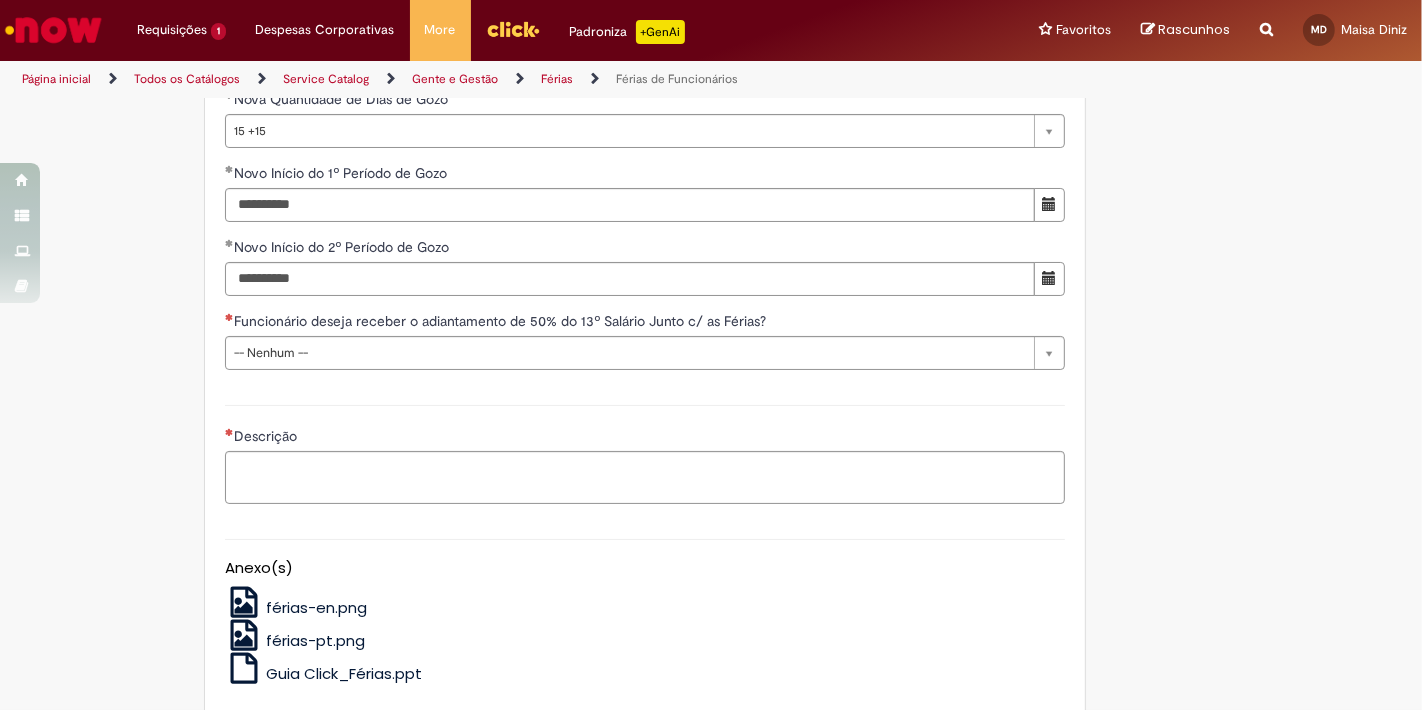 scroll, scrollTop: 2266, scrollLeft: 0, axis: vertical 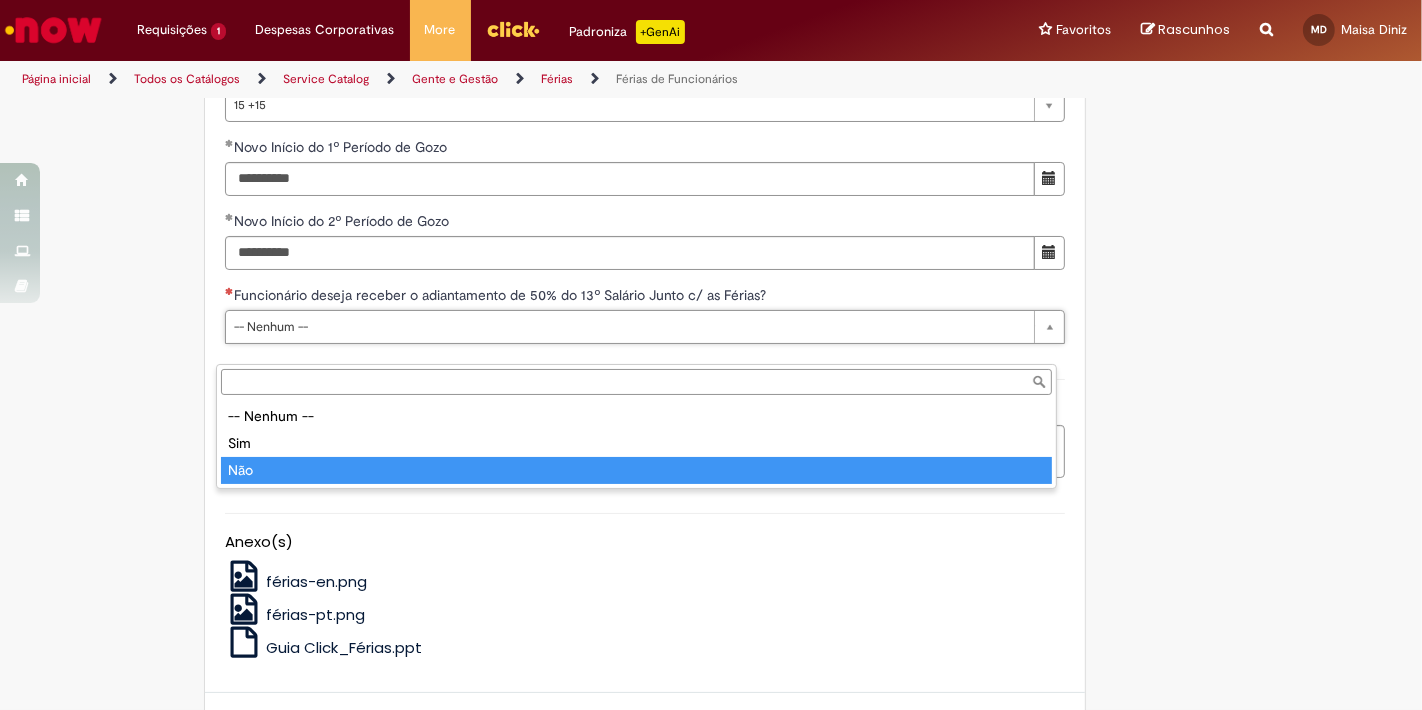 type on "***" 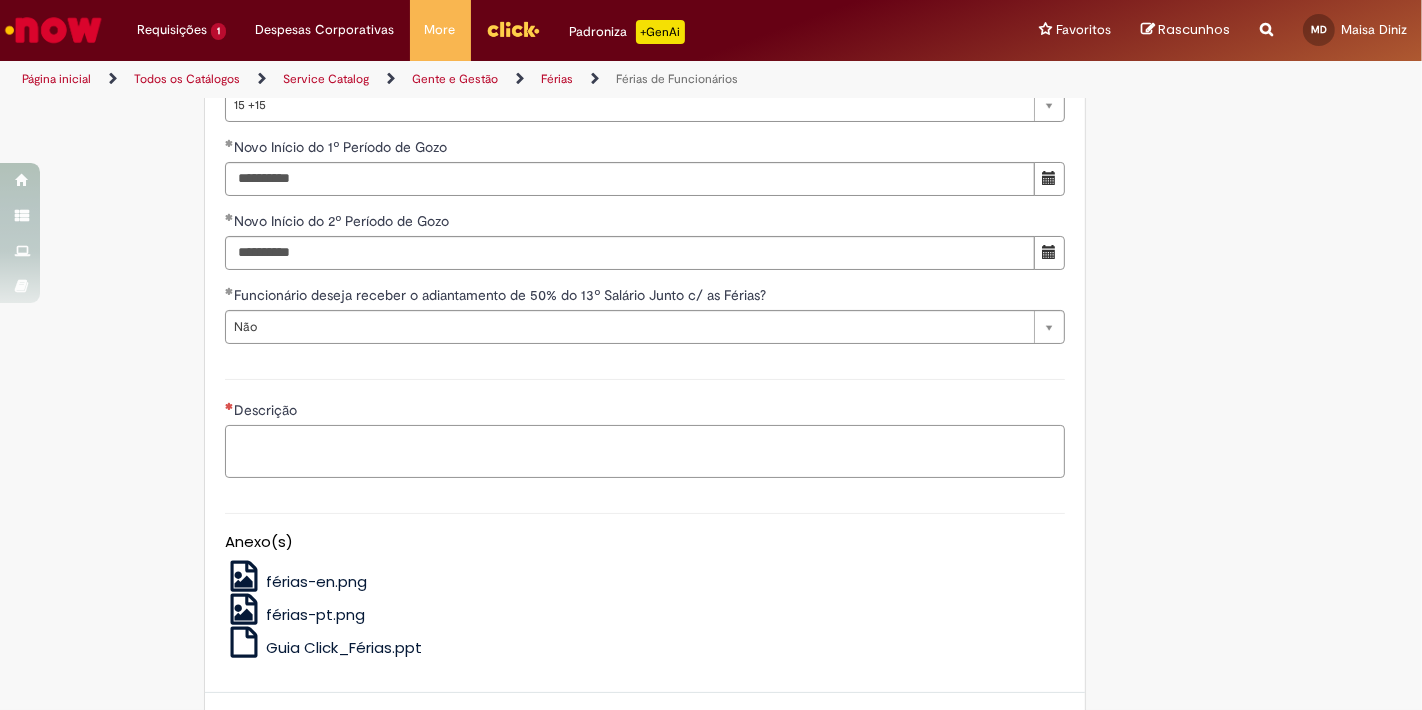 click on "Descrição" at bounding box center (645, 451) 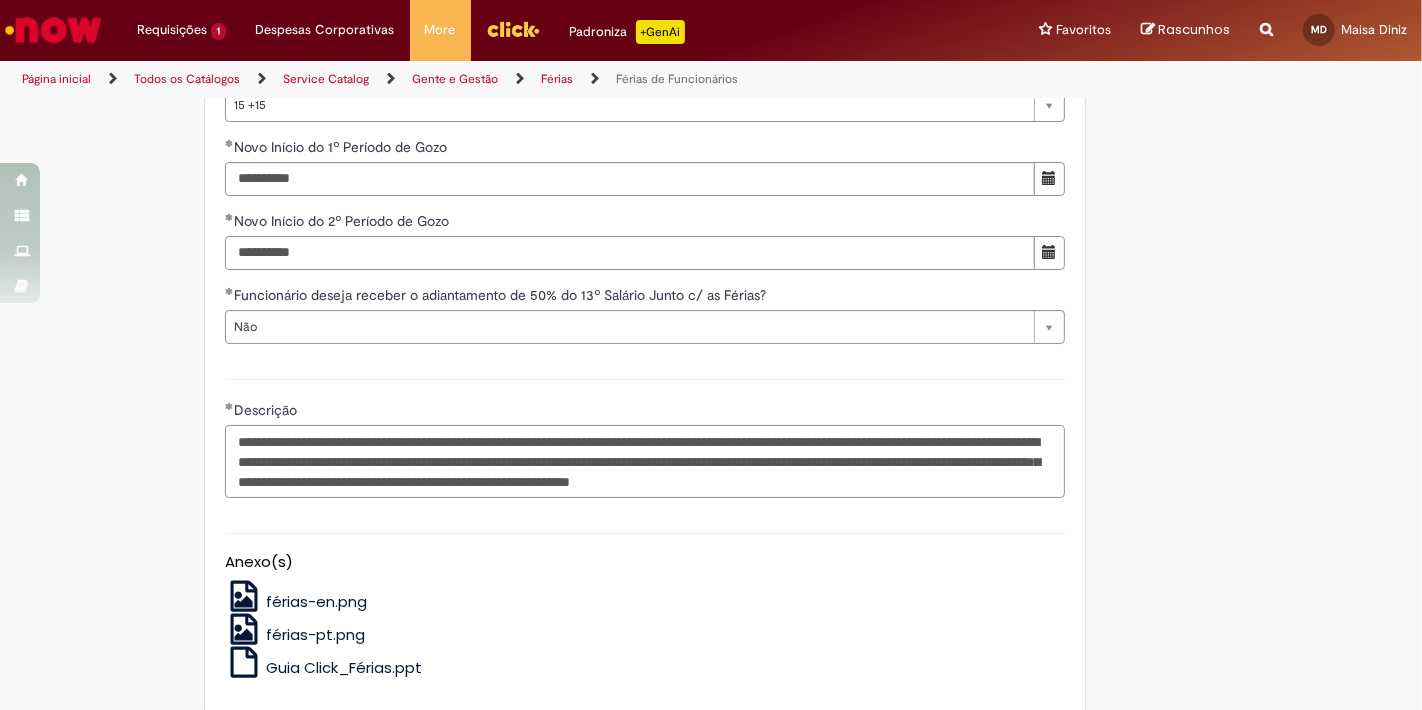 type on "**********" 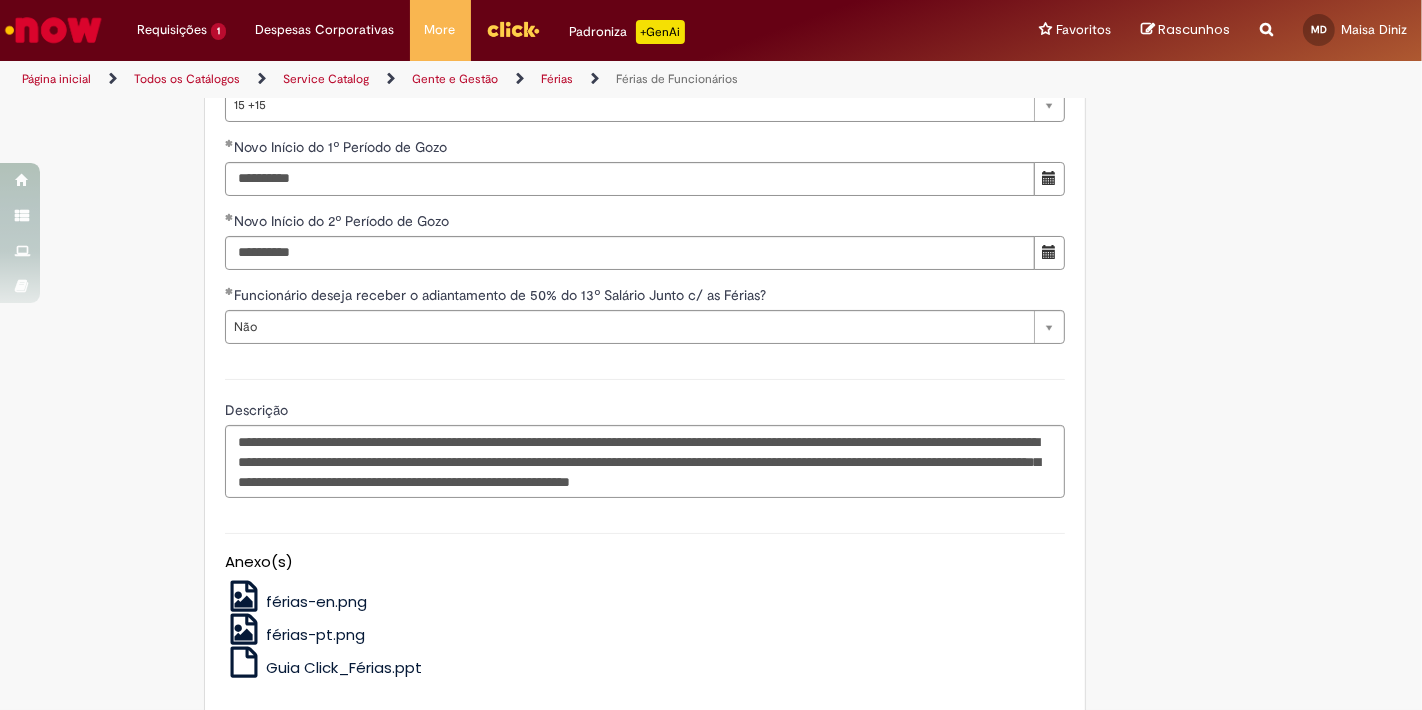 scroll, scrollTop: 2478, scrollLeft: 0, axis: vertical 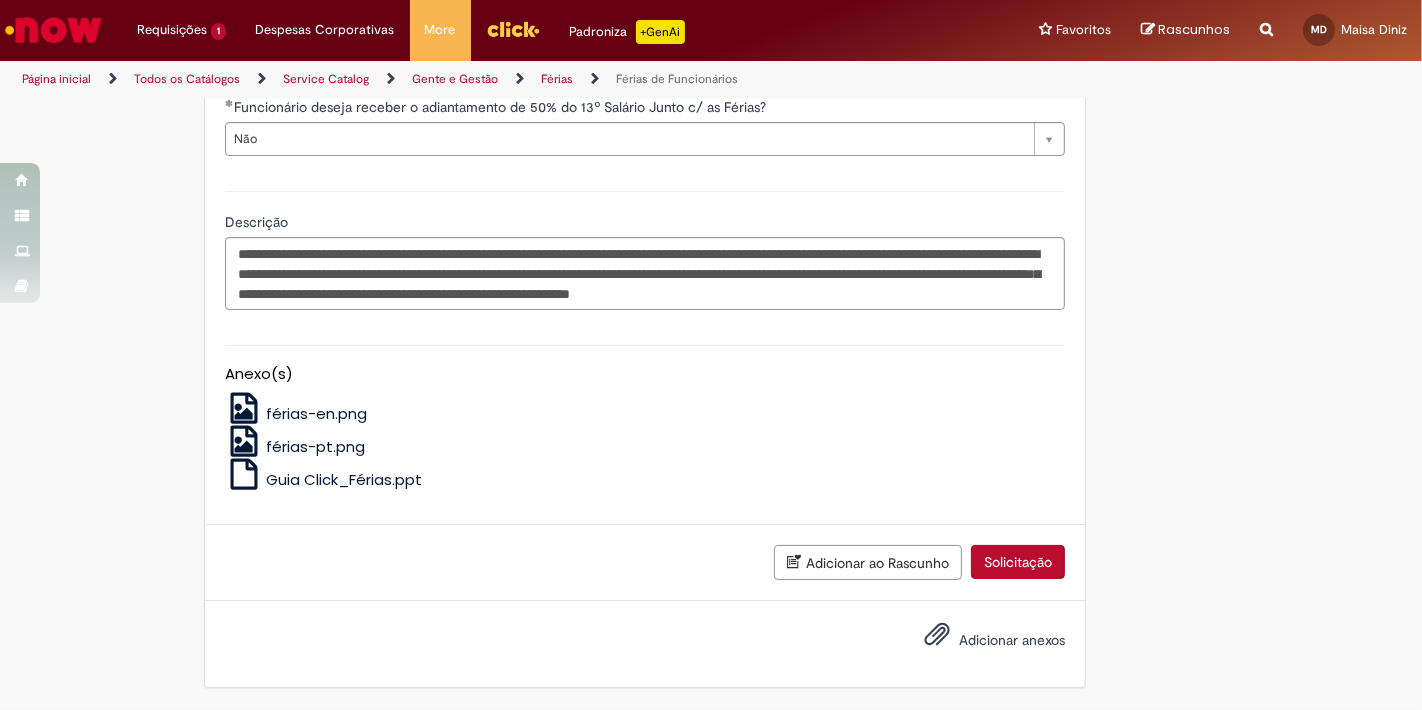 click on "Solicitação" at bounding box center (1018, 562) 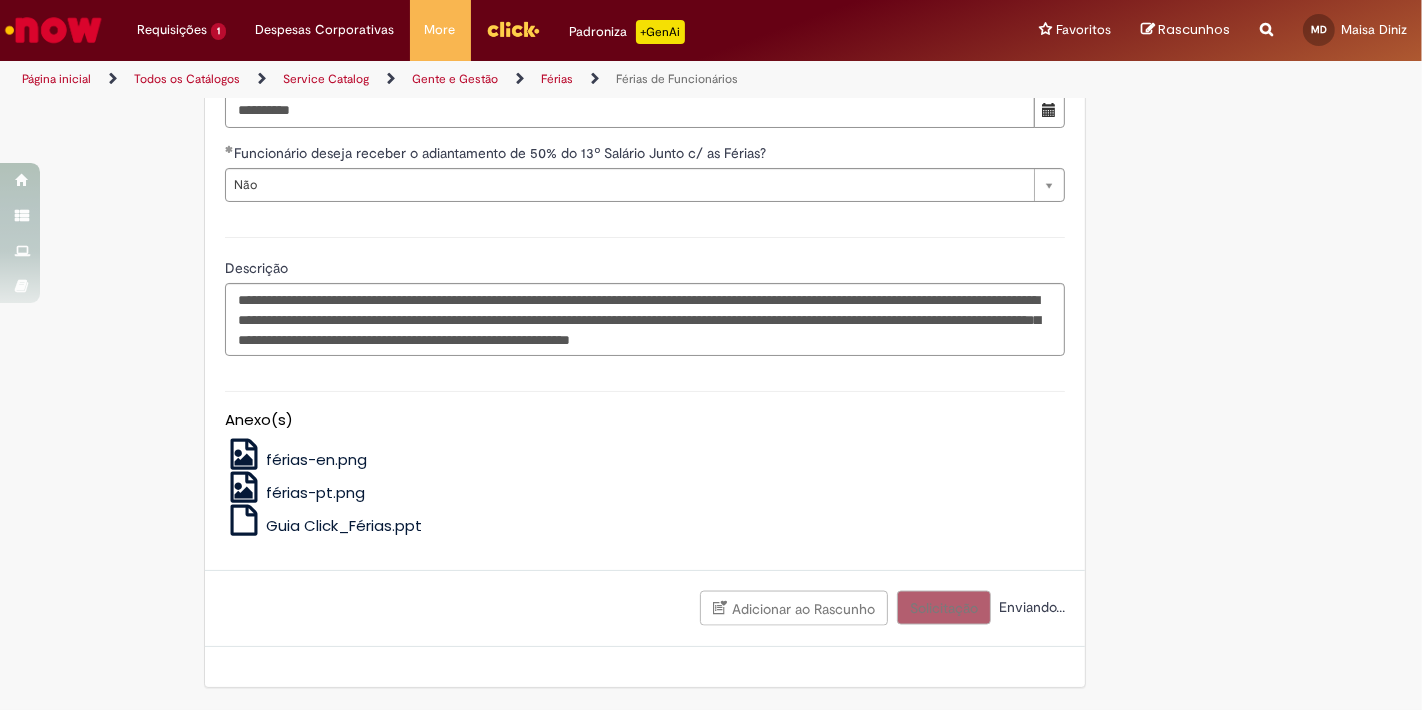 scroll, scrollTop: 2432, scrollLeft: 0, axis: vertical 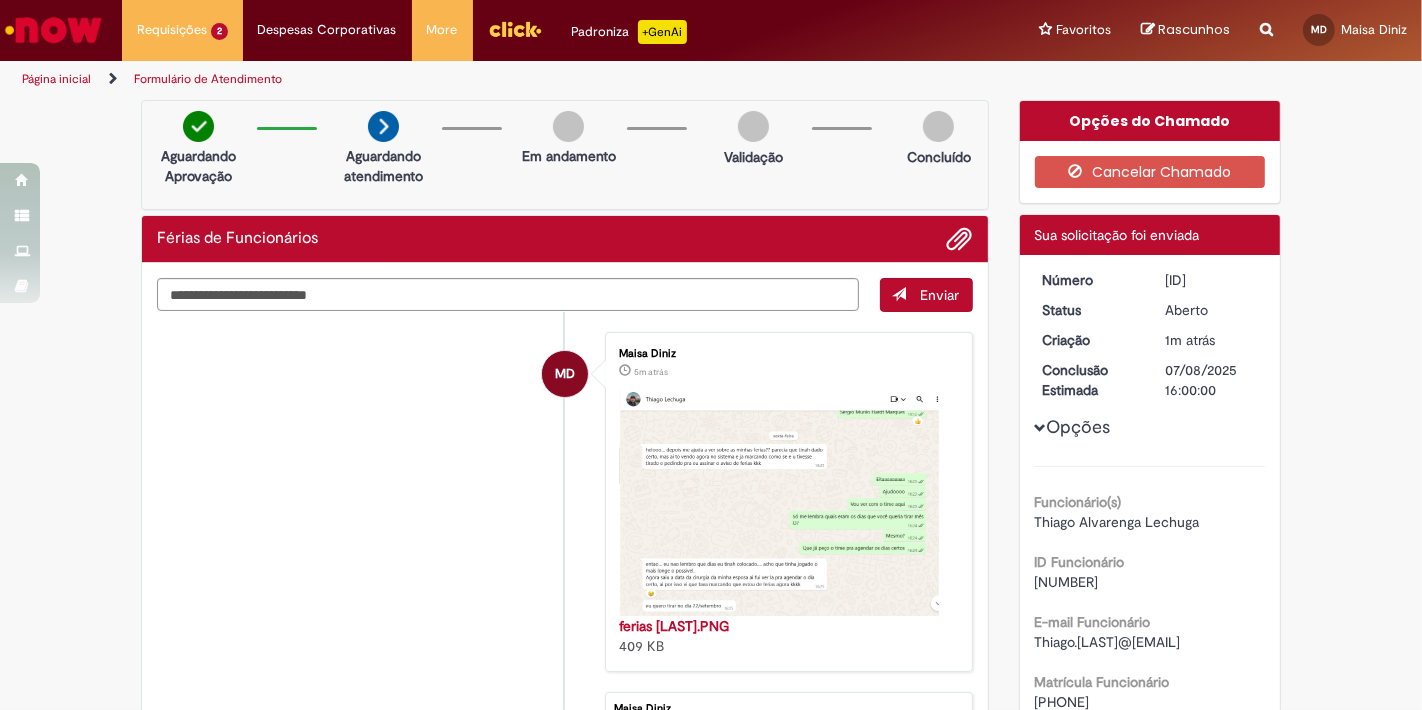 click on "MD
[NAME]
5m atrás 5 minutos atrás
ferias lechuga.PNG 409 KB" at bounding box center (711, 1099) 